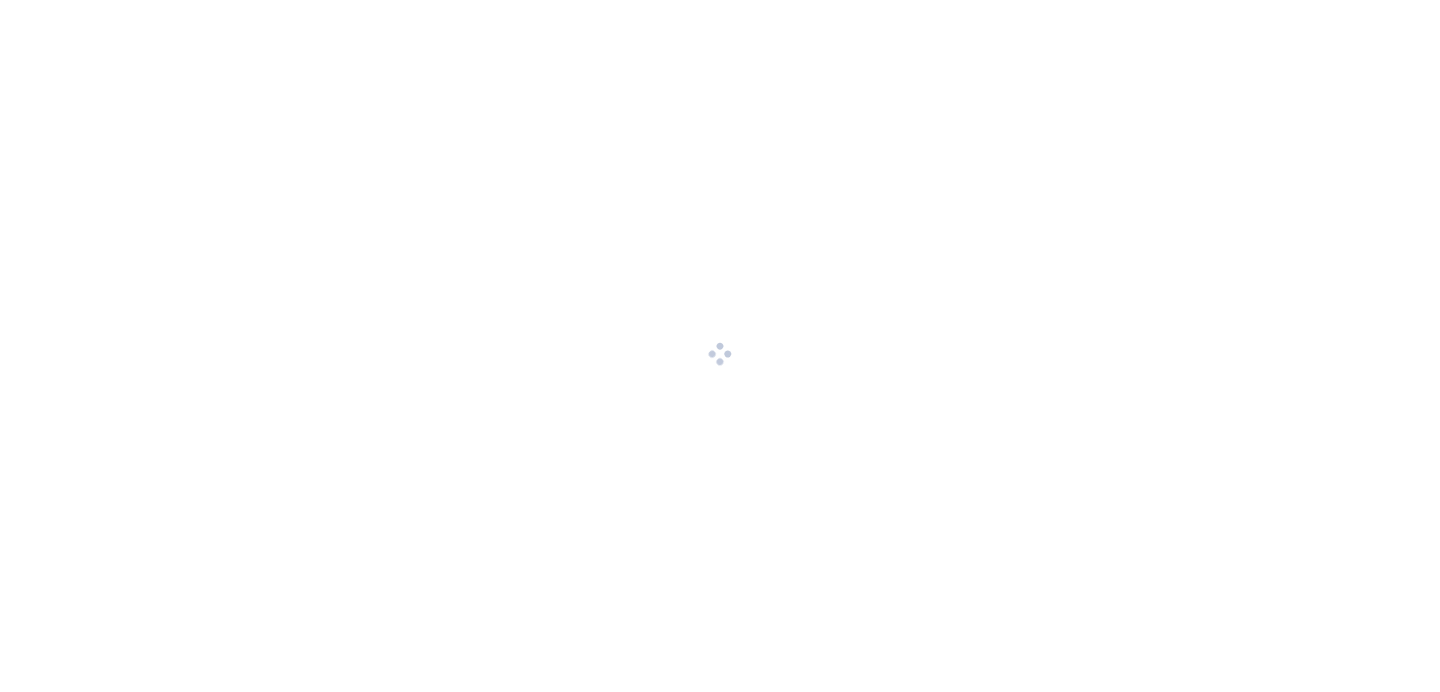 scroll, scrollTop: 0, scrollLeft: 0, axis: both 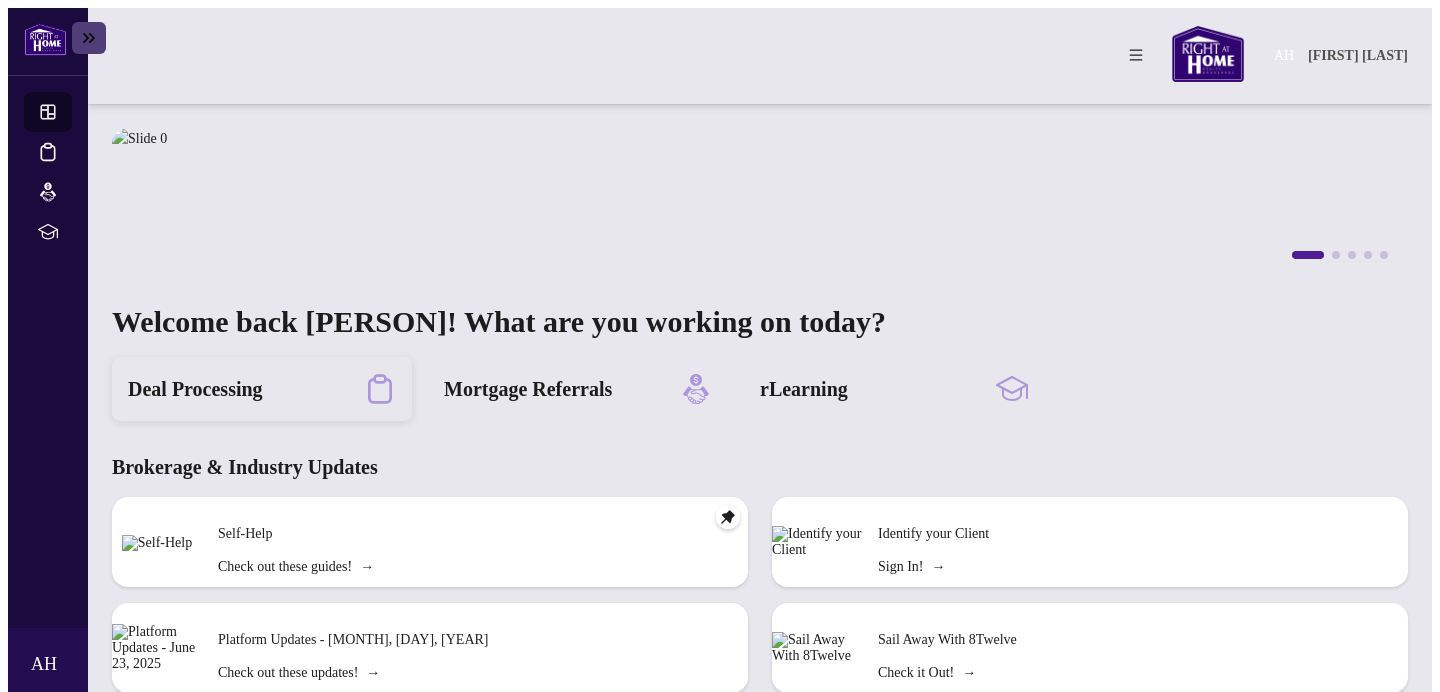 click on "Deal Processing" at bounding box center [195, 389] 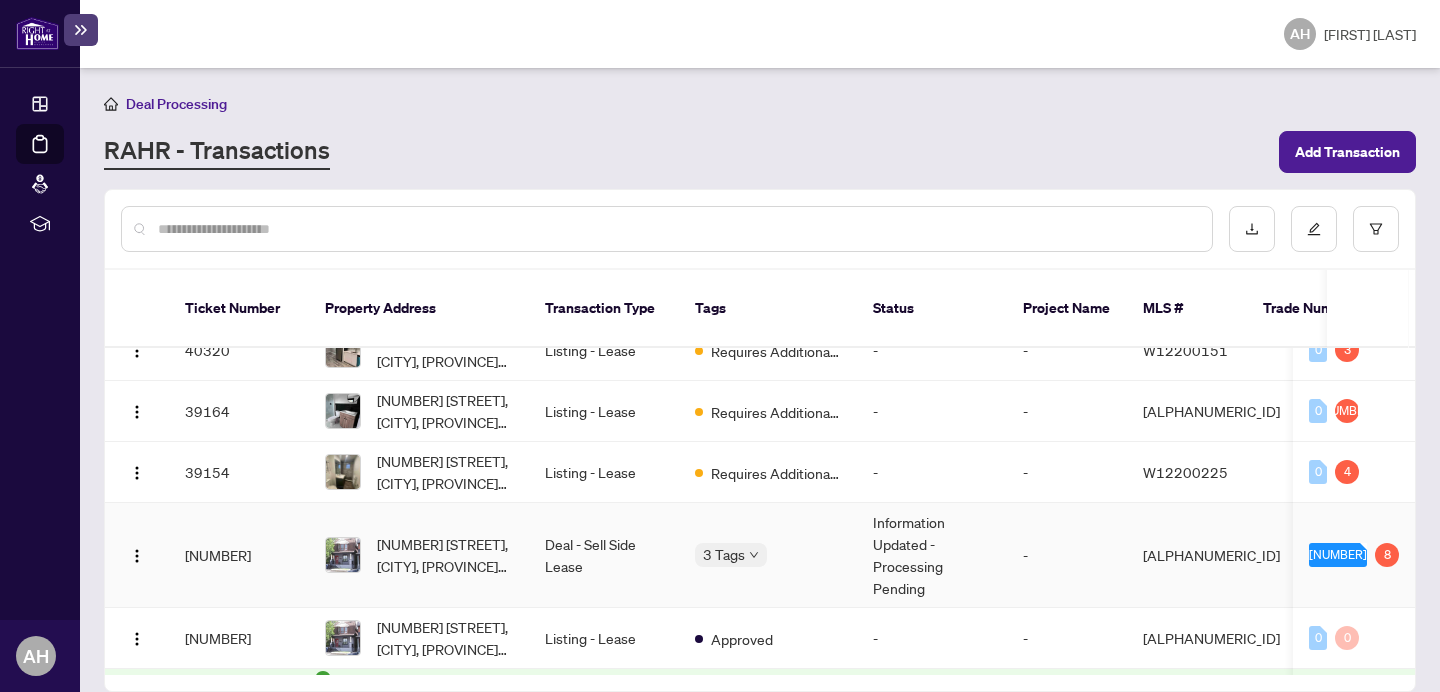 scroll, scrollTop: 445, scrollLeft: 0, axis: vertical 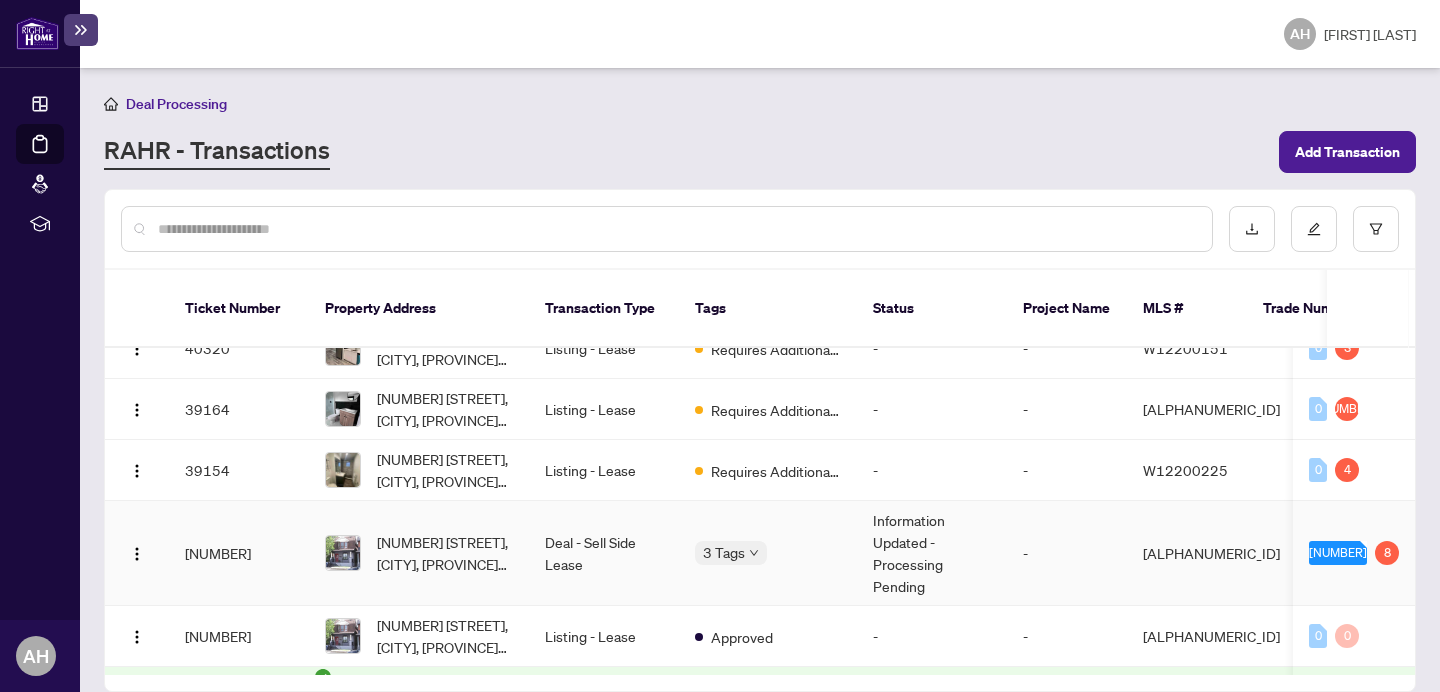 click on "Deal - Sell Side Lease" at bounding box center [604, 553] 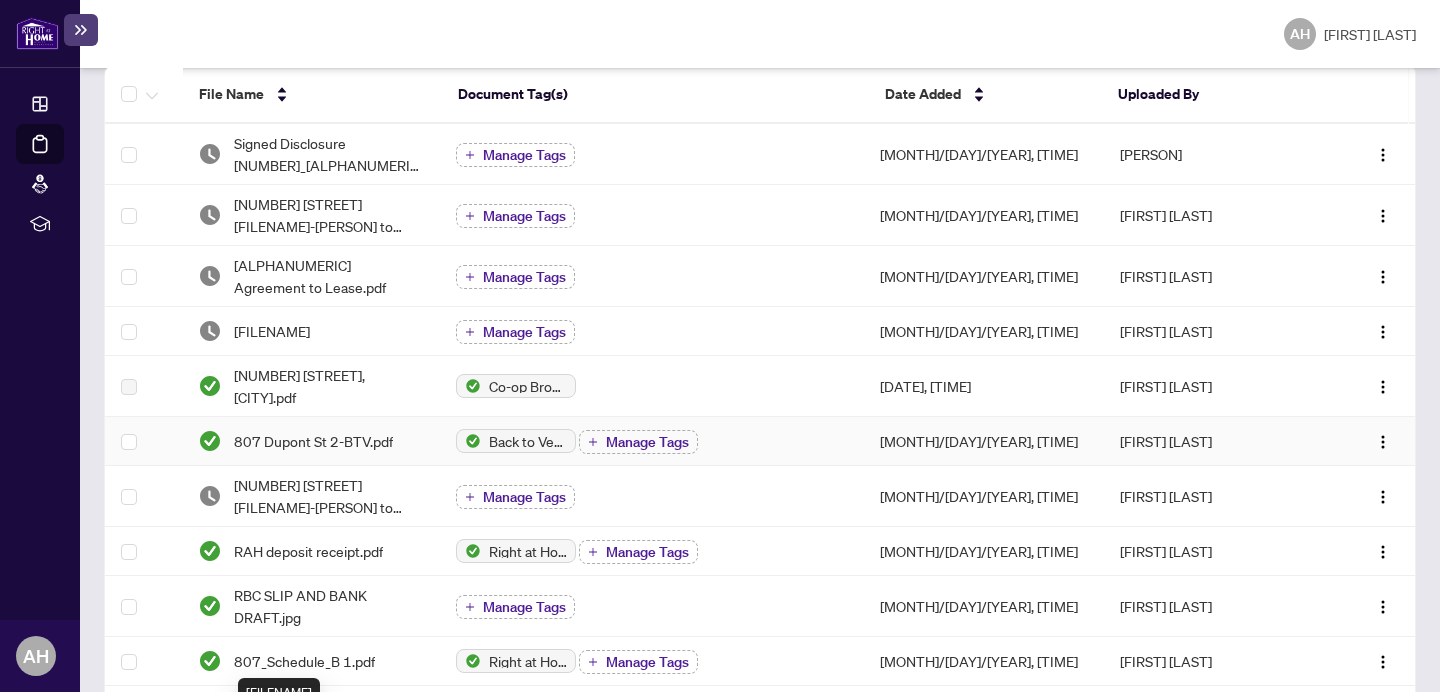 scroll, scrollTop: 0, scrollLeft: 0, axis: both 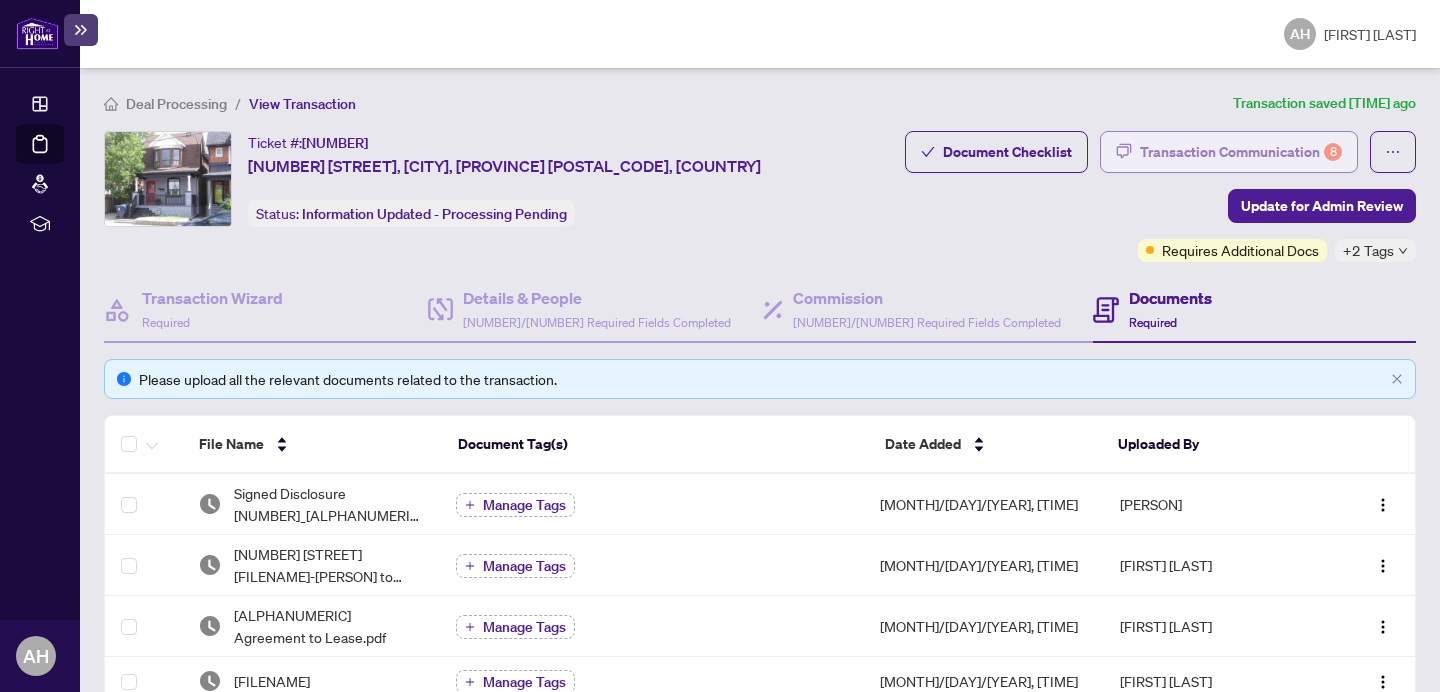 click on "Transaction Communication 8" at bounding box center [1241, 152] 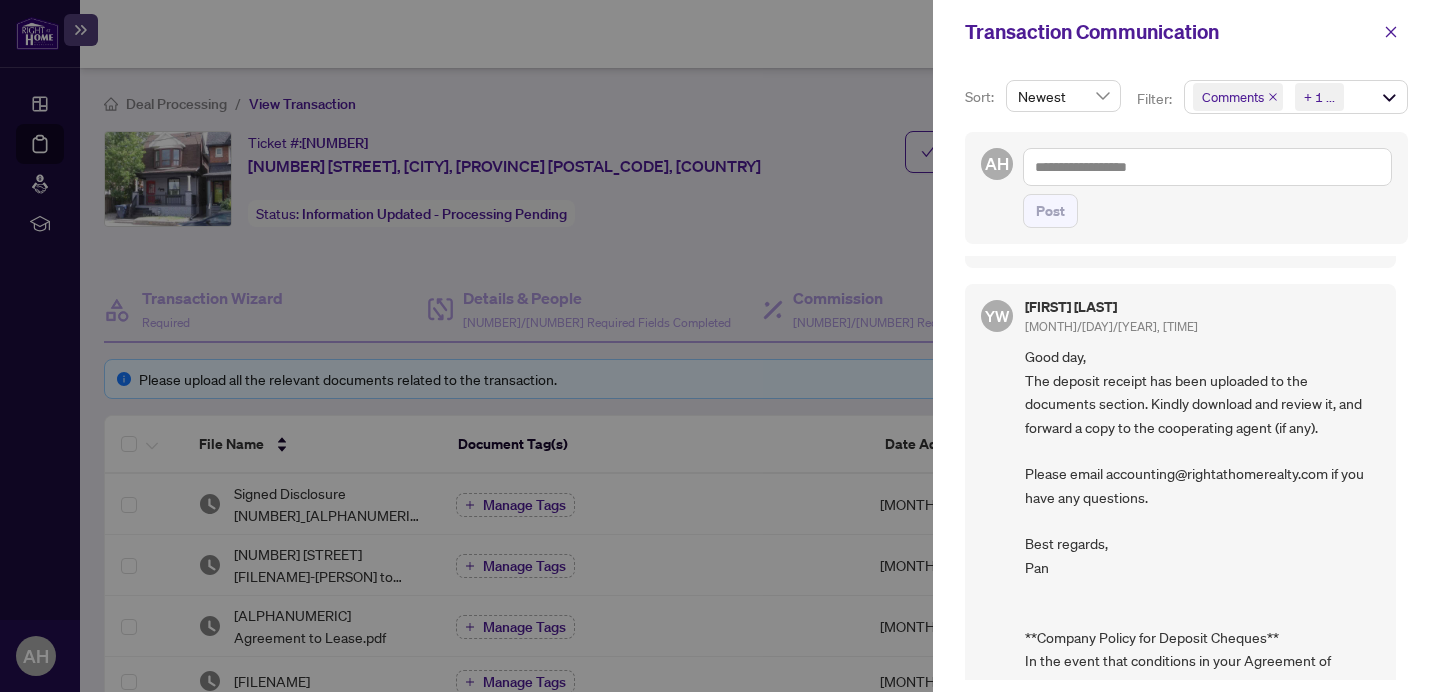 scroll, scrollTop: 2201, scrollLeft: 0, axis: vertical 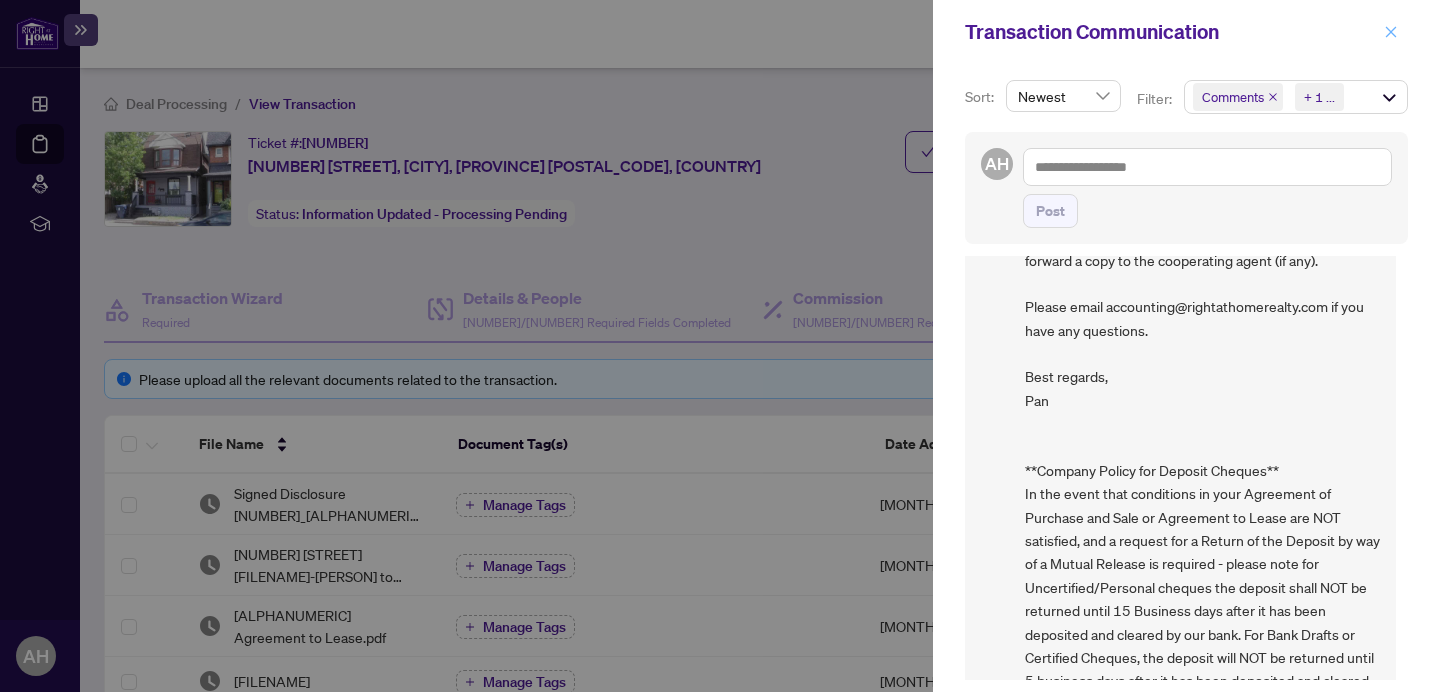 click at bounding box center (1391, 32) 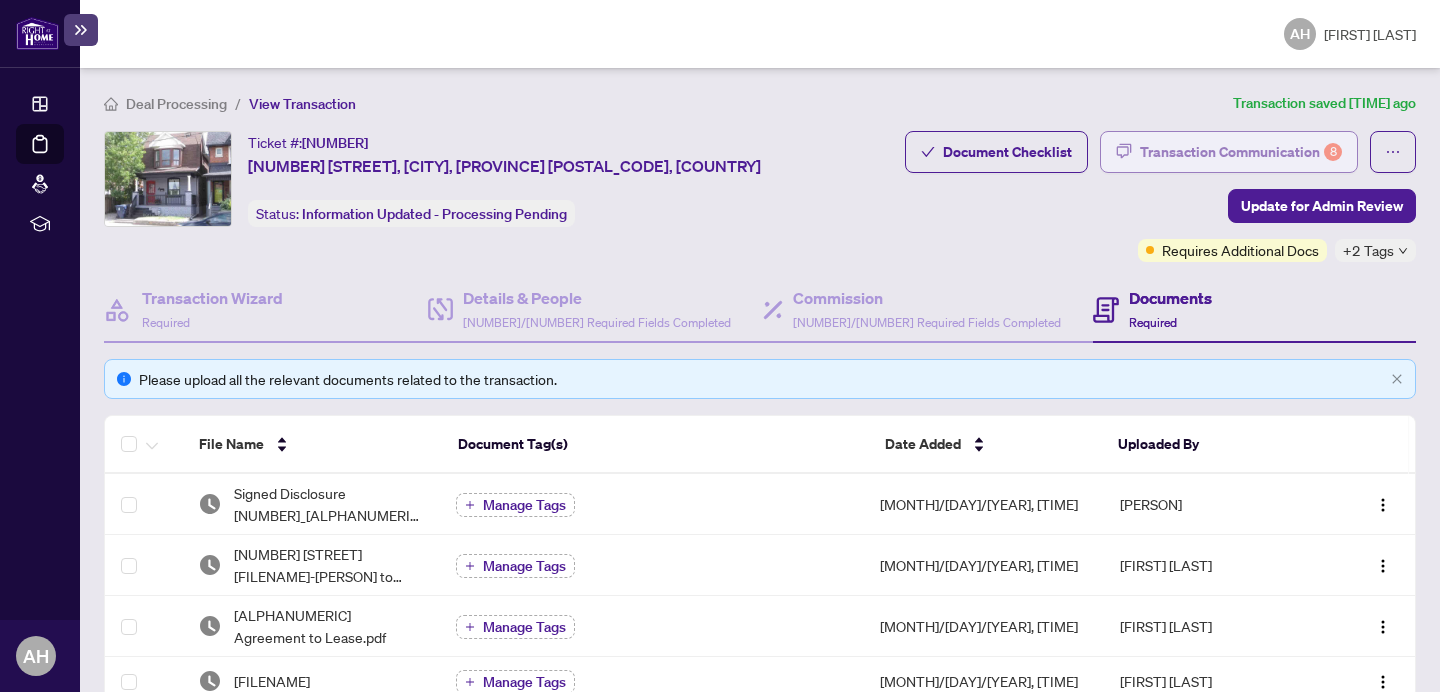 click on "Transaction Communication 8" at bounding box center (1241, 152) 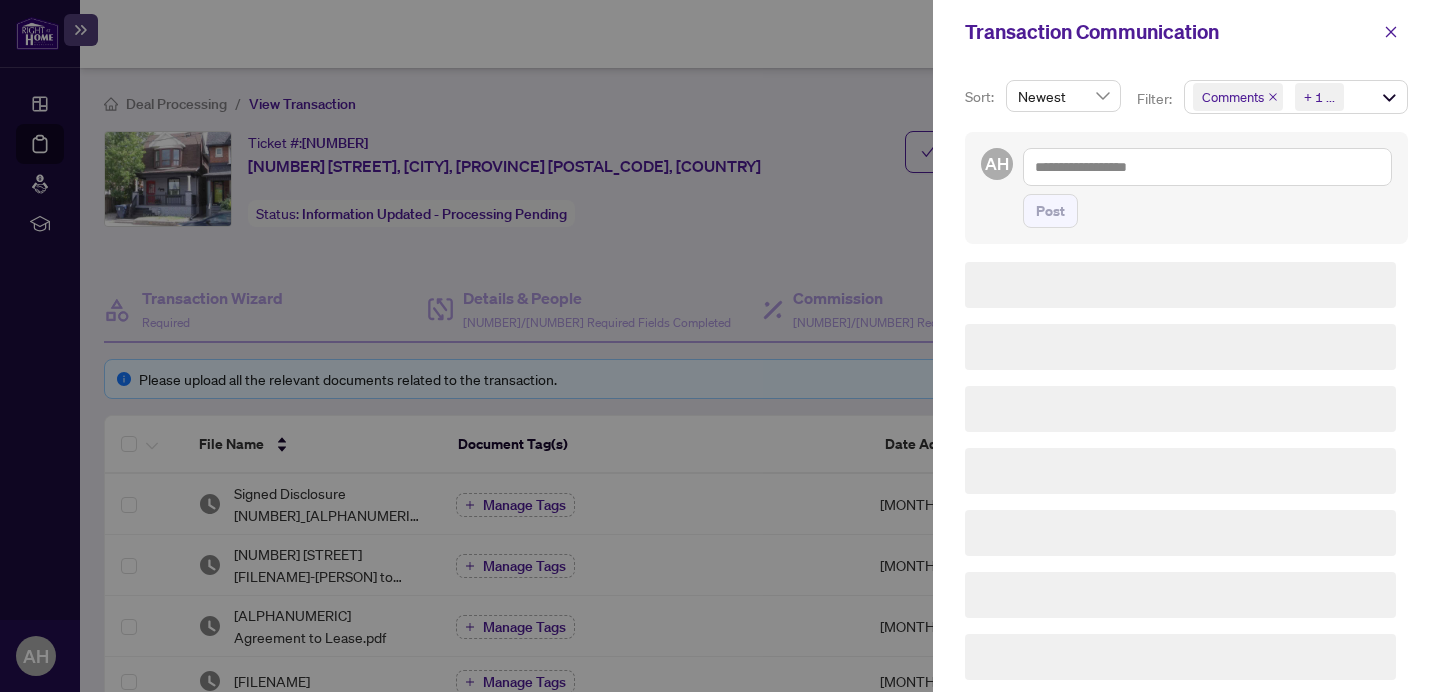 scroll, scrollTop: 0, scrollLeft: 0, axis: both 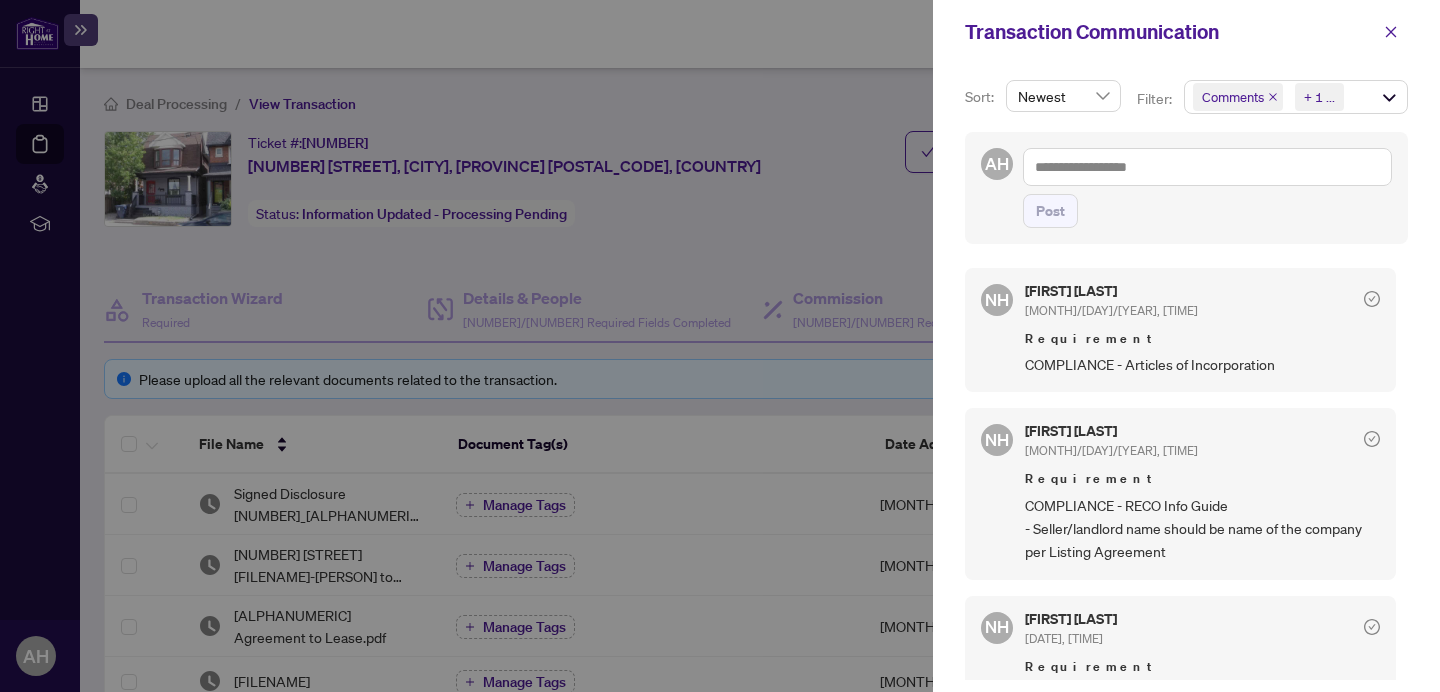 click on "Newest" at bounding box center (1063, 96) 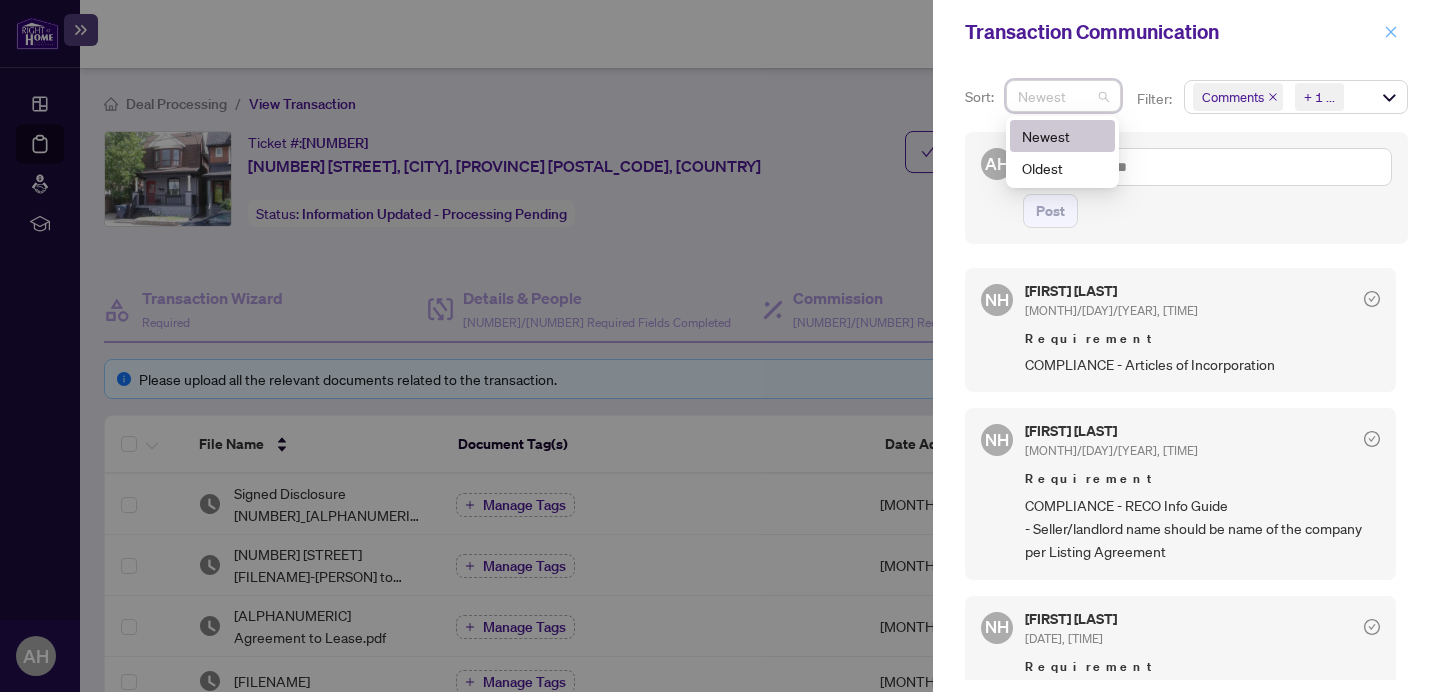 click at bounding box center [1391, 32] 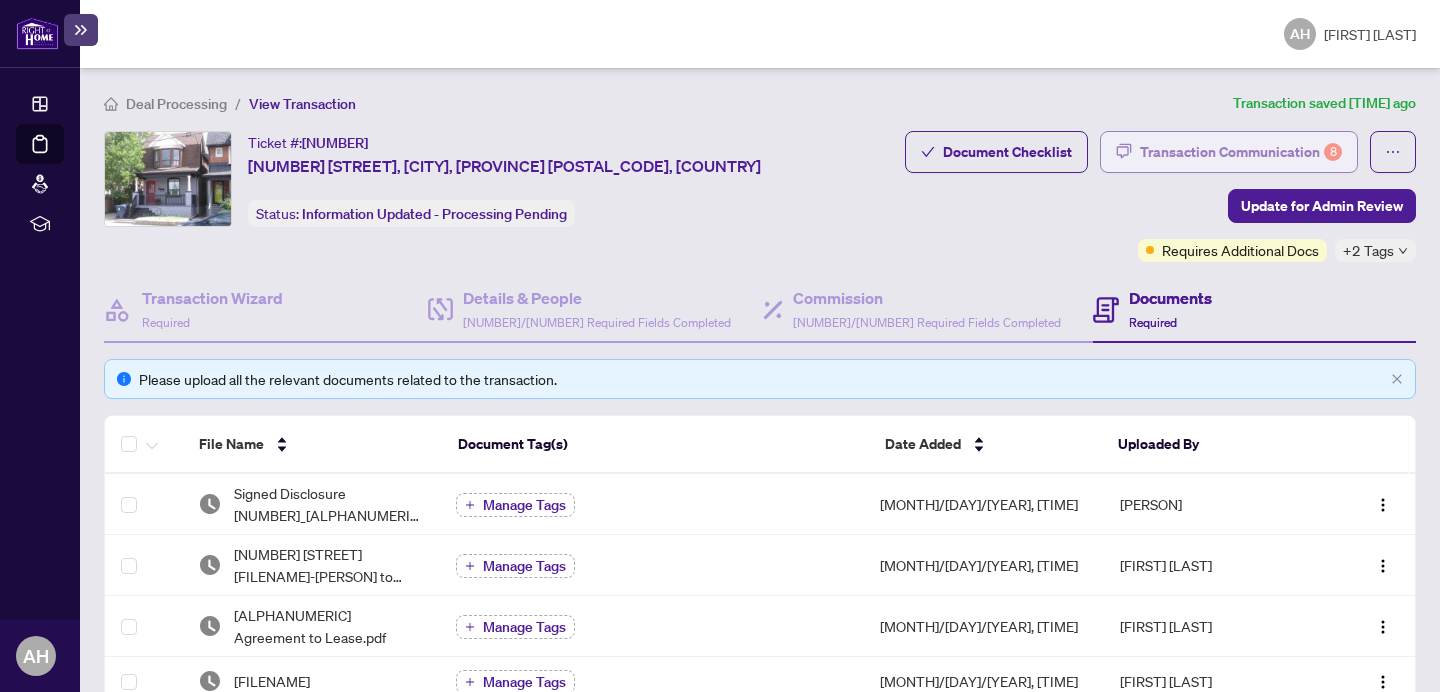 click on "Transaction Communication 8" at bounding box center [1241, 152] 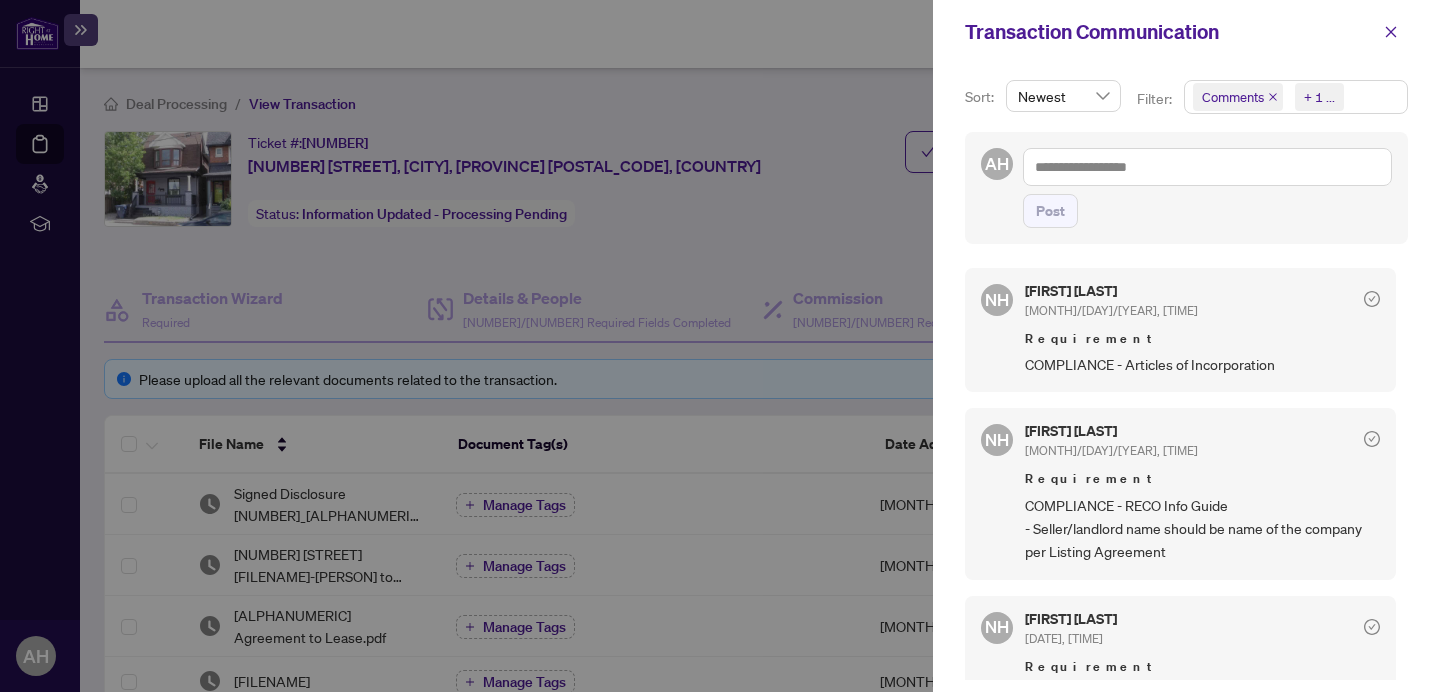 click on "Comments Requirements + 1 ..." at bounding box center [1296, 97] 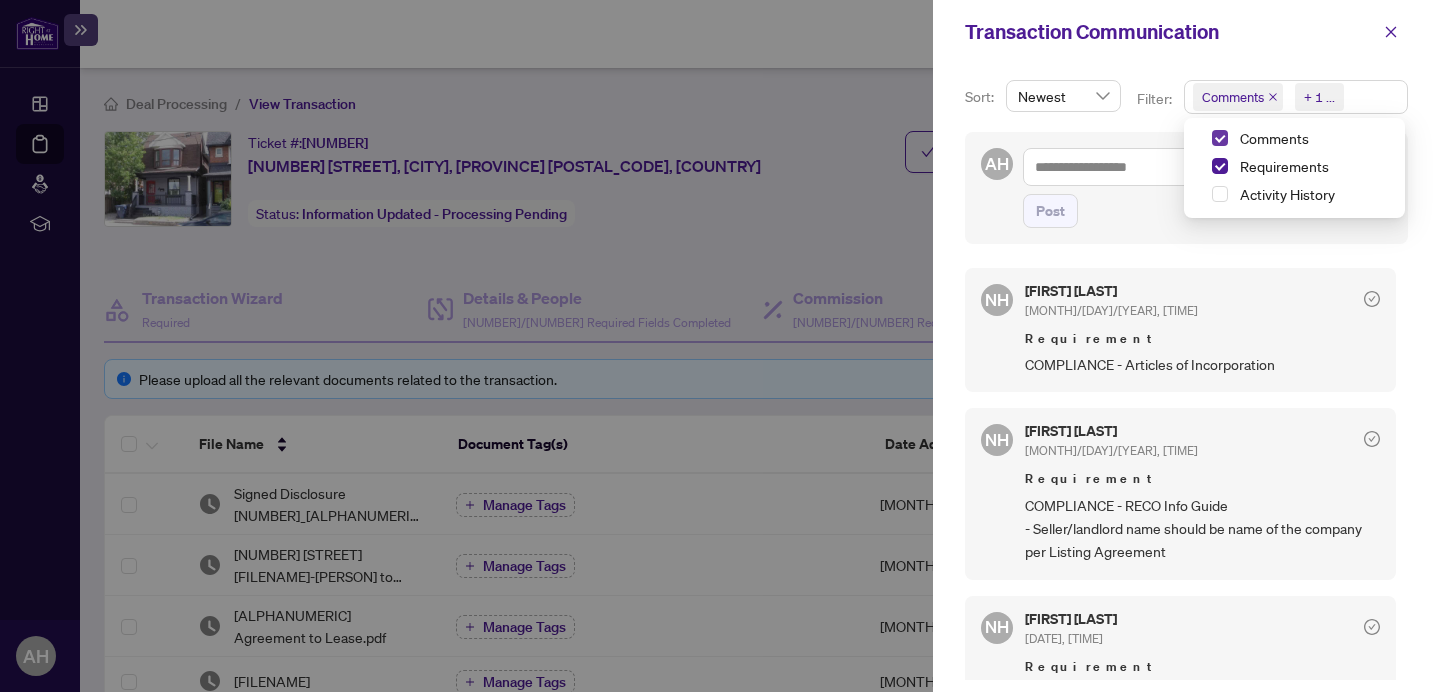 click at bounding box center [1220, 138] 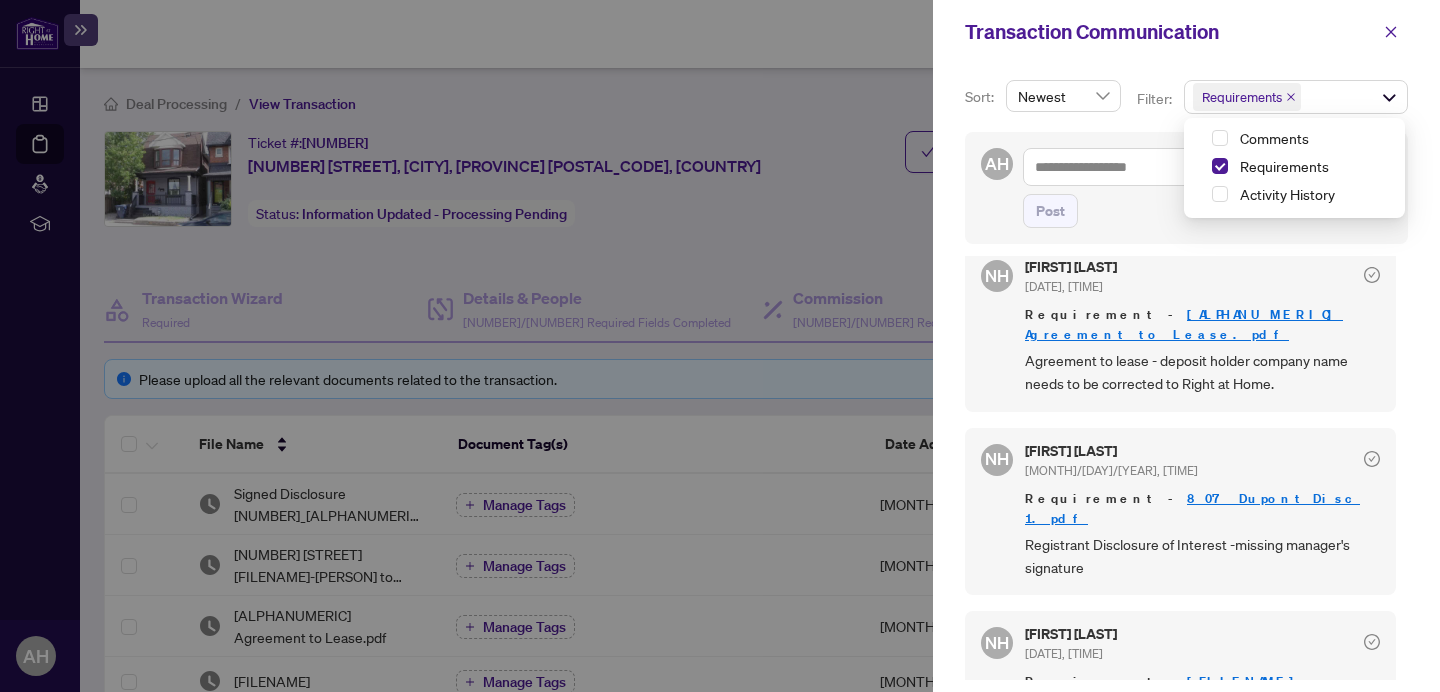 scroll, scrollTop: 874, scrollLeft: 0, axis: vertical 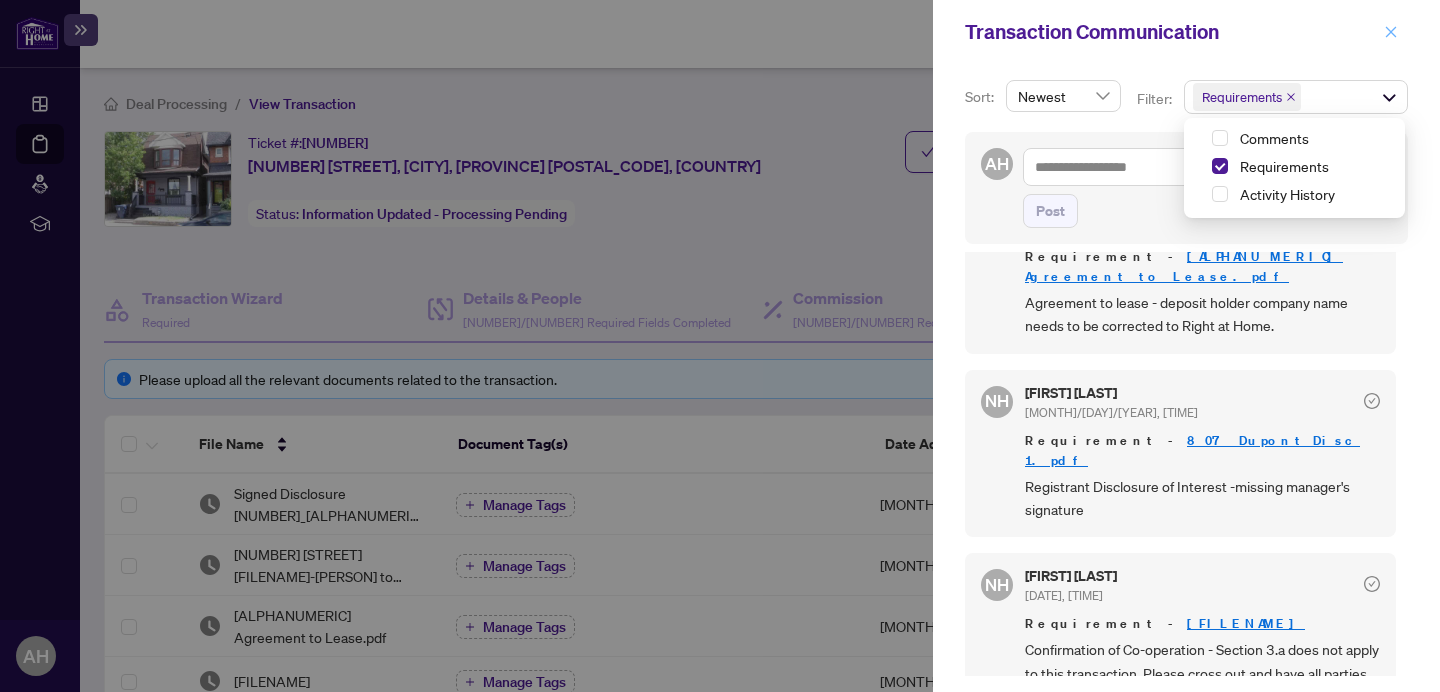 click at bounding box center [1391, 32] 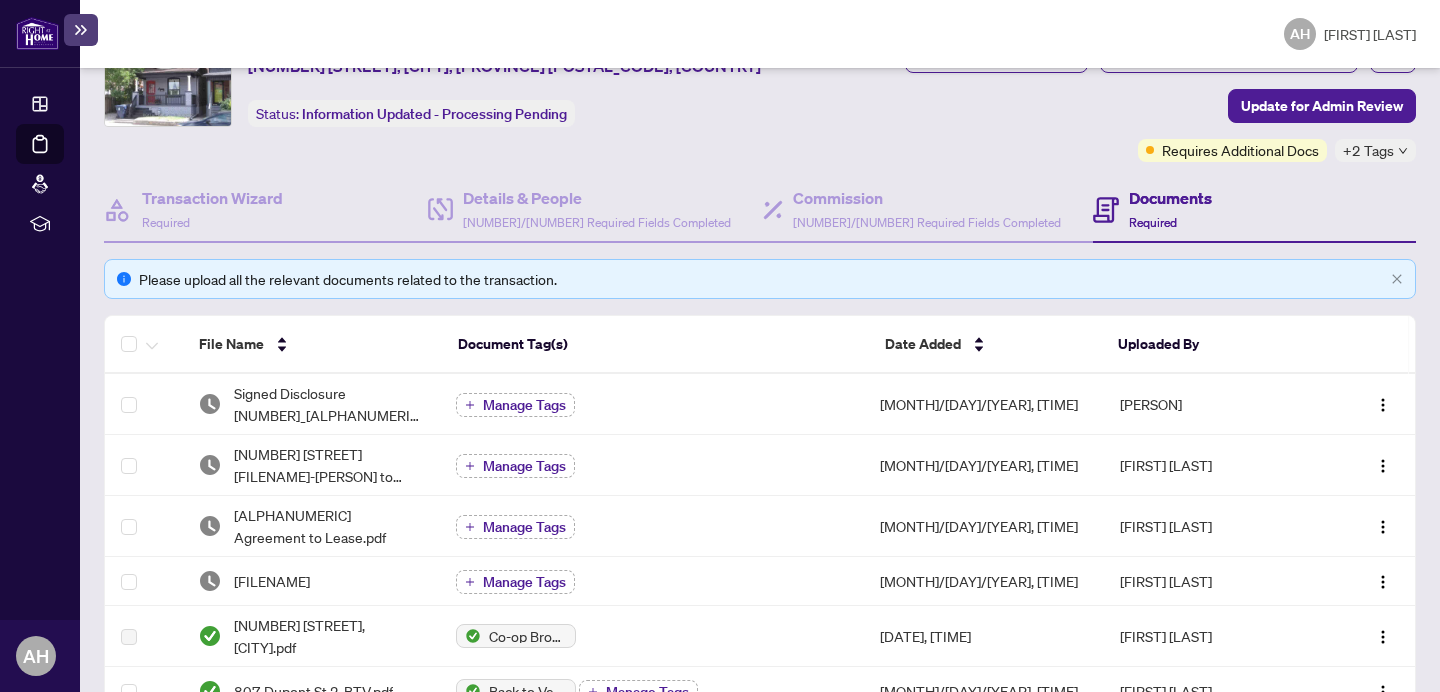 scroll, scrollTop: 0, scrollLeft: 0, axis: both 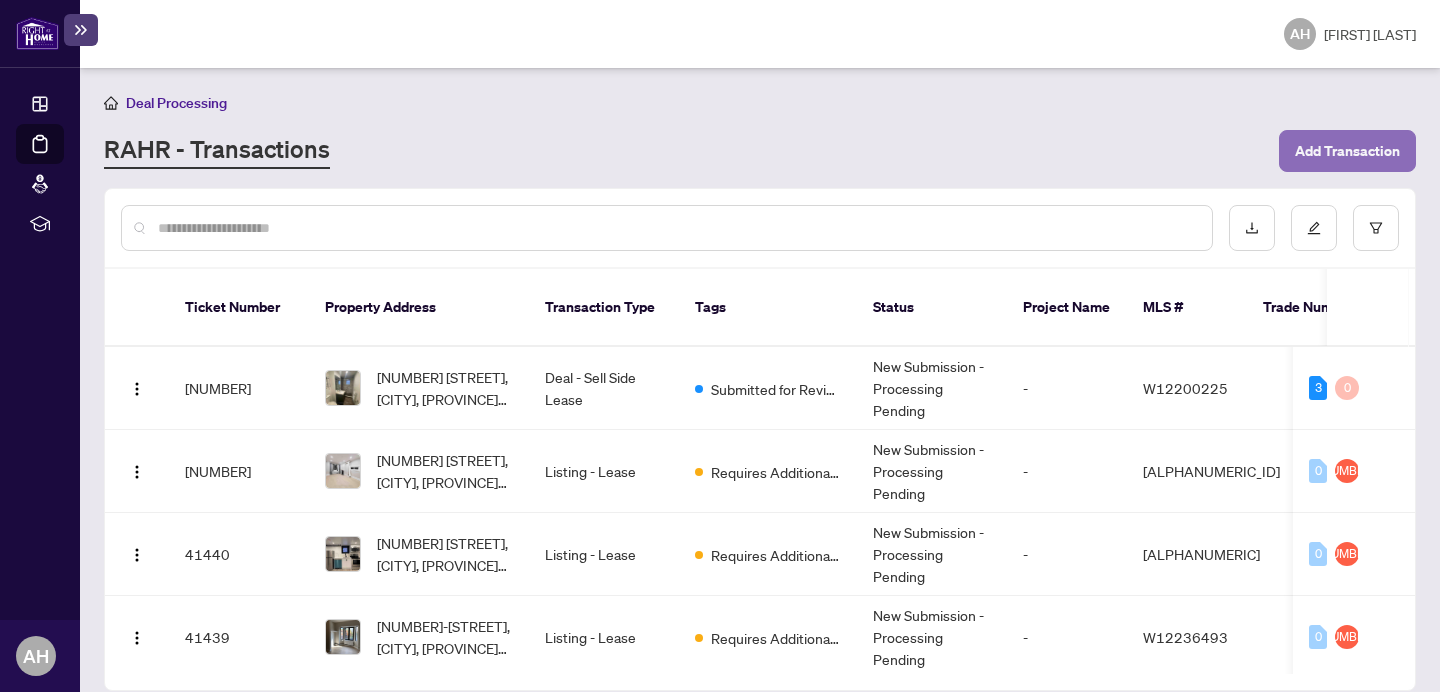 click on "Add Transaction" at bounding box center [1347, 151] 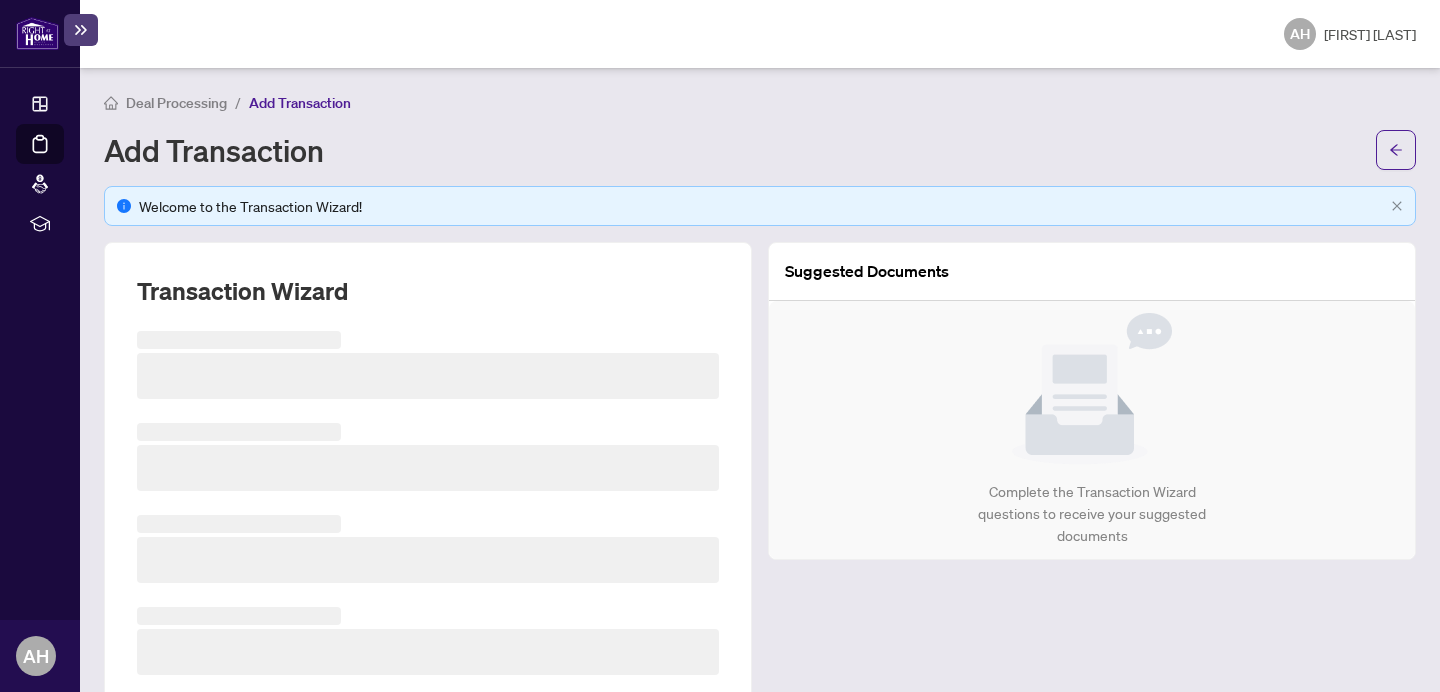 scroll, scrollTop: 0, scrollLeft: 0, axis: both 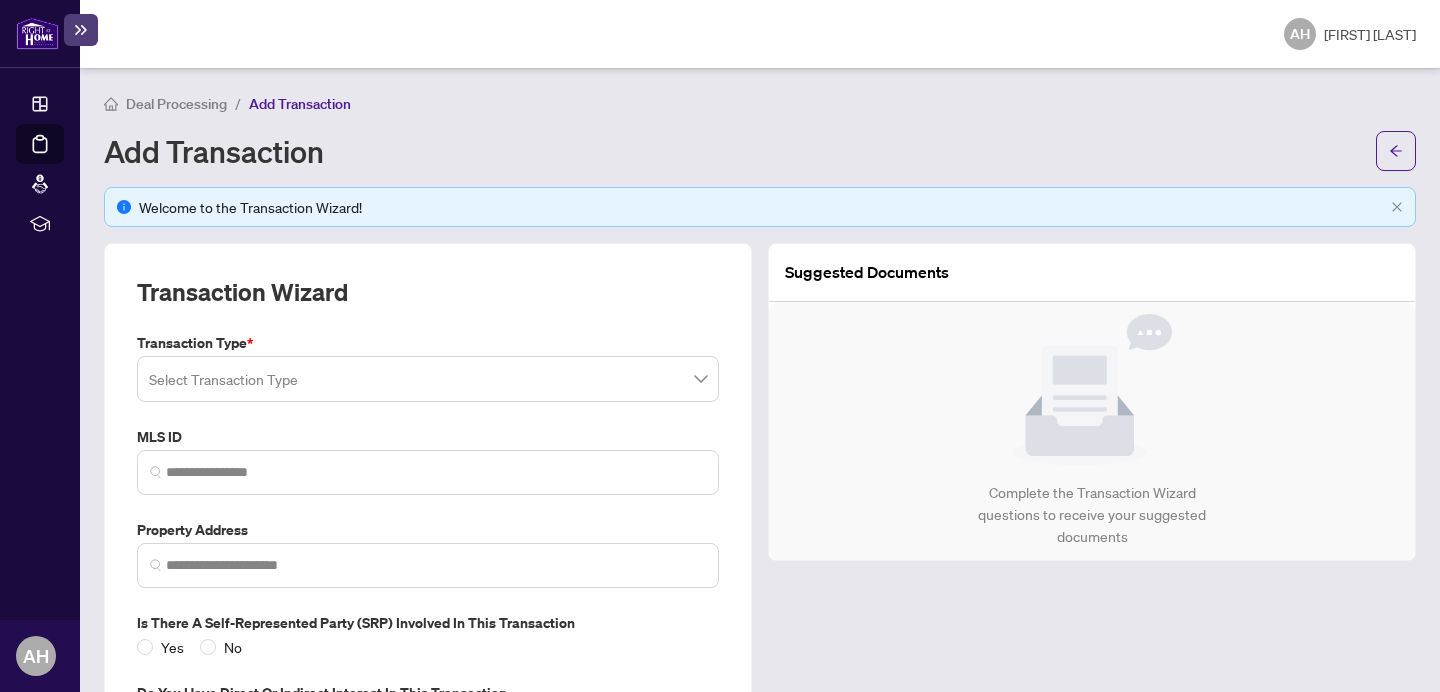 click at bounding box center (428, 379) 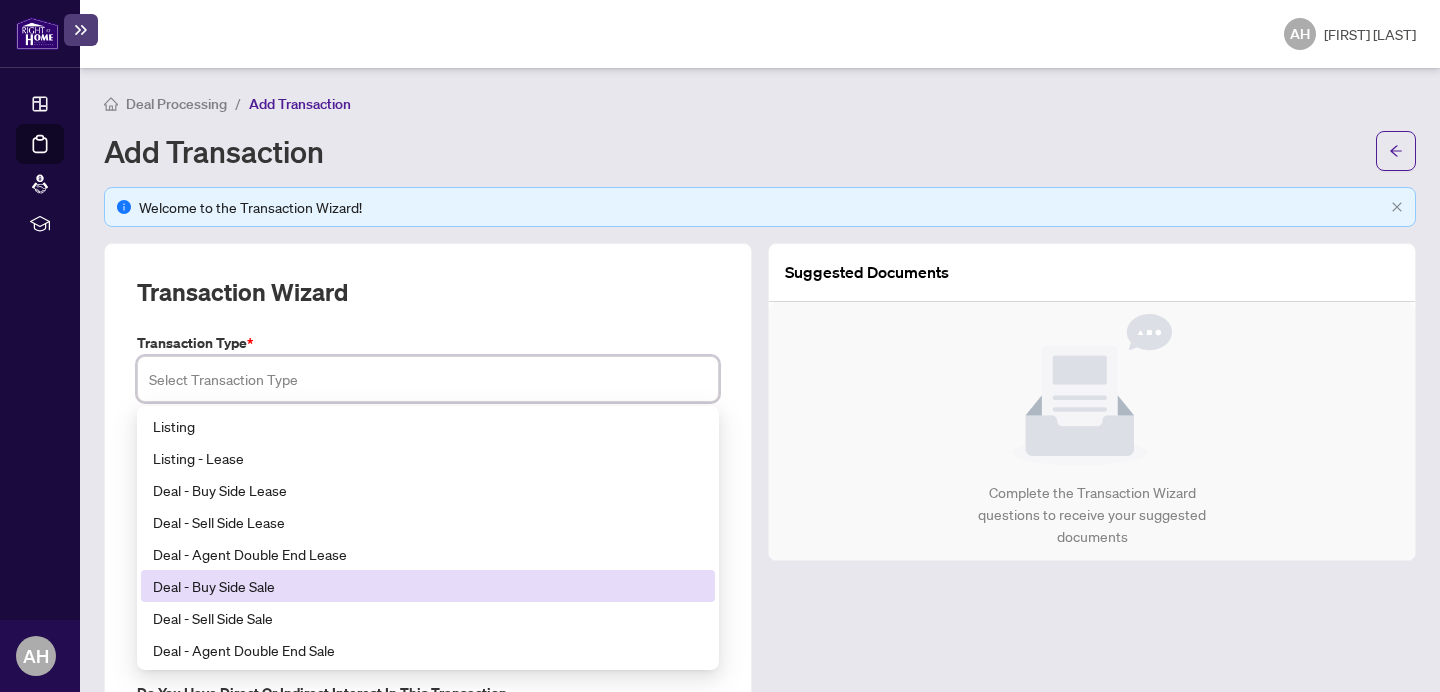 click on "Deal - Buy Side Sale" at bounding box center [428, 586] 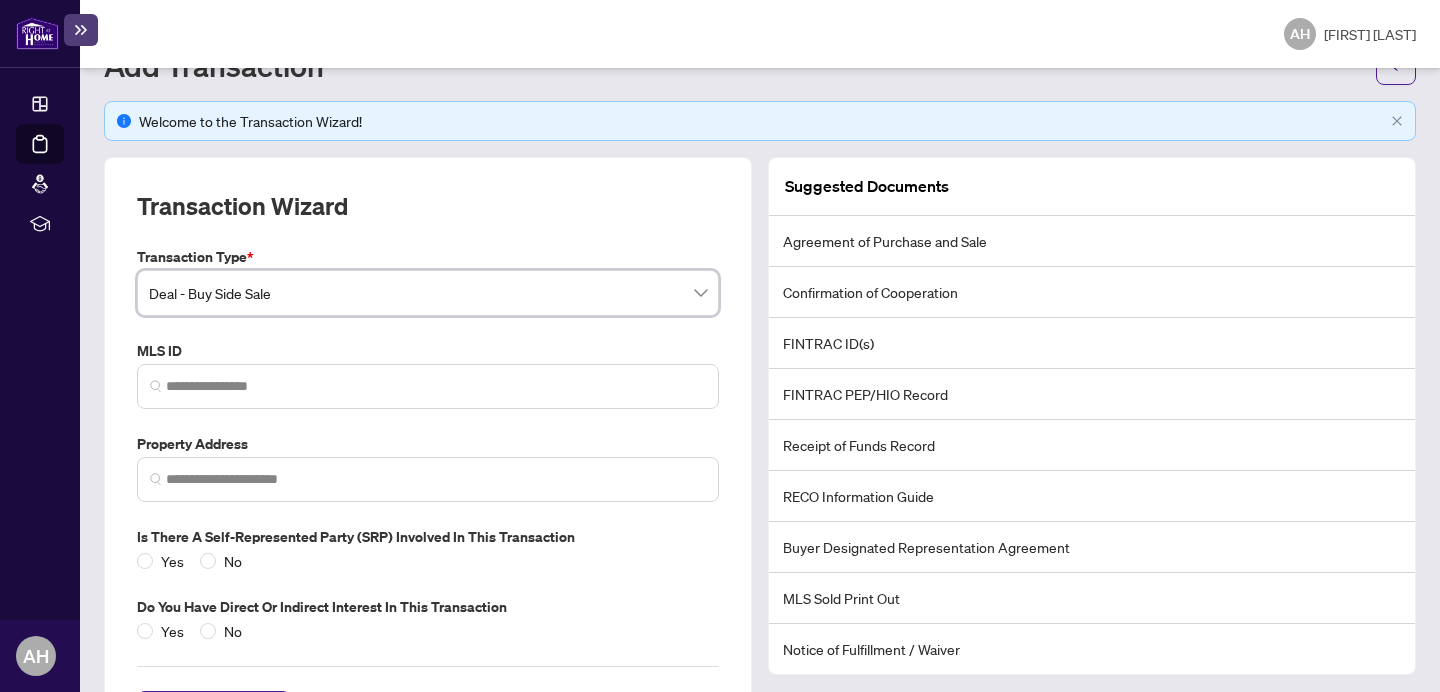 scroll, scrollTop: 90, scrollLeft: 0, axis: vertical 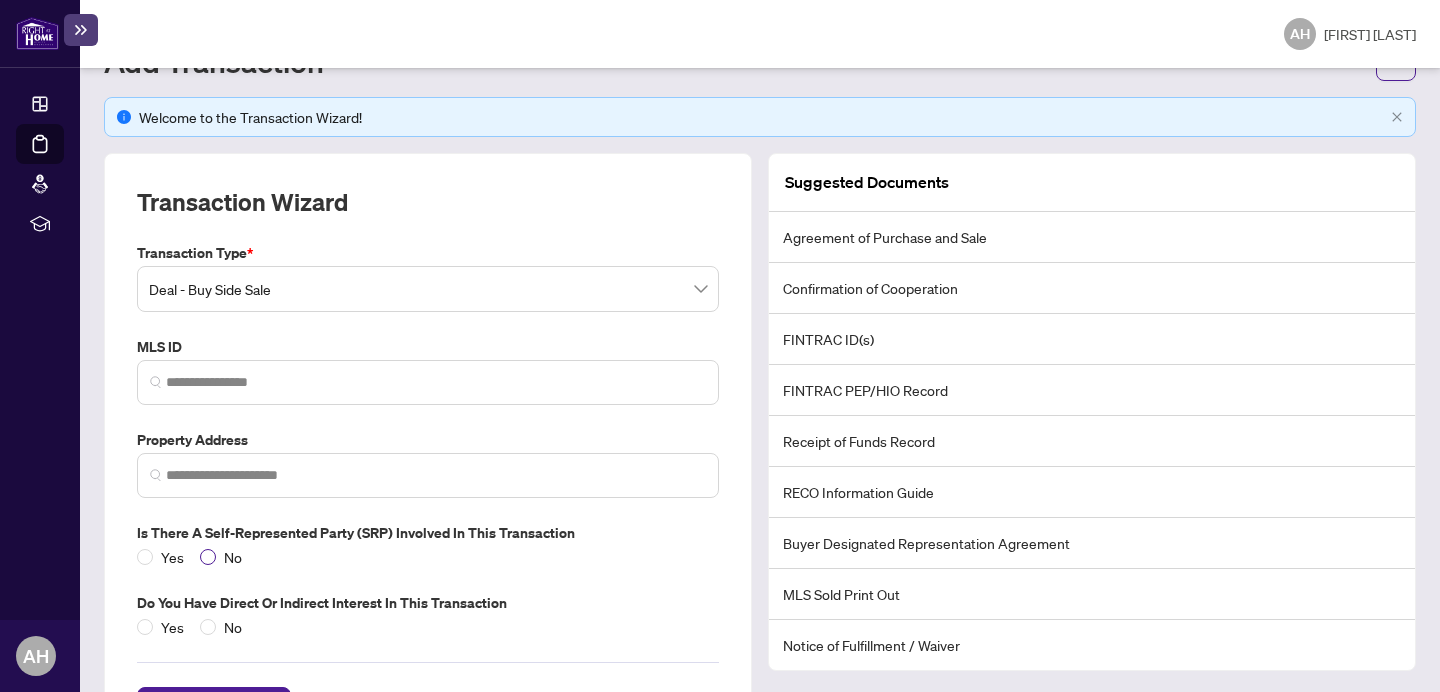 click on "No" at bounding box center (172, 557) 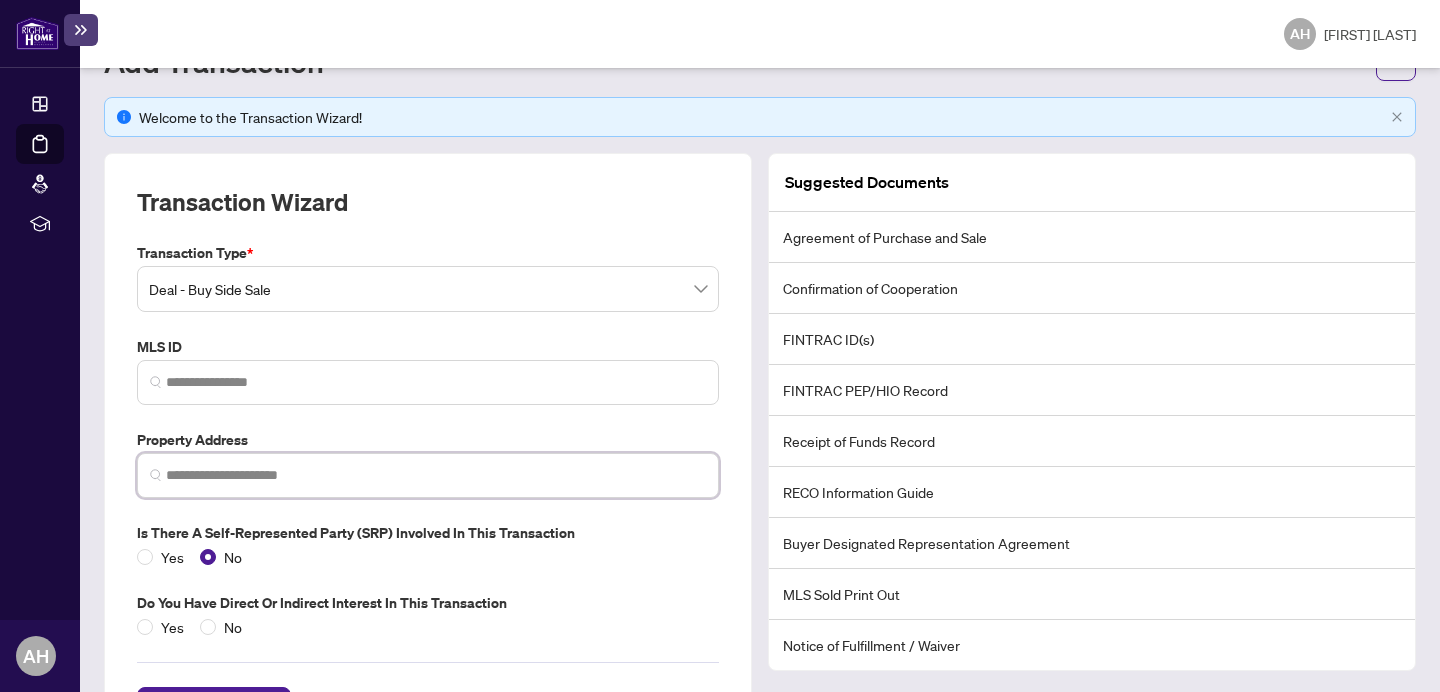 click at bounding box center [436, 475] 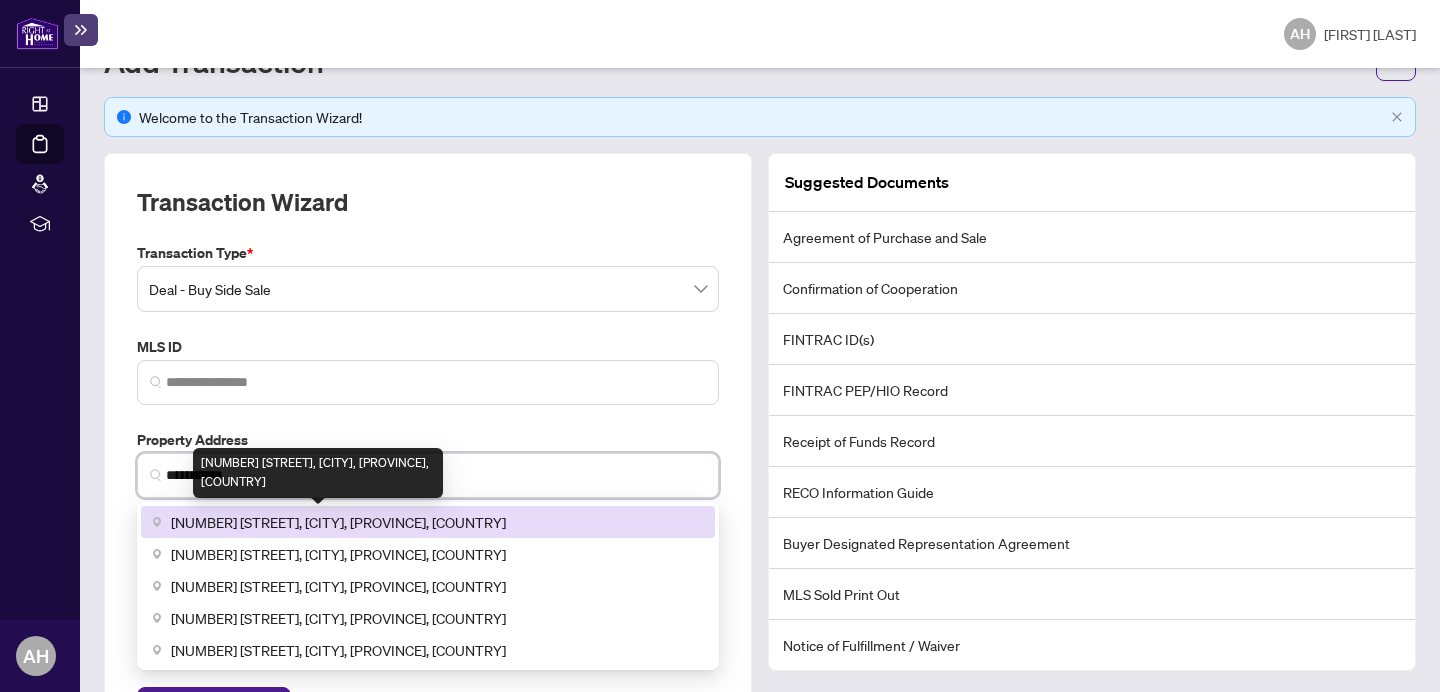click on "[NUMBER] [STREET], [CITY], [PROVINCE], [COUNTRY]" at bounding box center (338, 522) 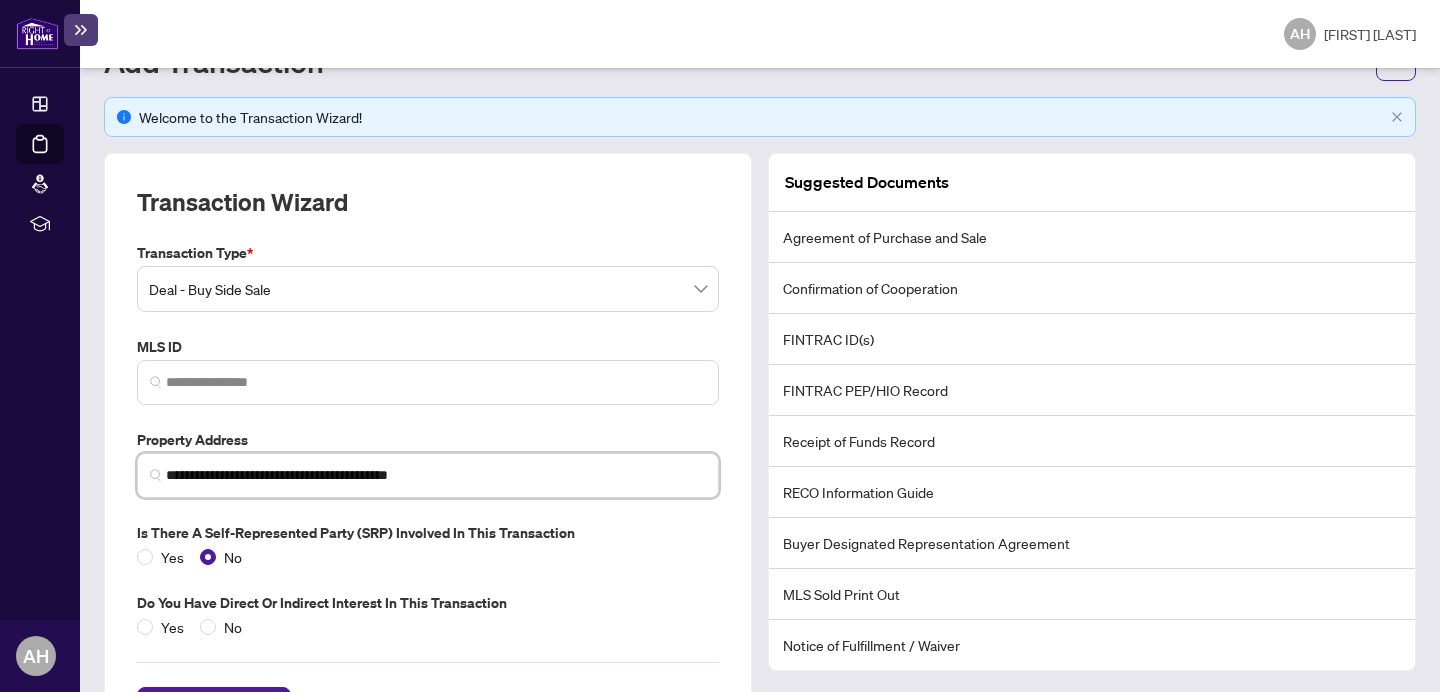 scroll, scrollTop: 183, scrollLeft: 0, axis: vertical 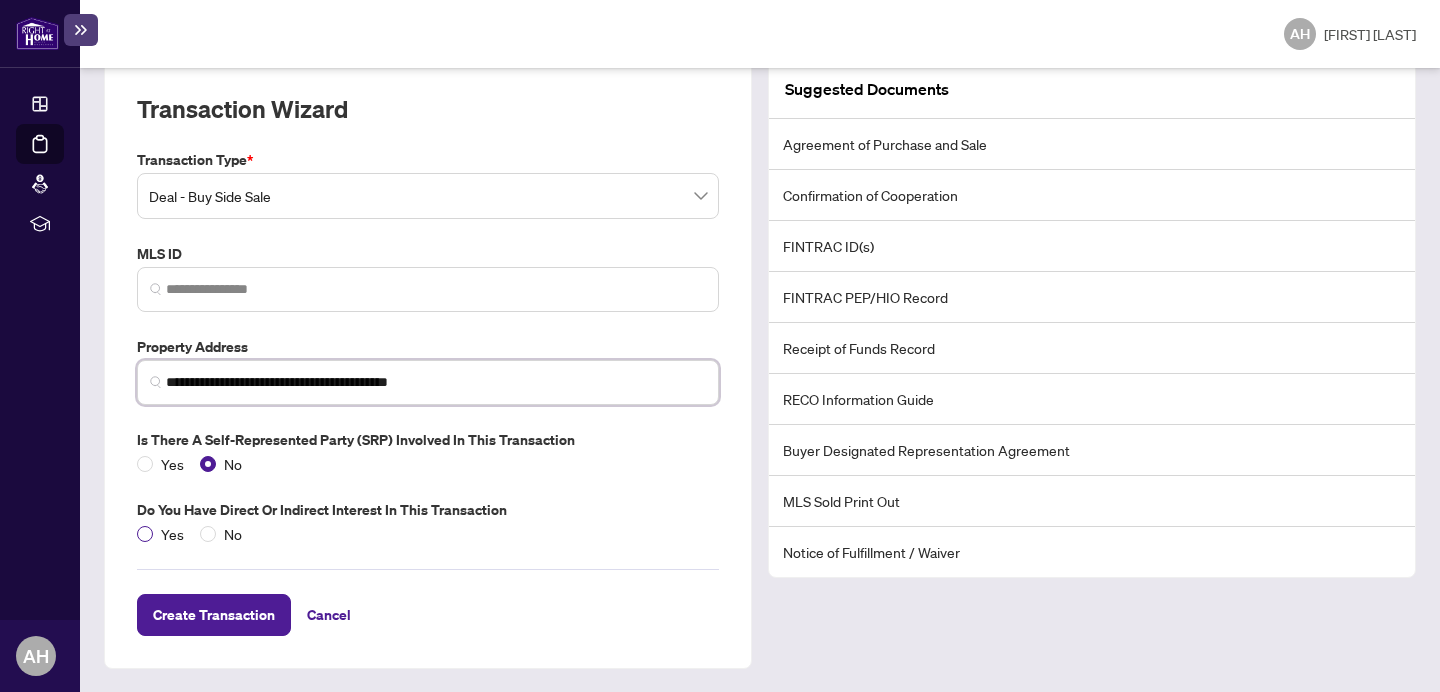 type on "**********" 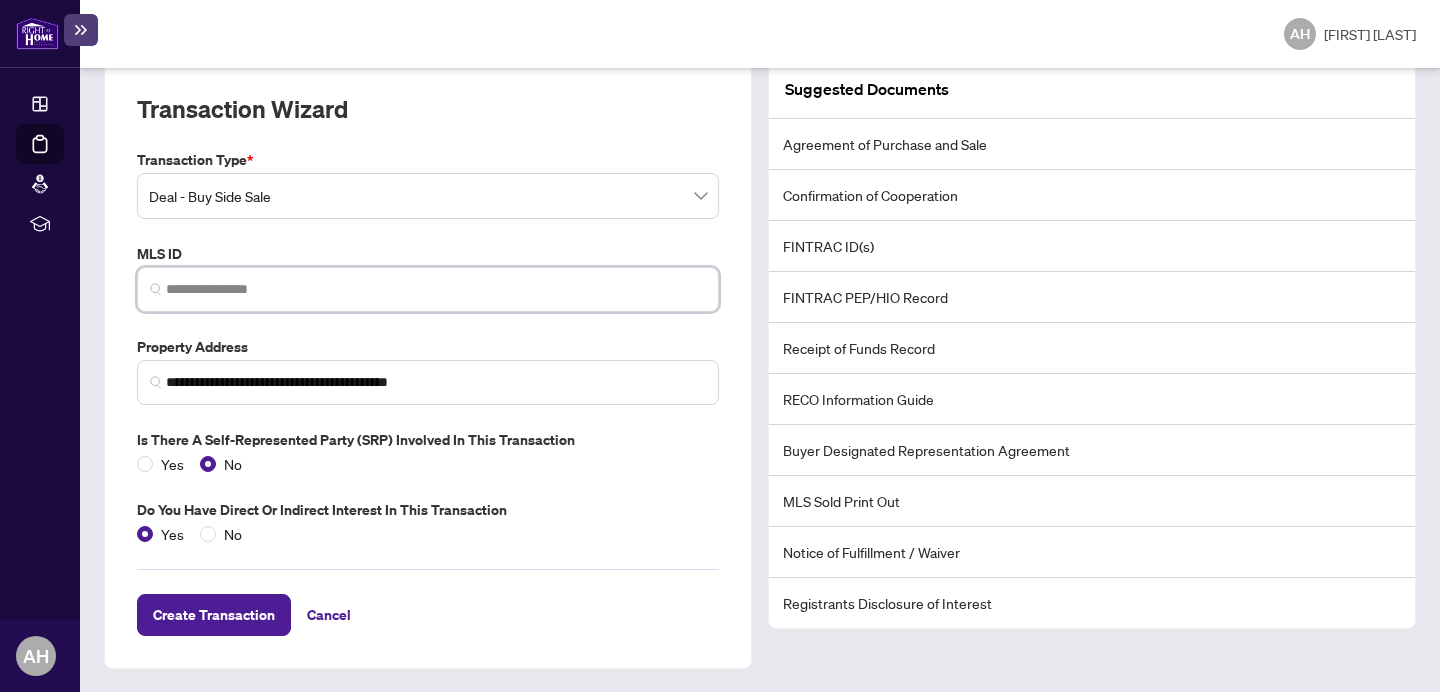 click at bounding box center [436, 289] 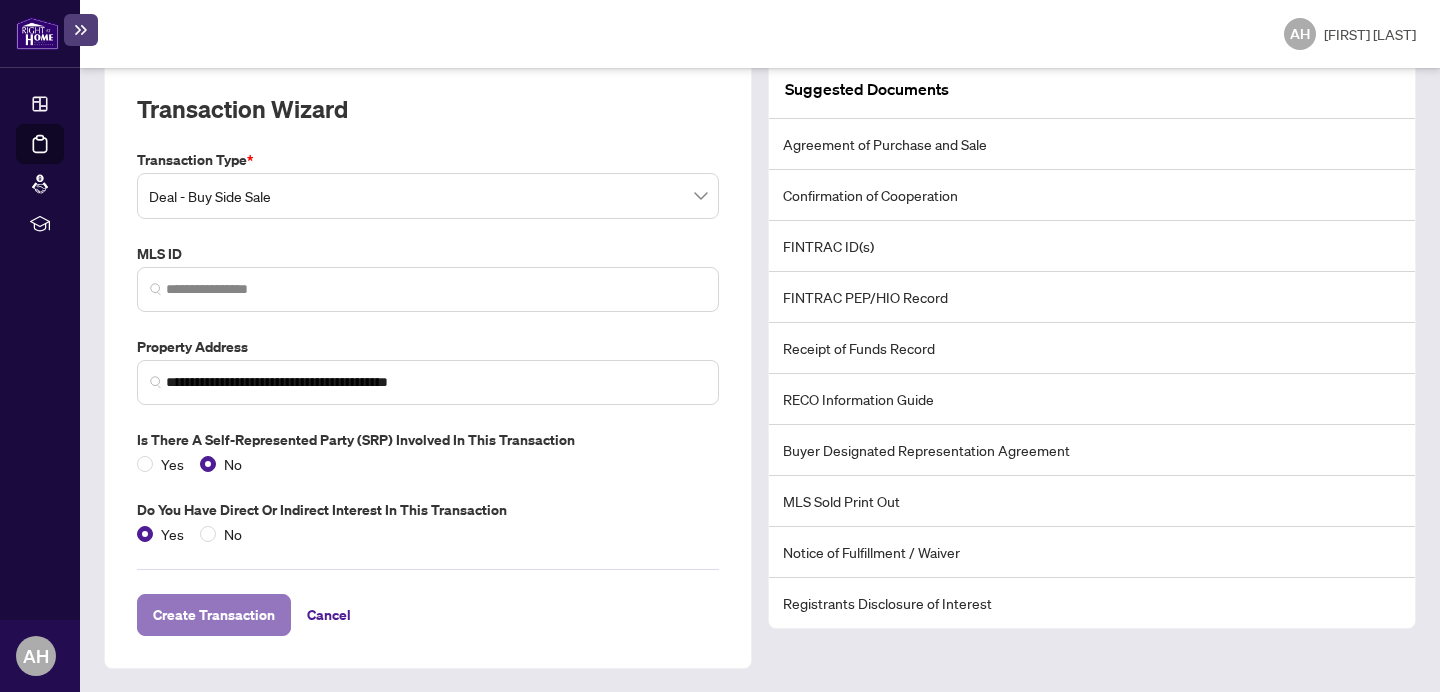 click on "Create Transaction" at bounding box center (214, 615) 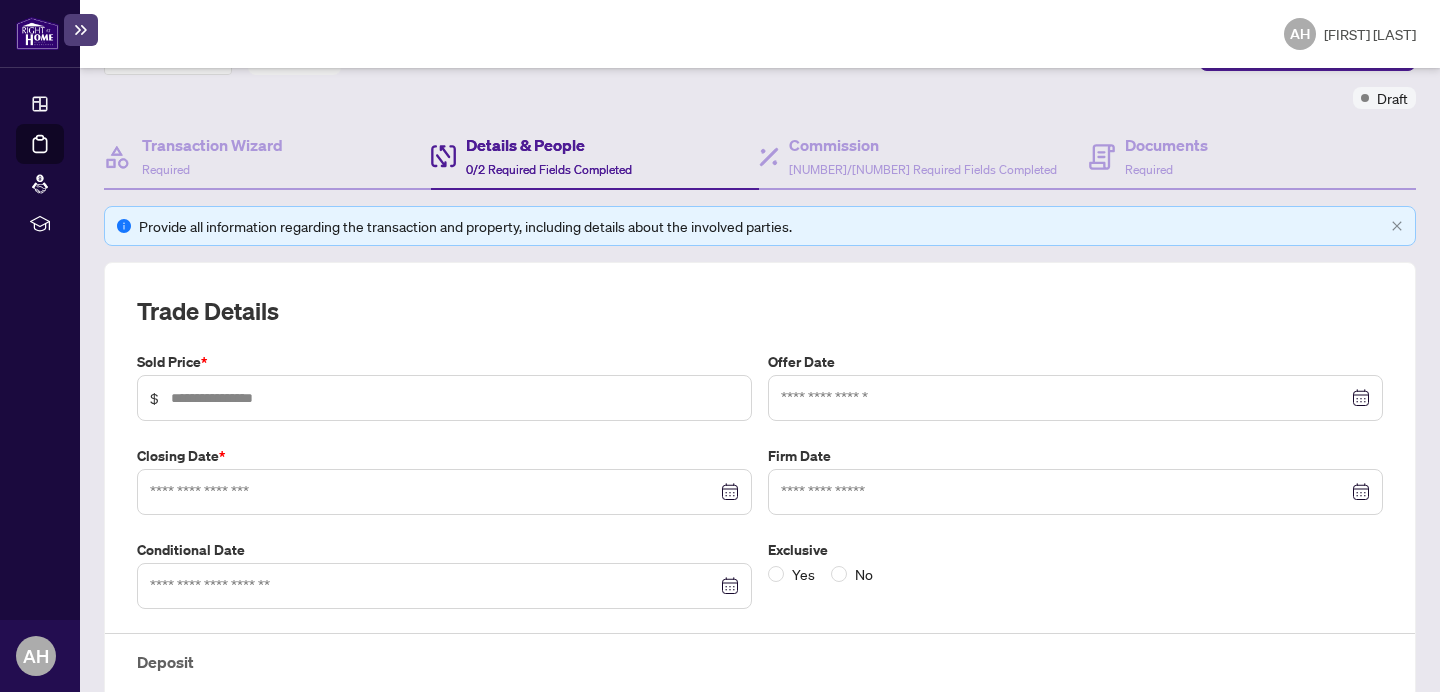 scroll, scrollTop: 153, scrollLeft: 0, axis: vertical 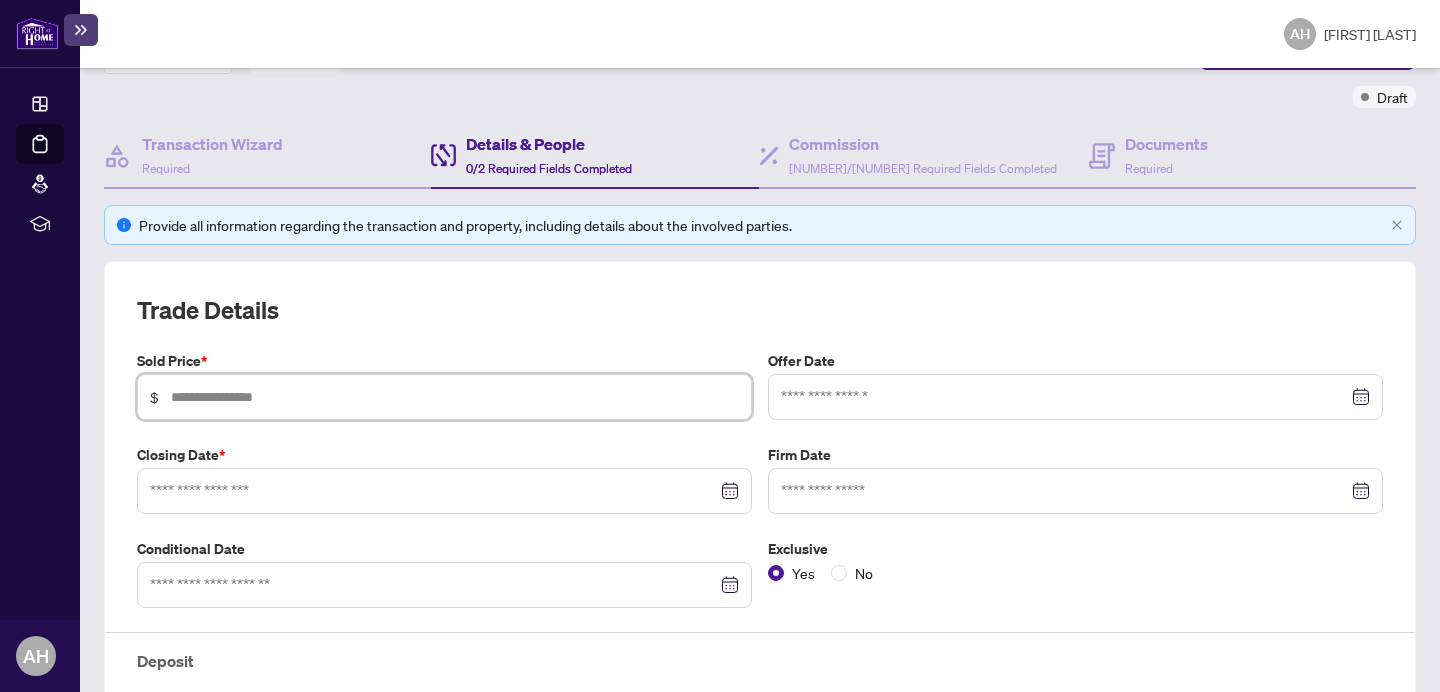 click at bounding box center (455, 397) 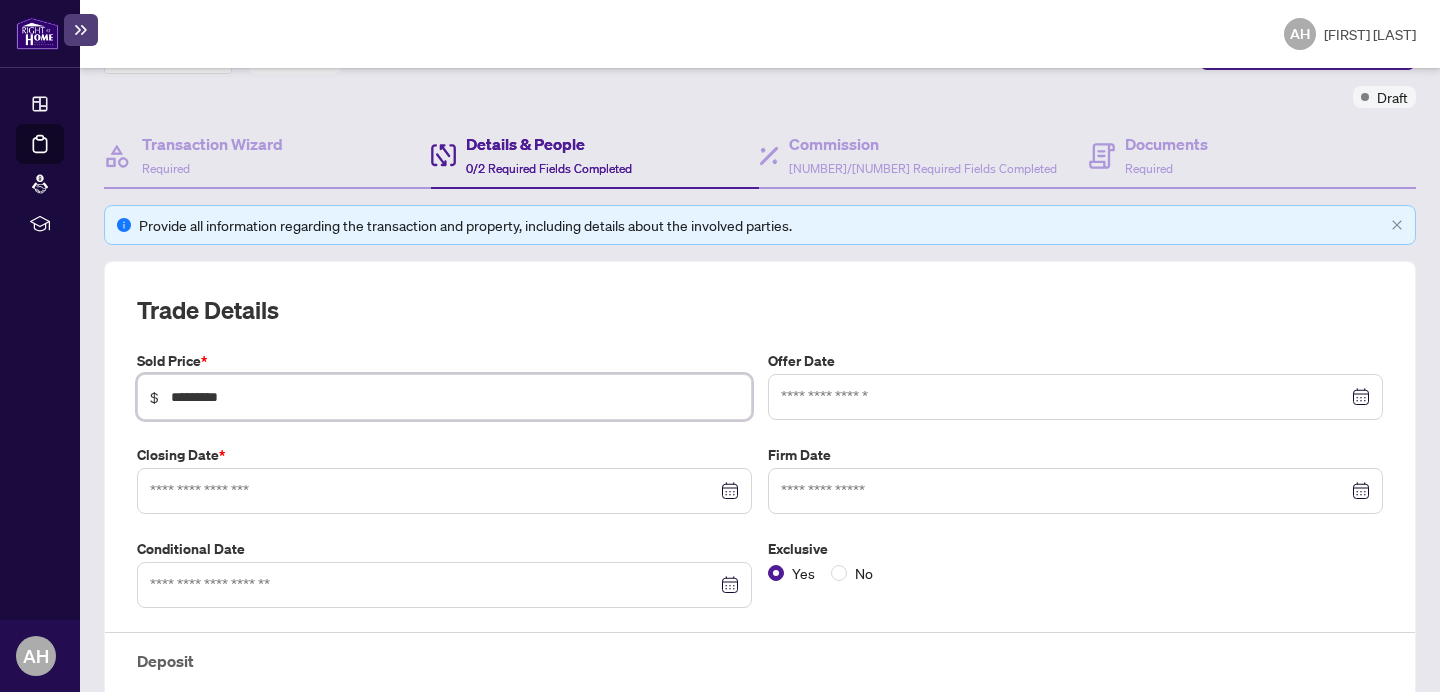 type on "*********" 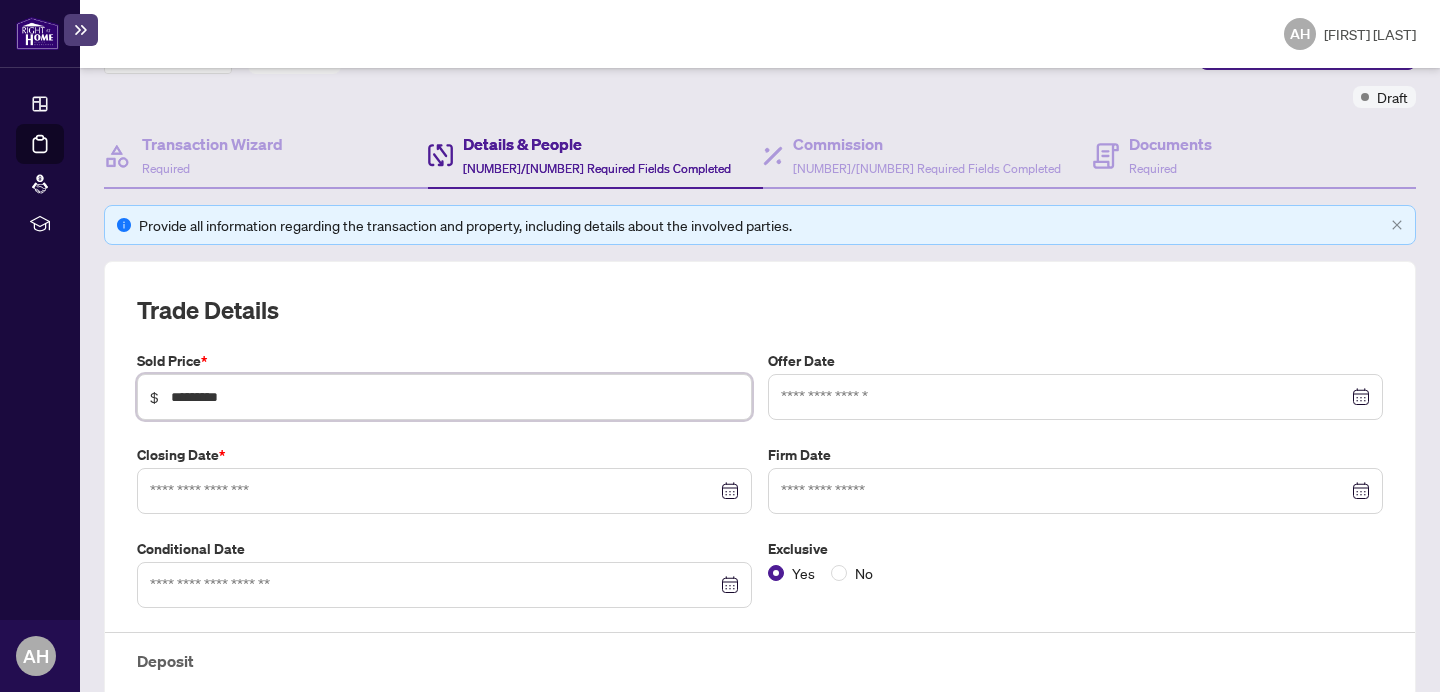 click at bounding box center (1075, 397) 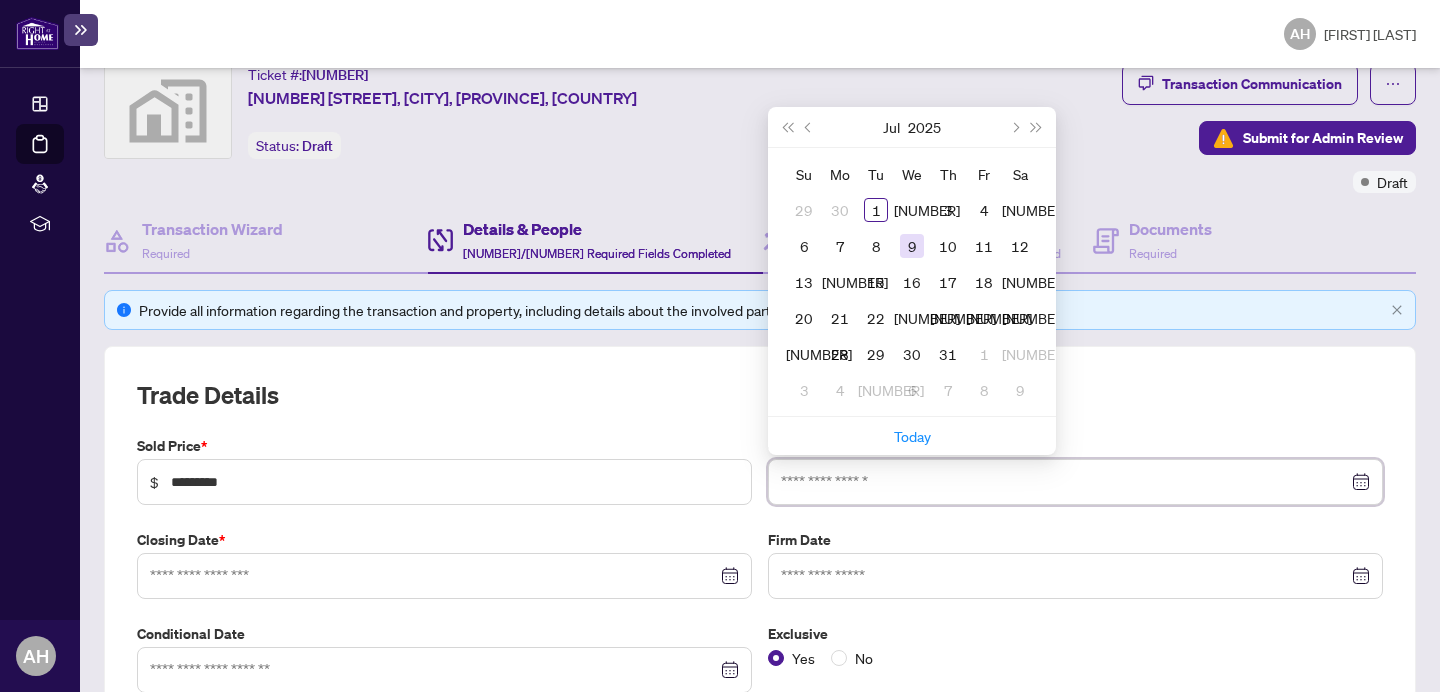 scroll, scrollTop: 66, scrollLeft: 0, axis: vertical 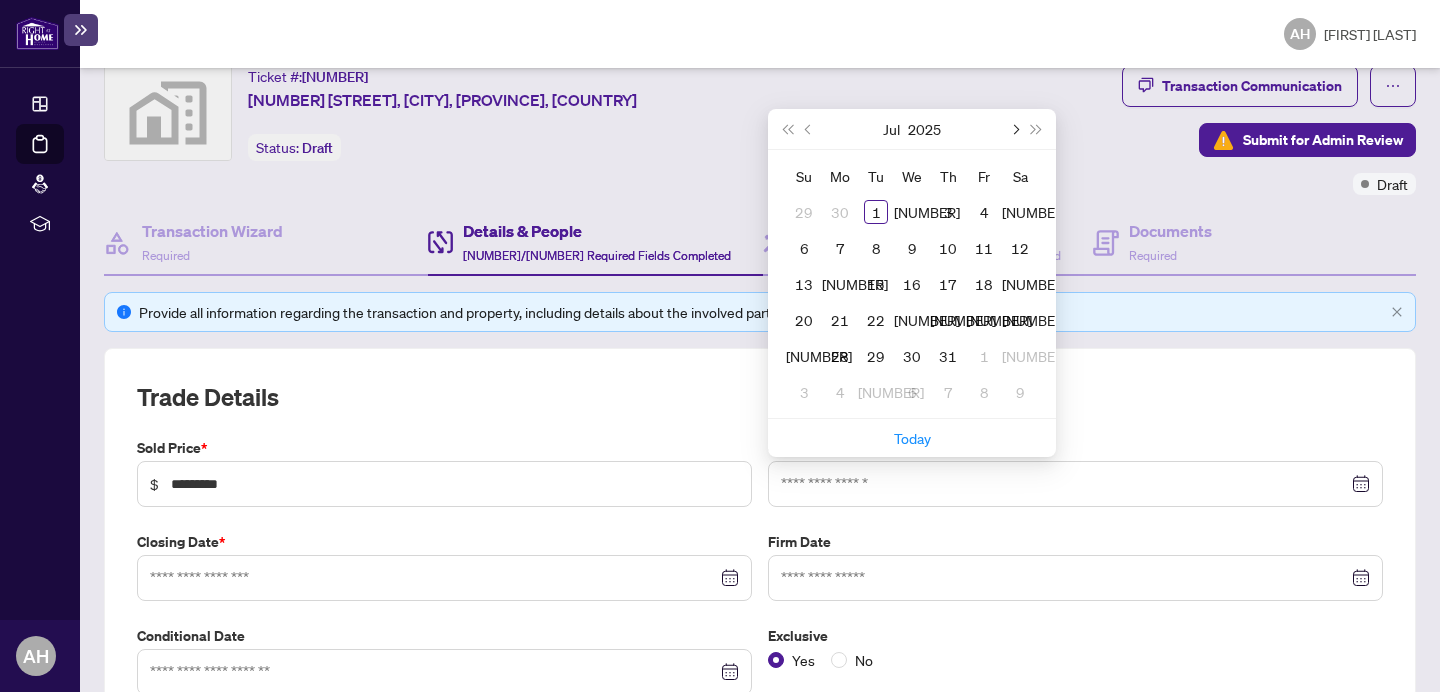 click at bounding box center (1014, 129) 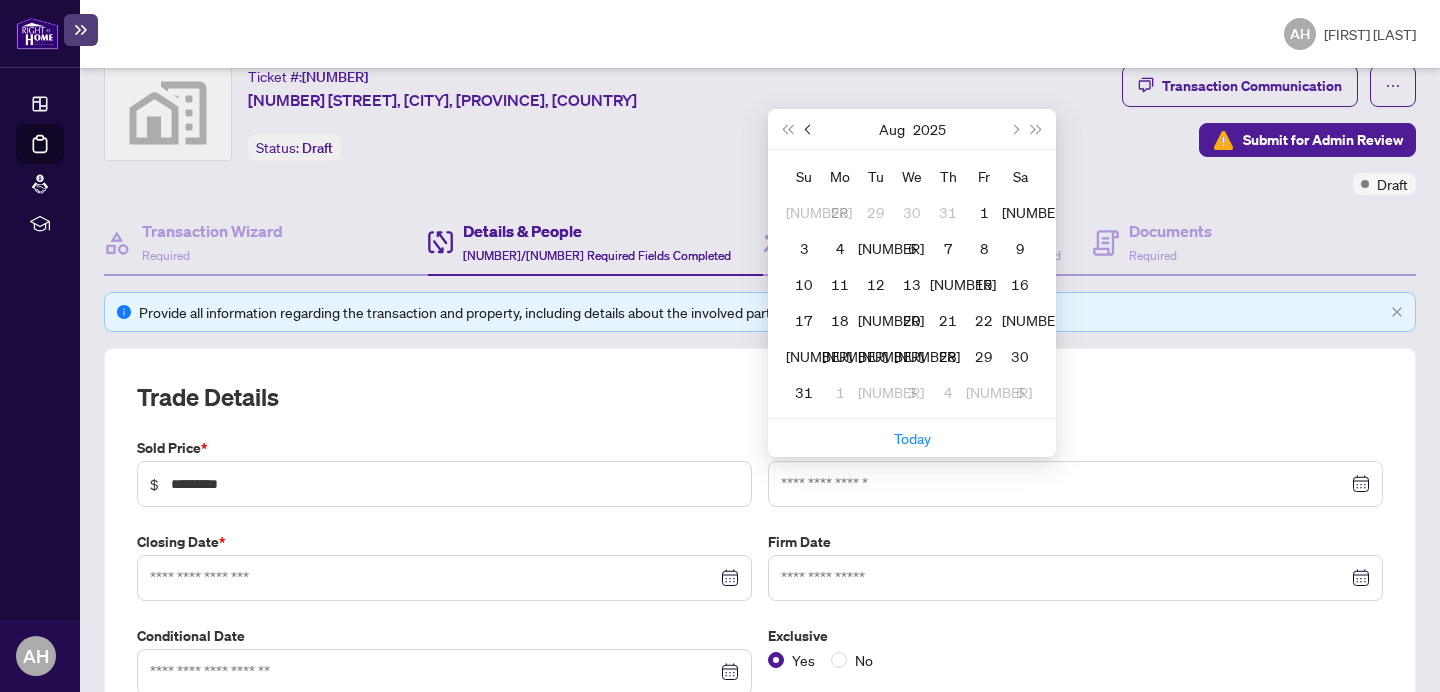 click at bounding box center [809, 129] 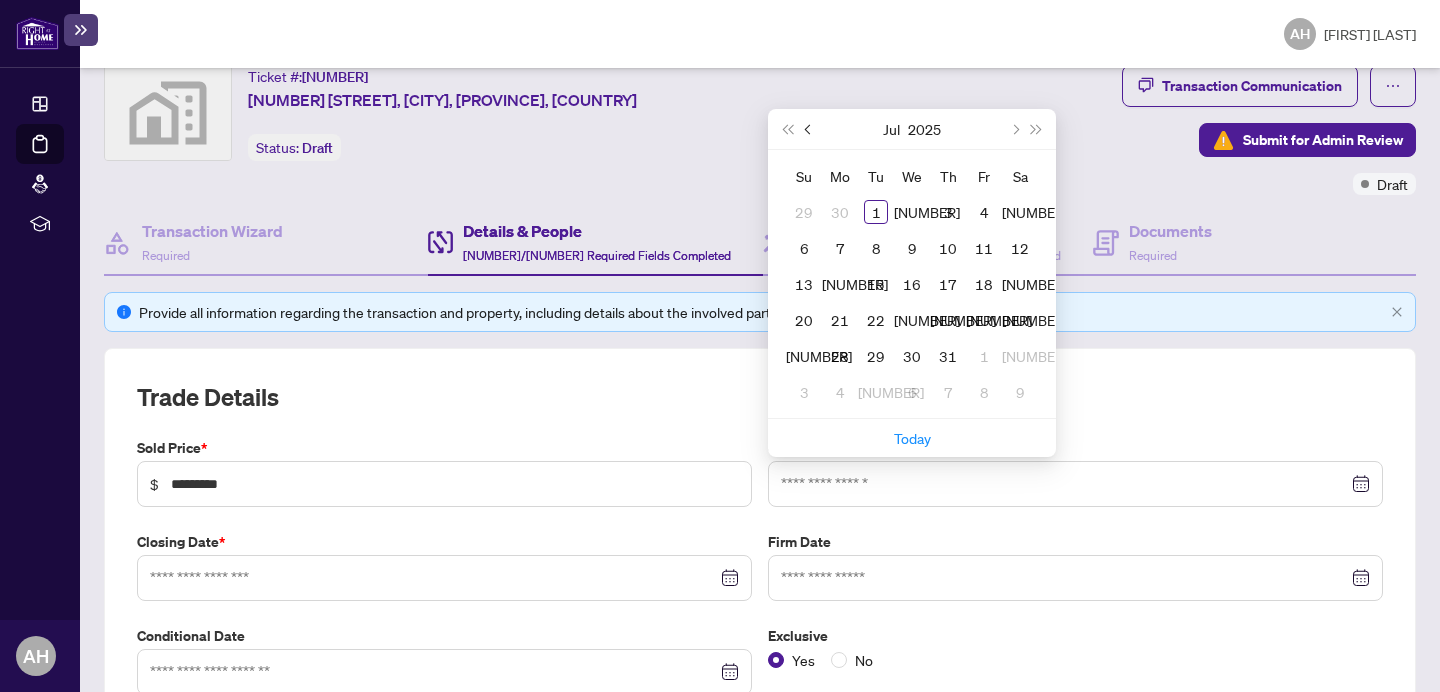 click at bounding box center (809, 129) 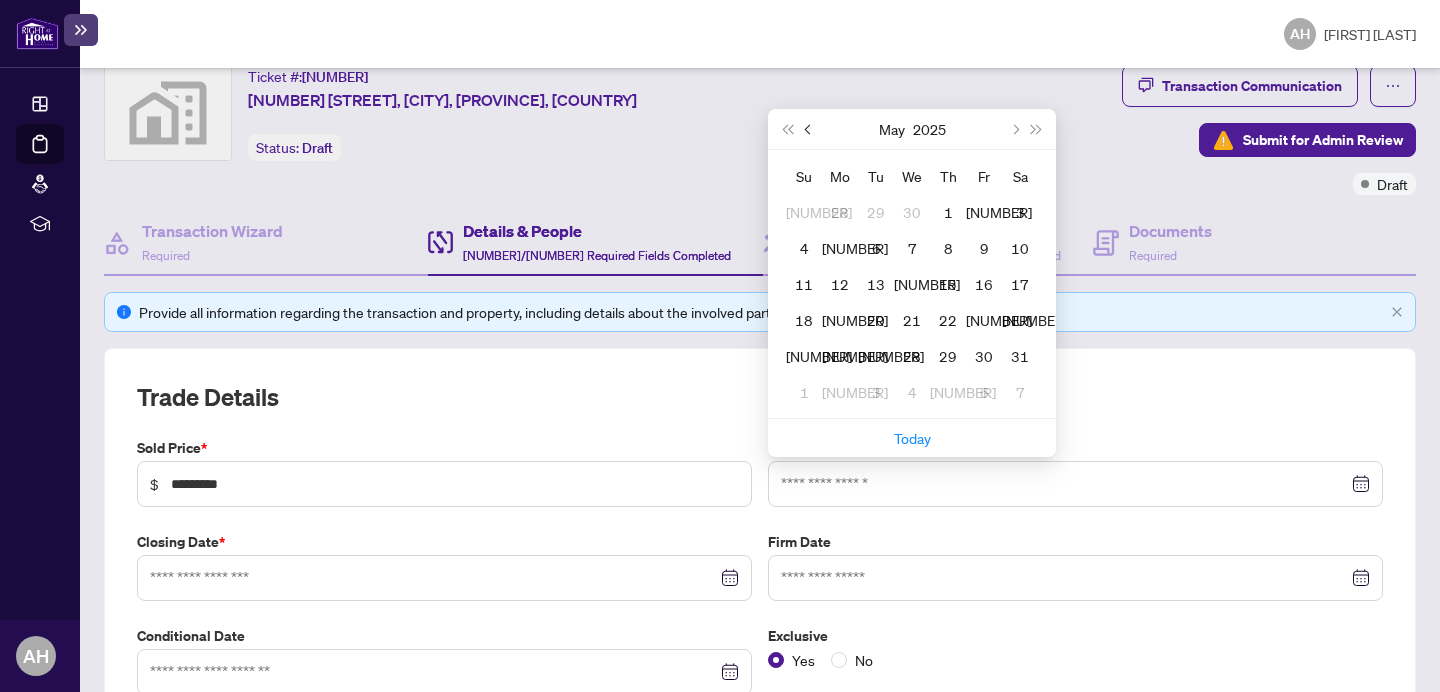 click at bounding box center [809, 129] 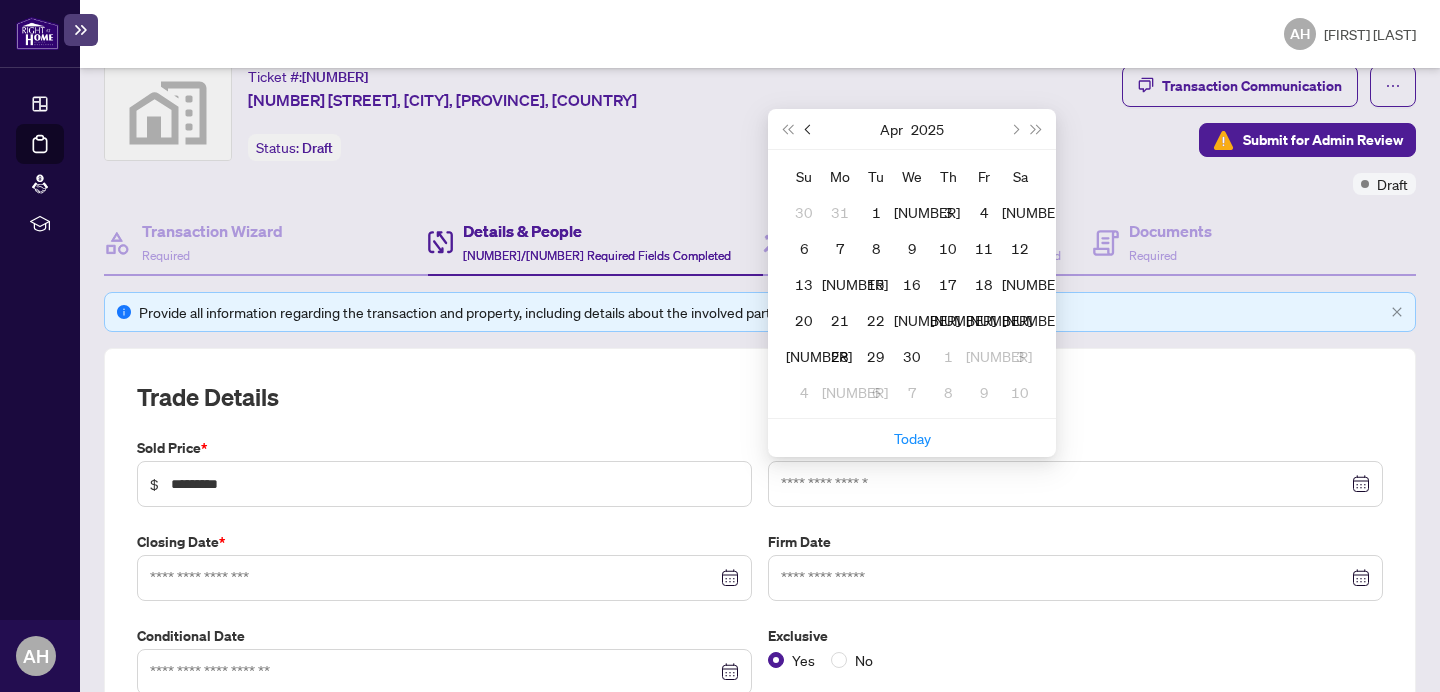 click at bounding box center (809, 129) 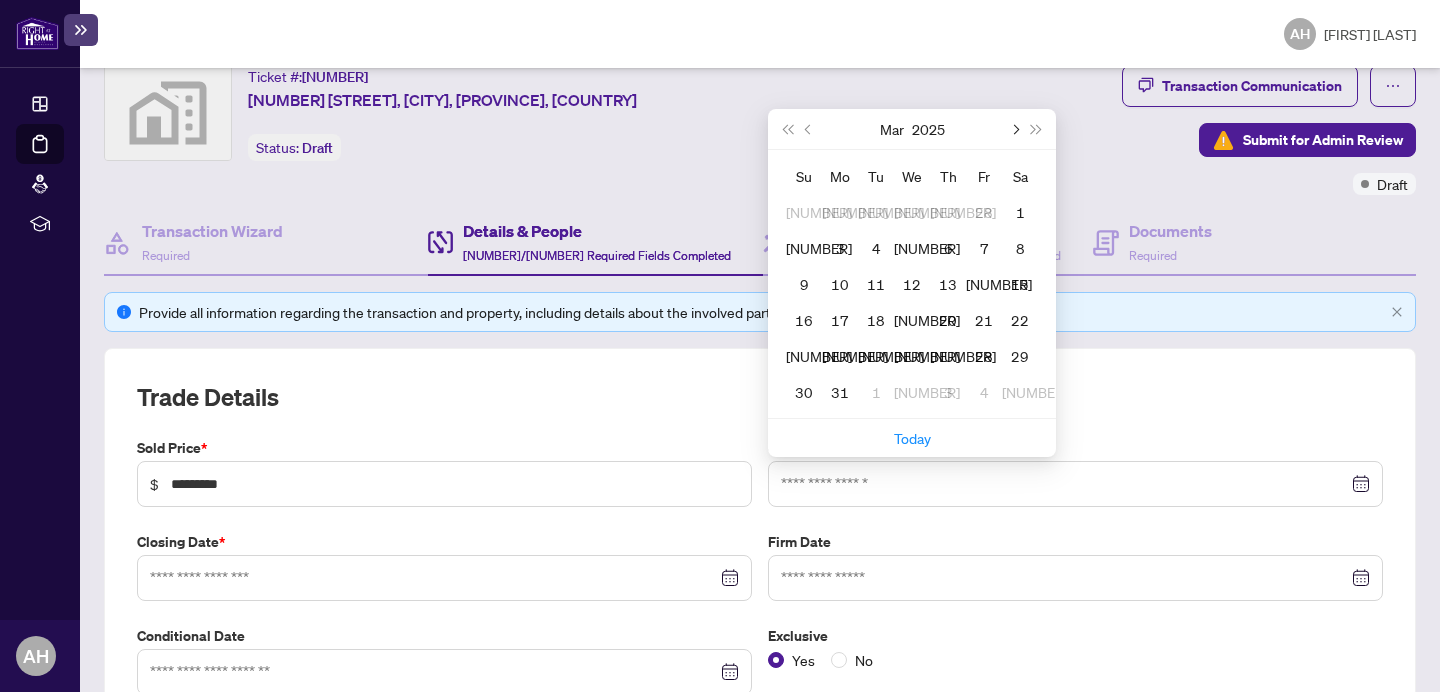 click at bounding box center (1014, 129) 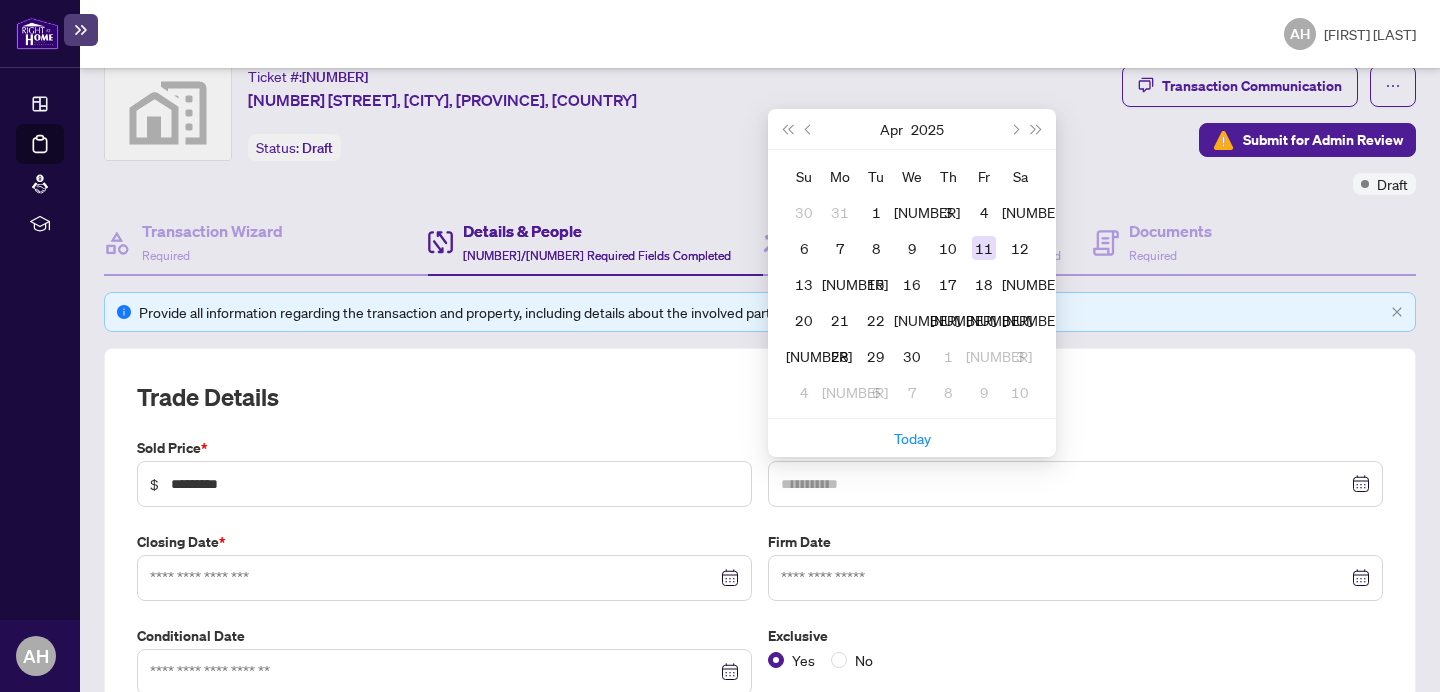 click on "11" at bounding box center (984, 248) 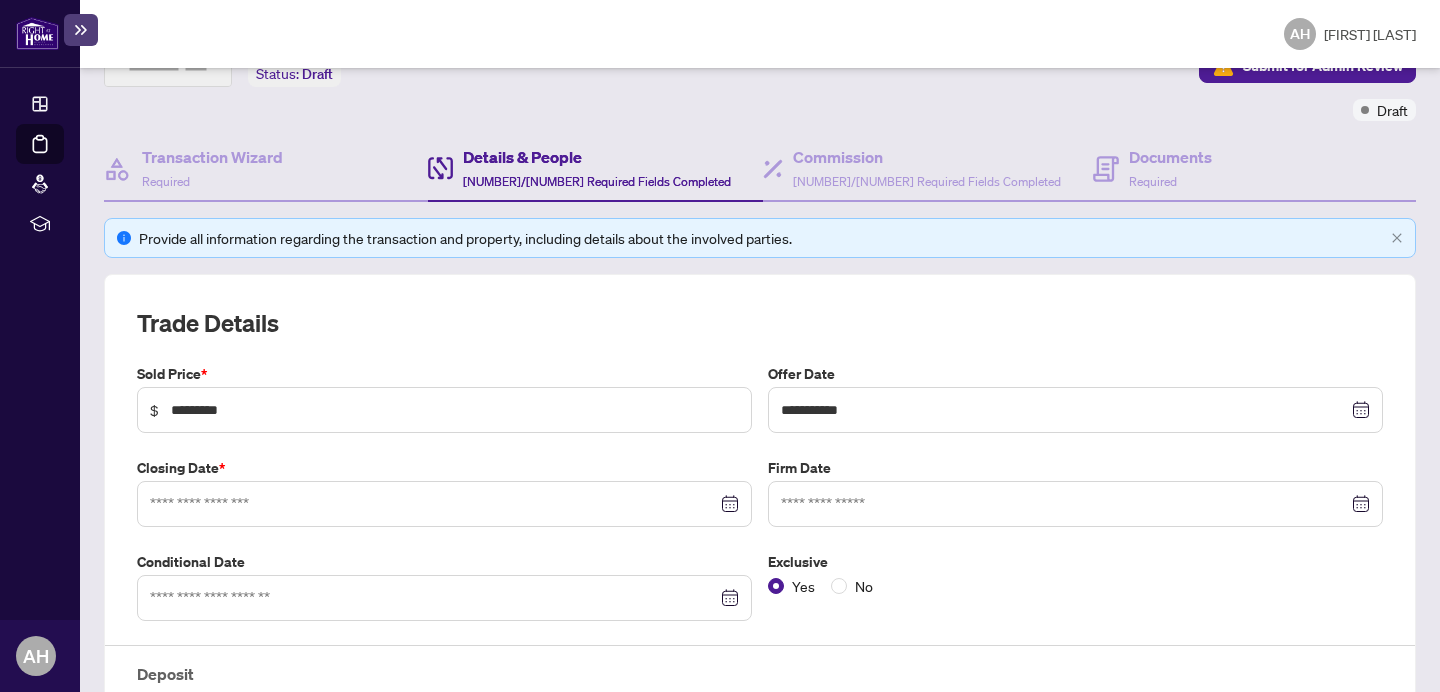 scroll, scrollTop: 144, scrollLeft: 0, axis: vertical 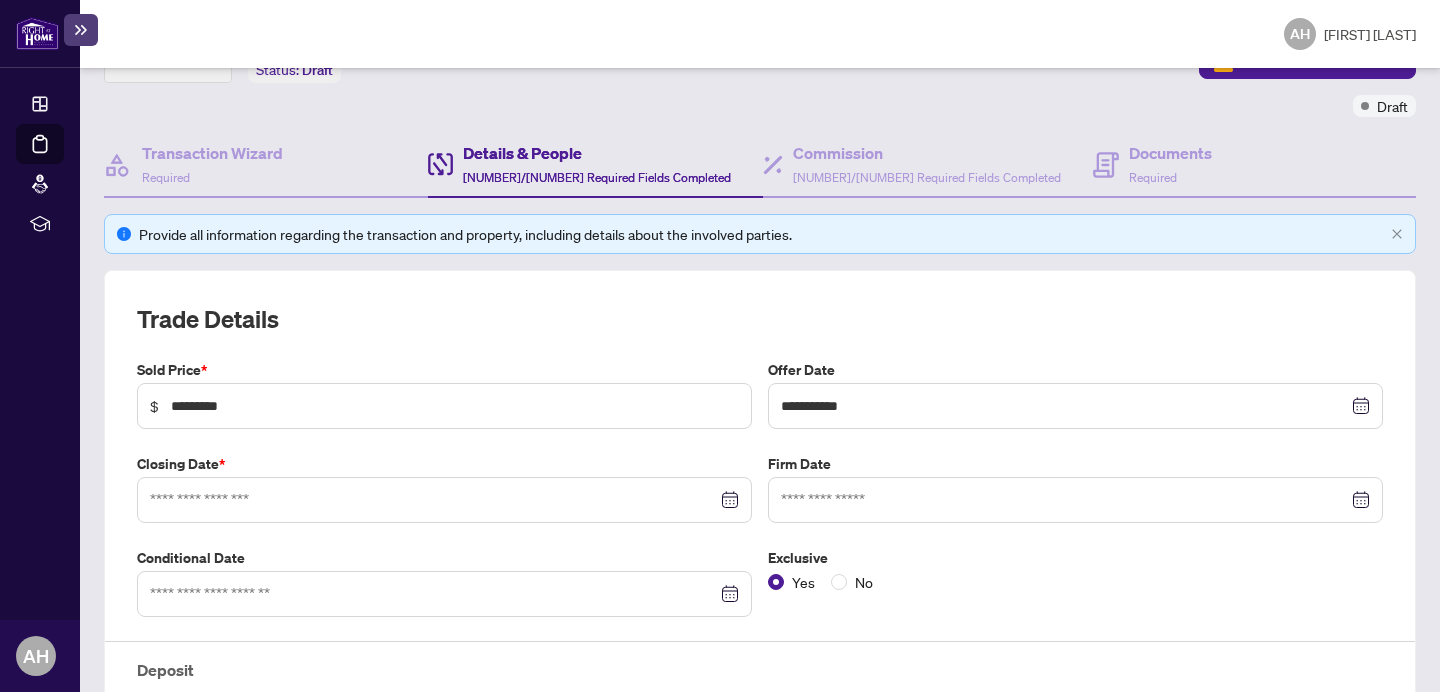 click at bounding box center [1075, 406] 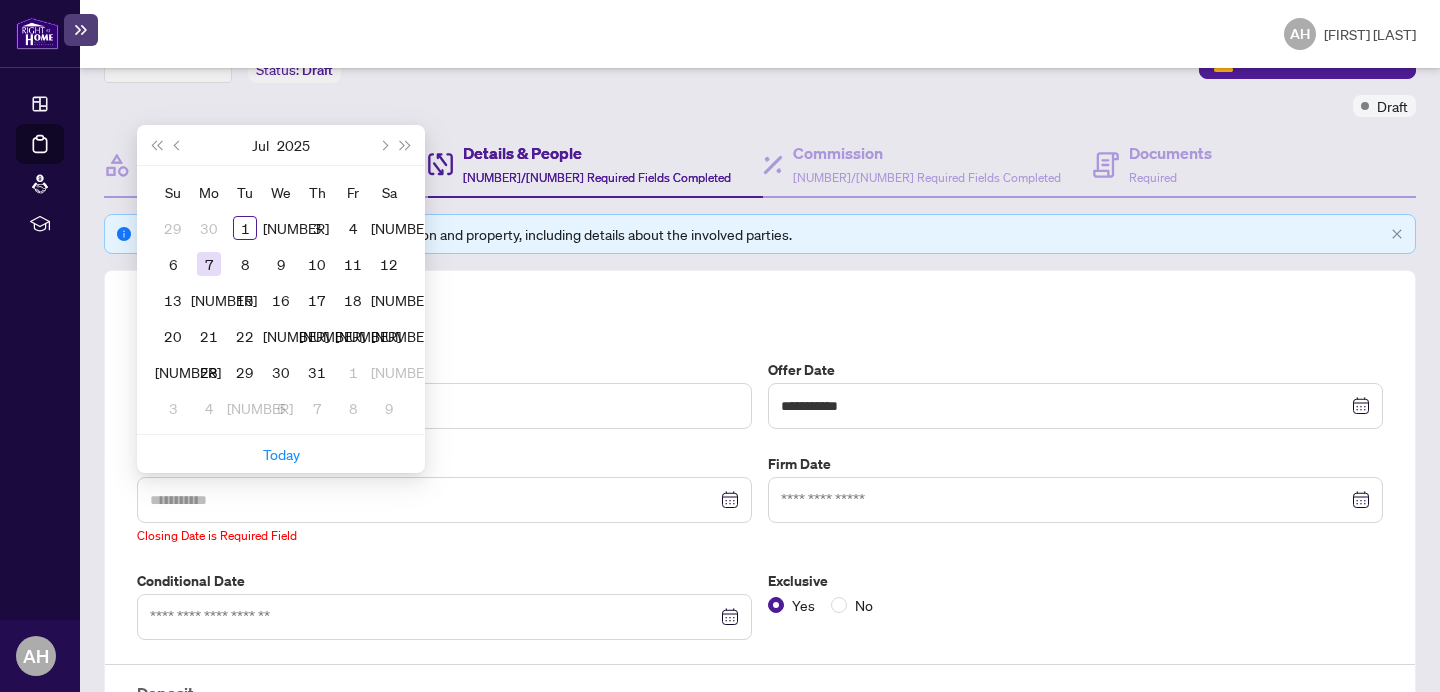 click on "7" at bounding box center (0, 0) 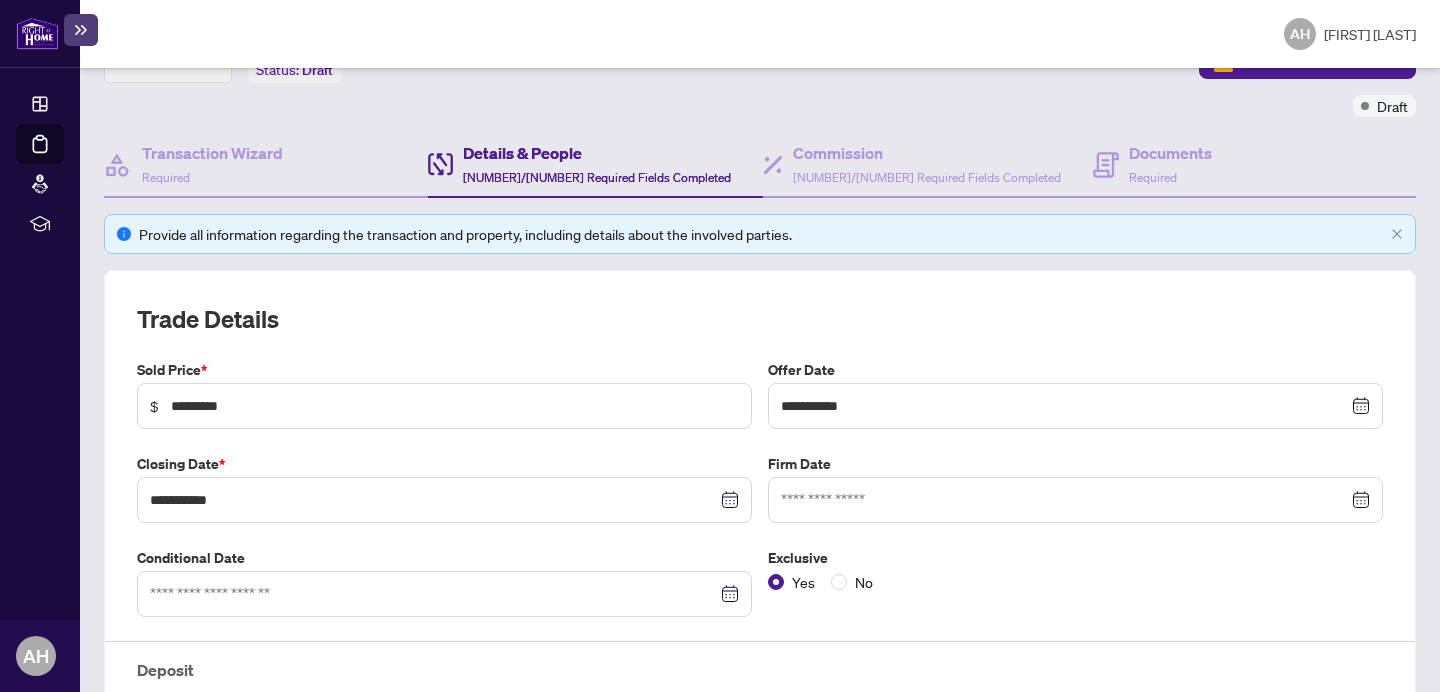 click at bounding box center (1075, 406) 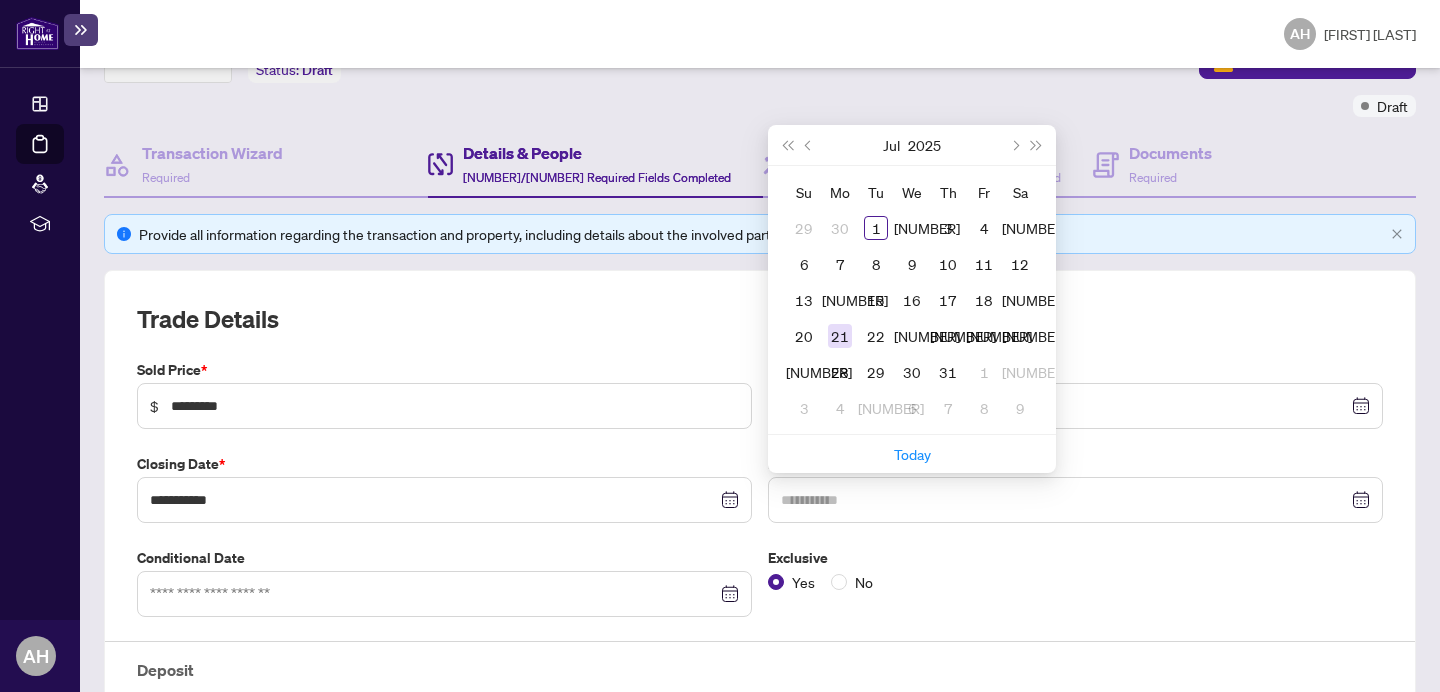 click on "21" at bounding box center [0, 0] 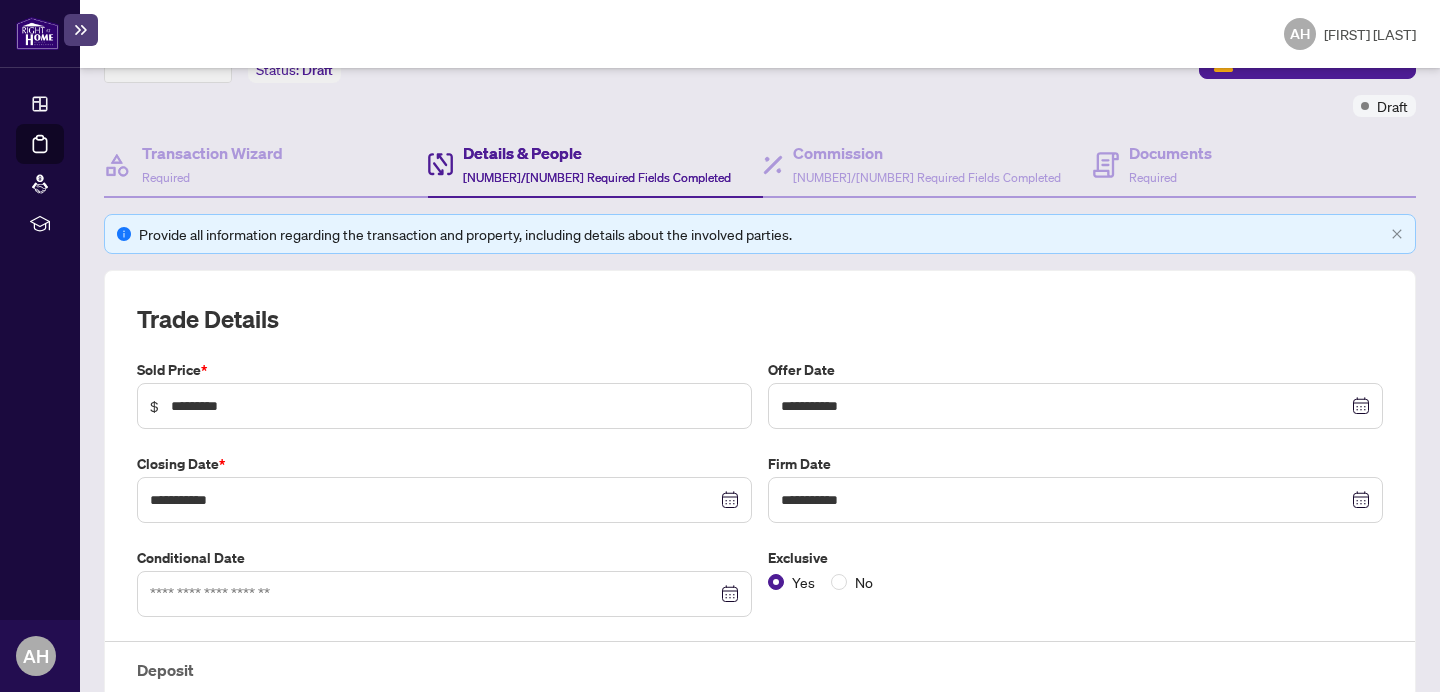 click at bounding box center [1075, 406] 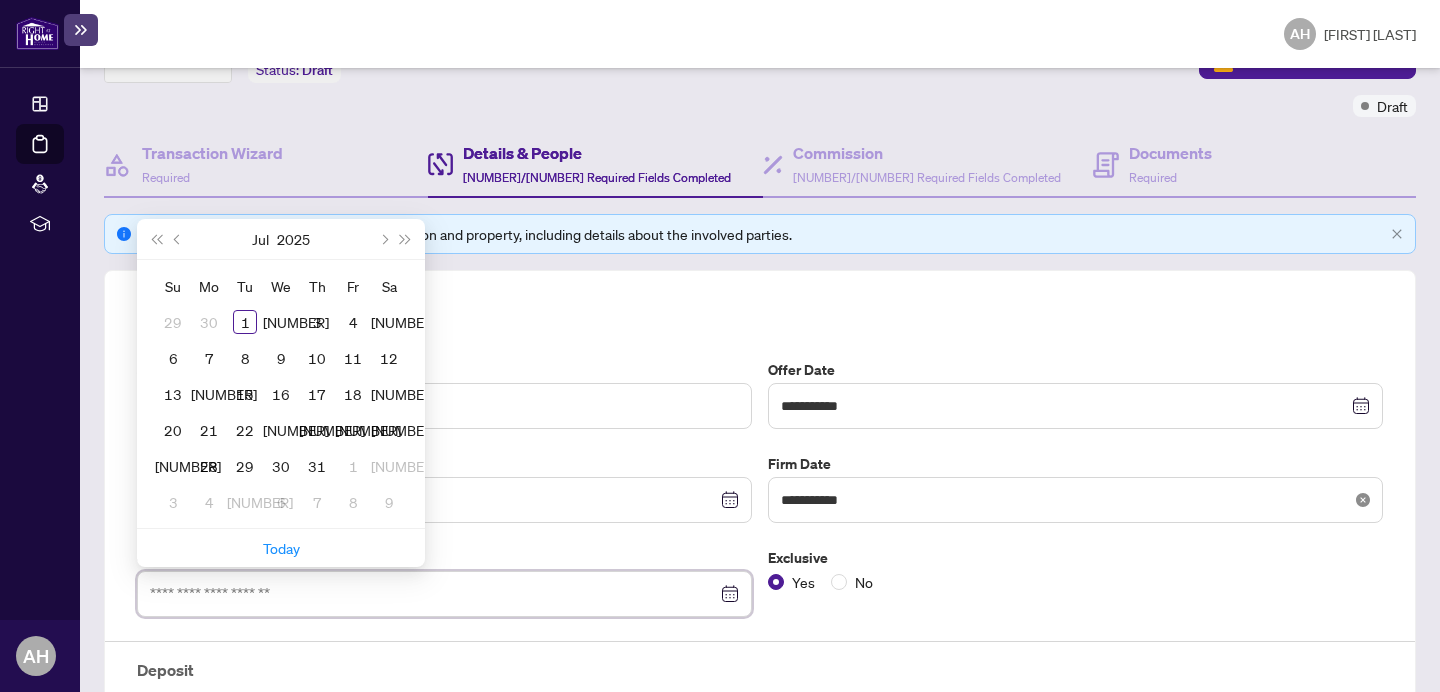 click at bounding box center (1363, 406) 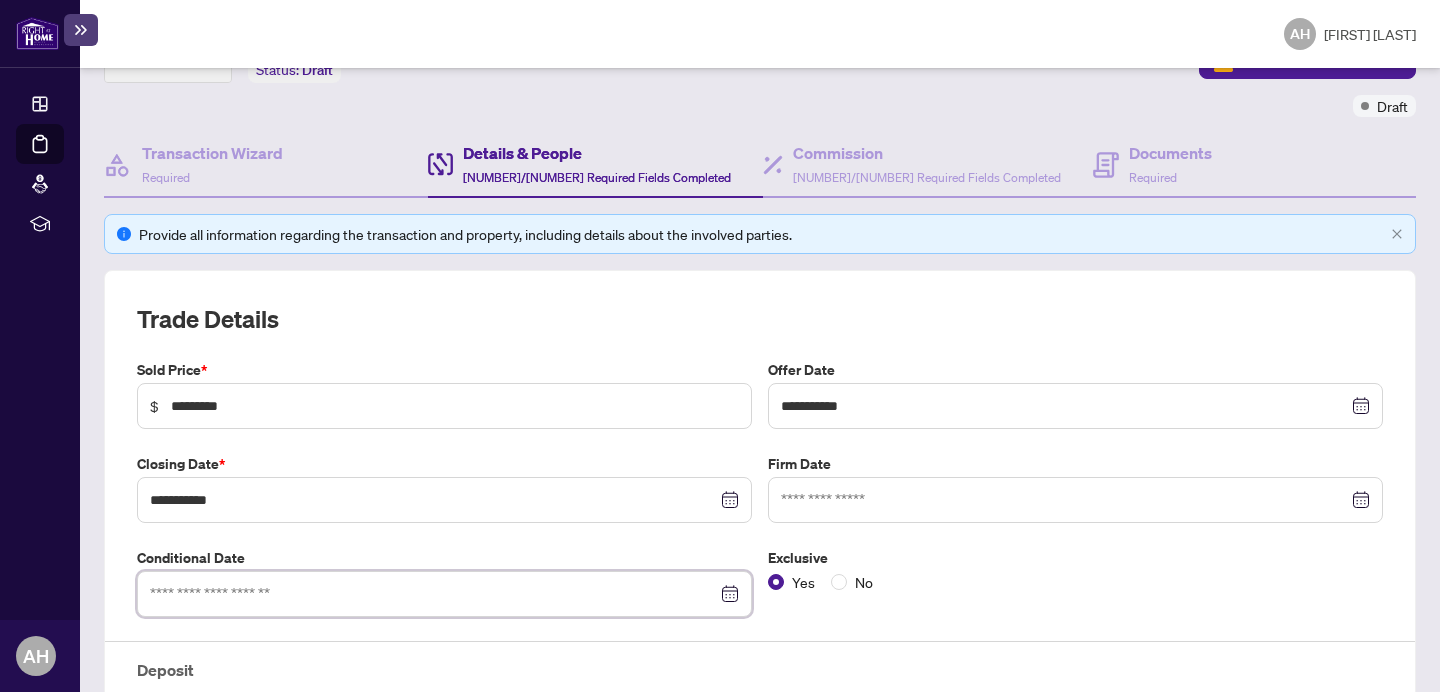 click at bounding box center [444, 594] 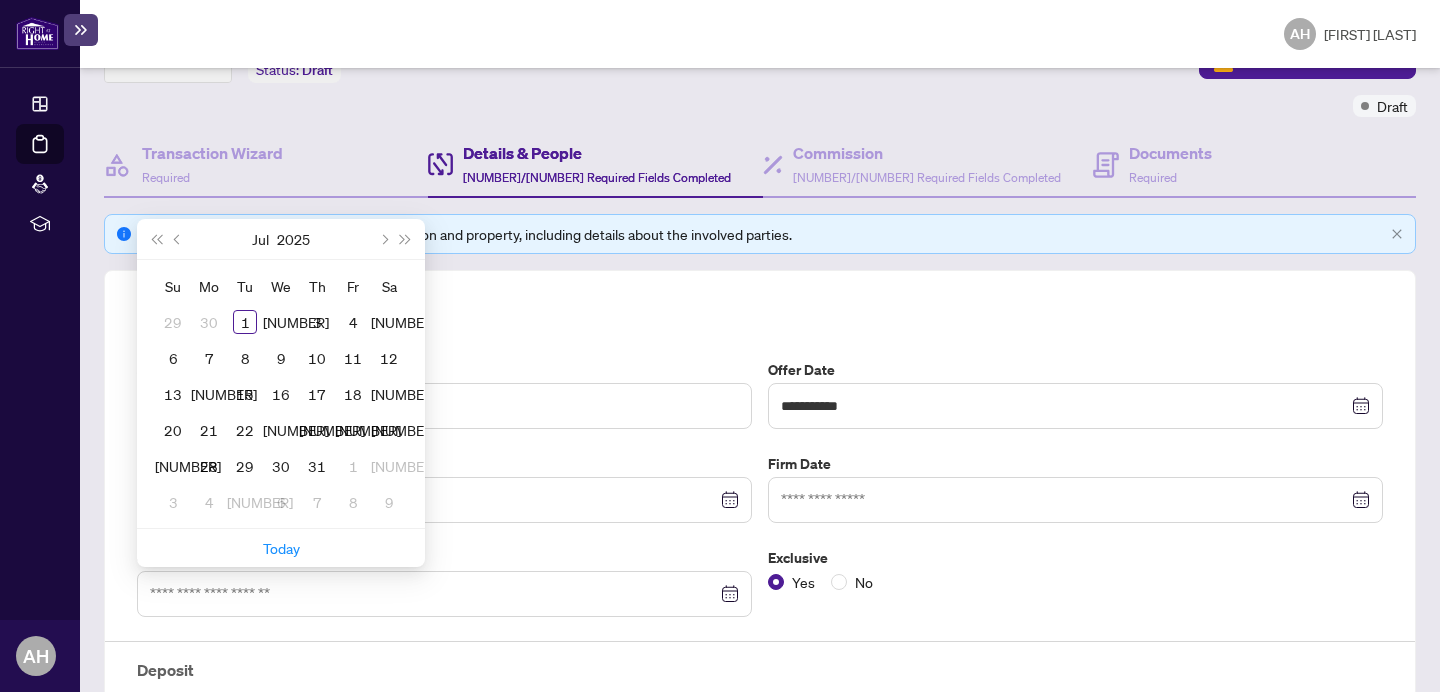 click on "Yes No" at bounding box center [1075, 582] 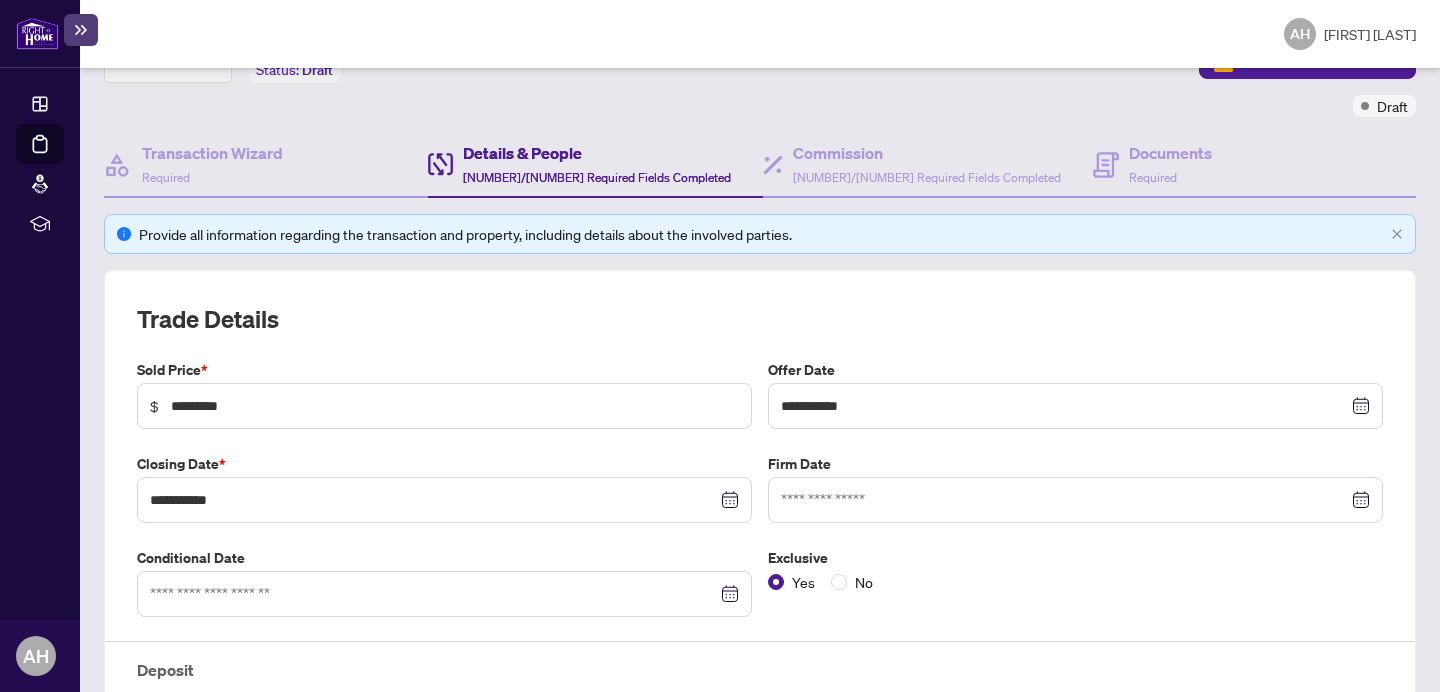 click at bounding box center [1075, 406] 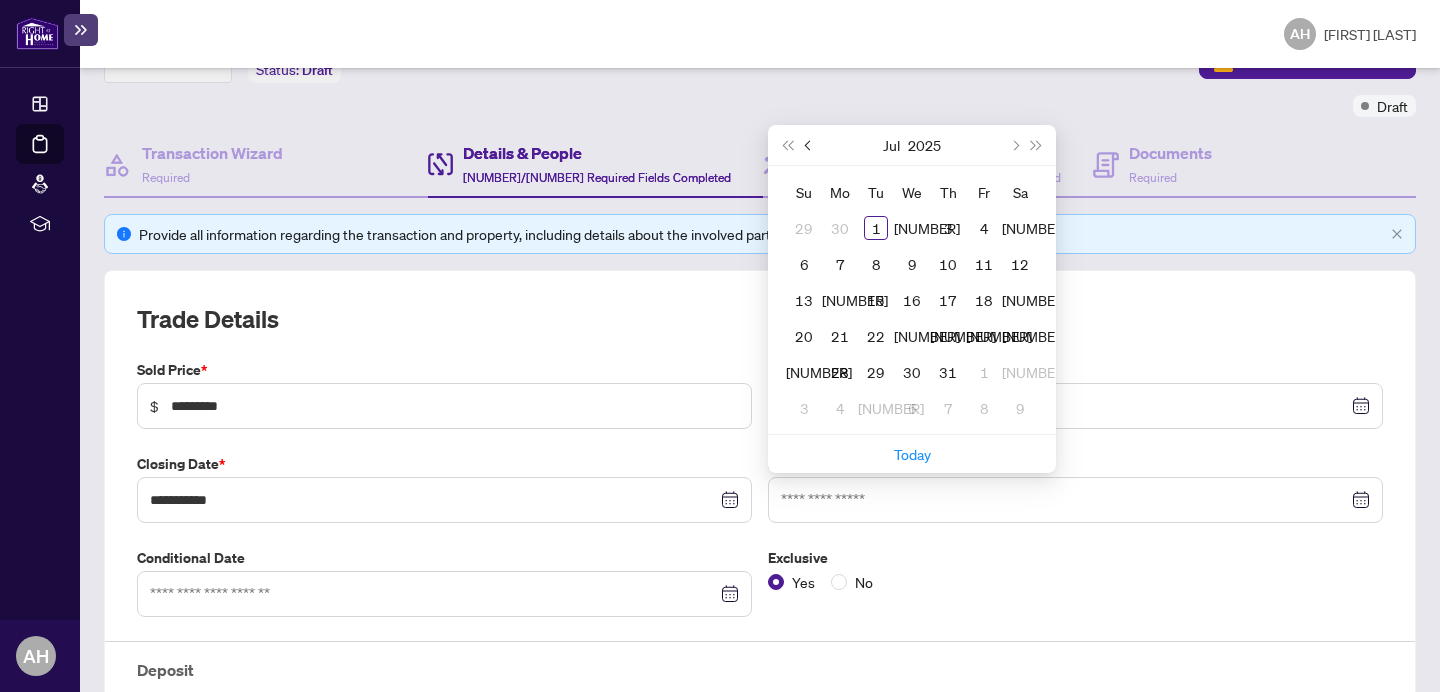click at bounding box center [0, 0] 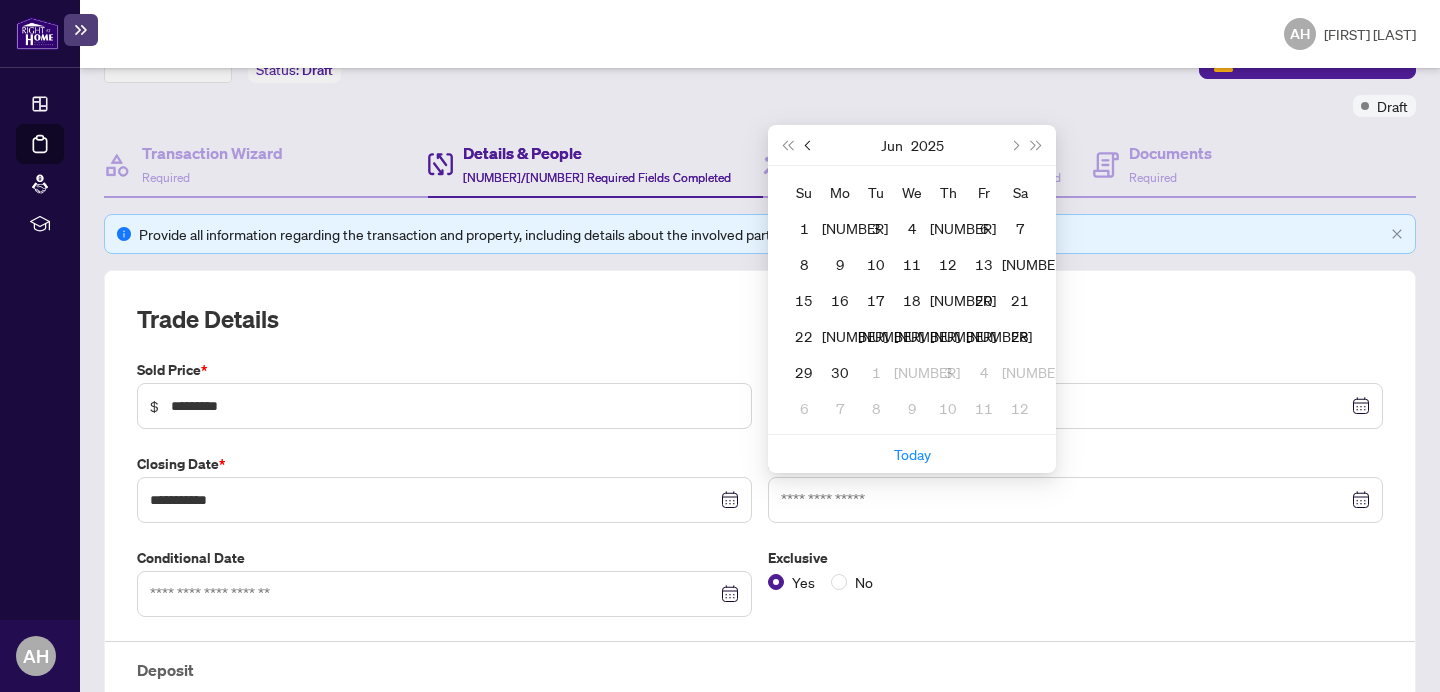 click at bounding box center (0, 0) 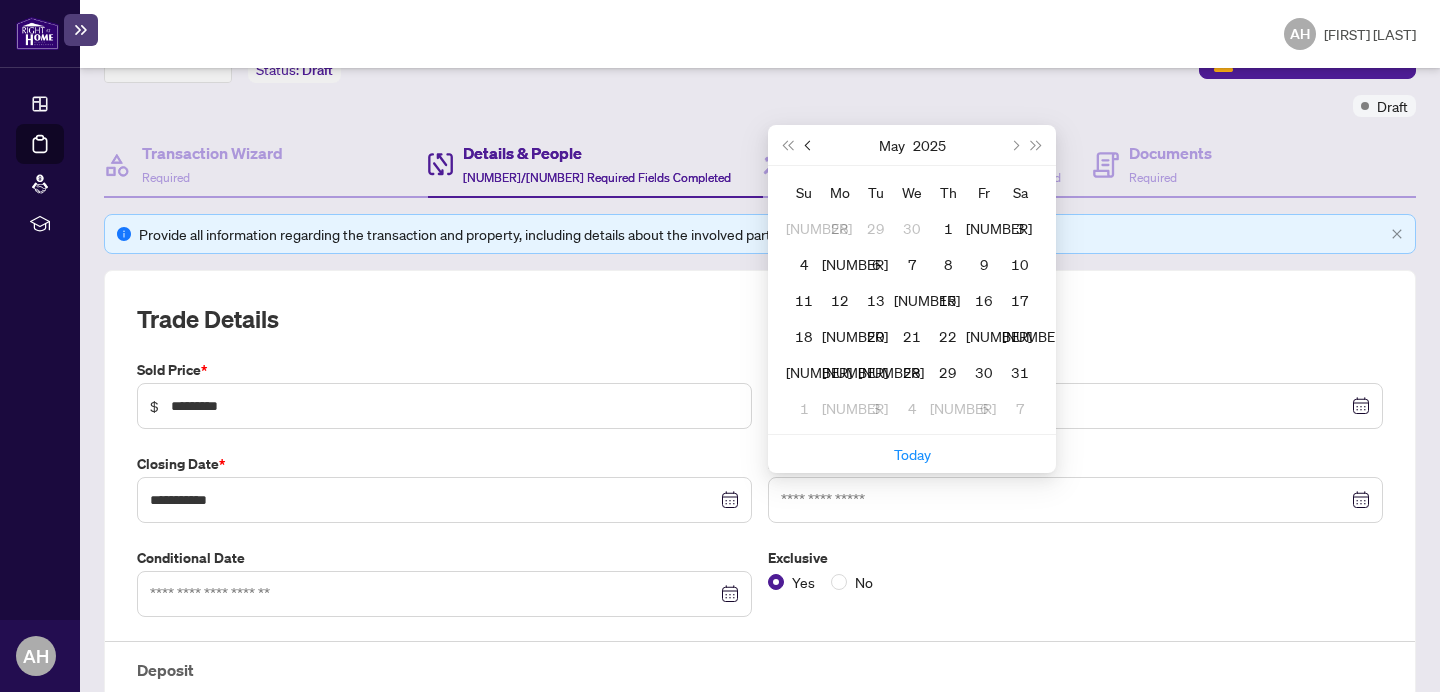 click at bounding box center [0, 0] 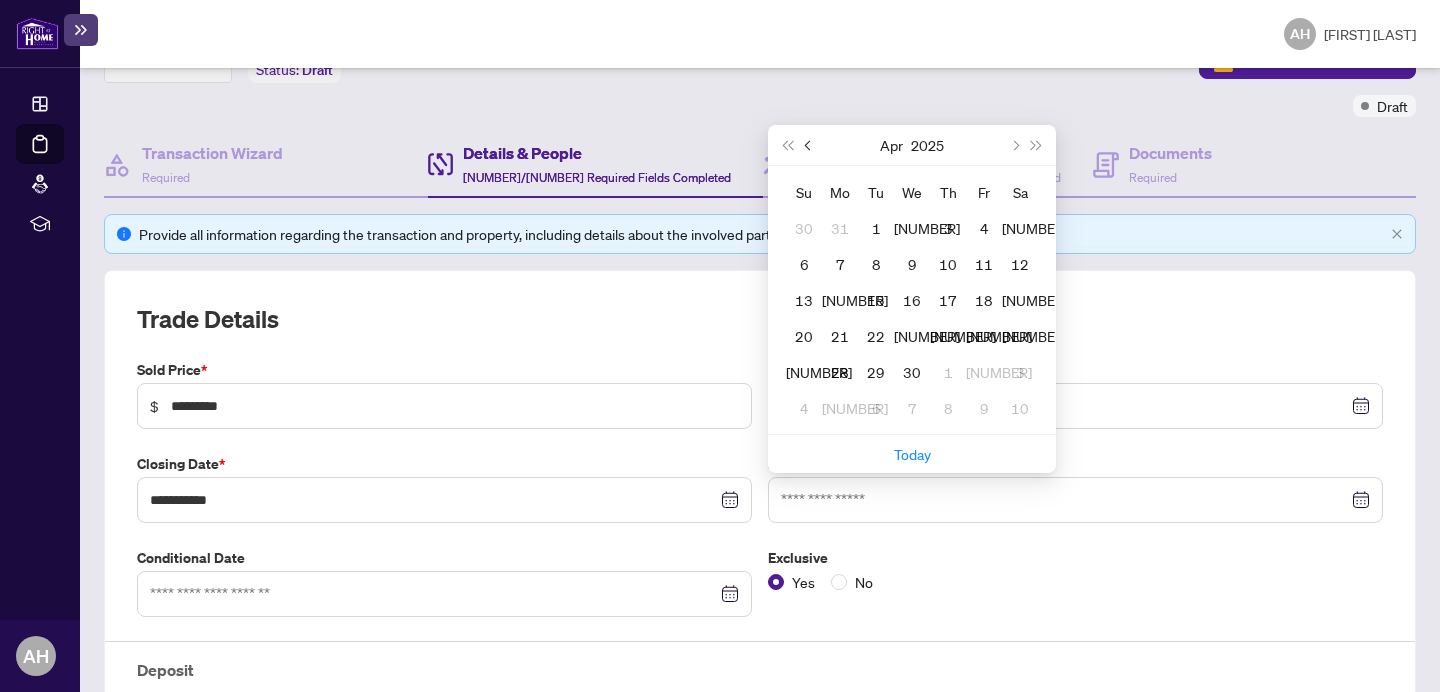 click at bounding box center (0, 0) 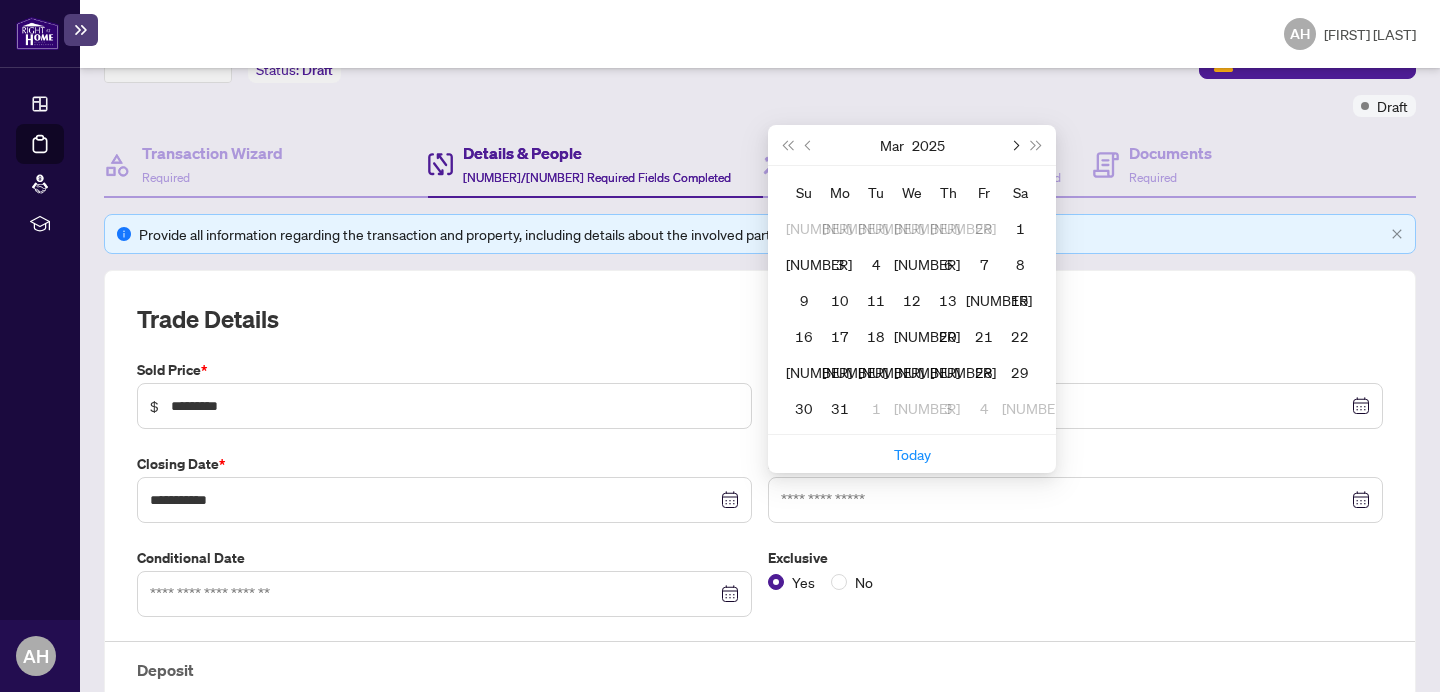 click at bounding box center (0, 0) 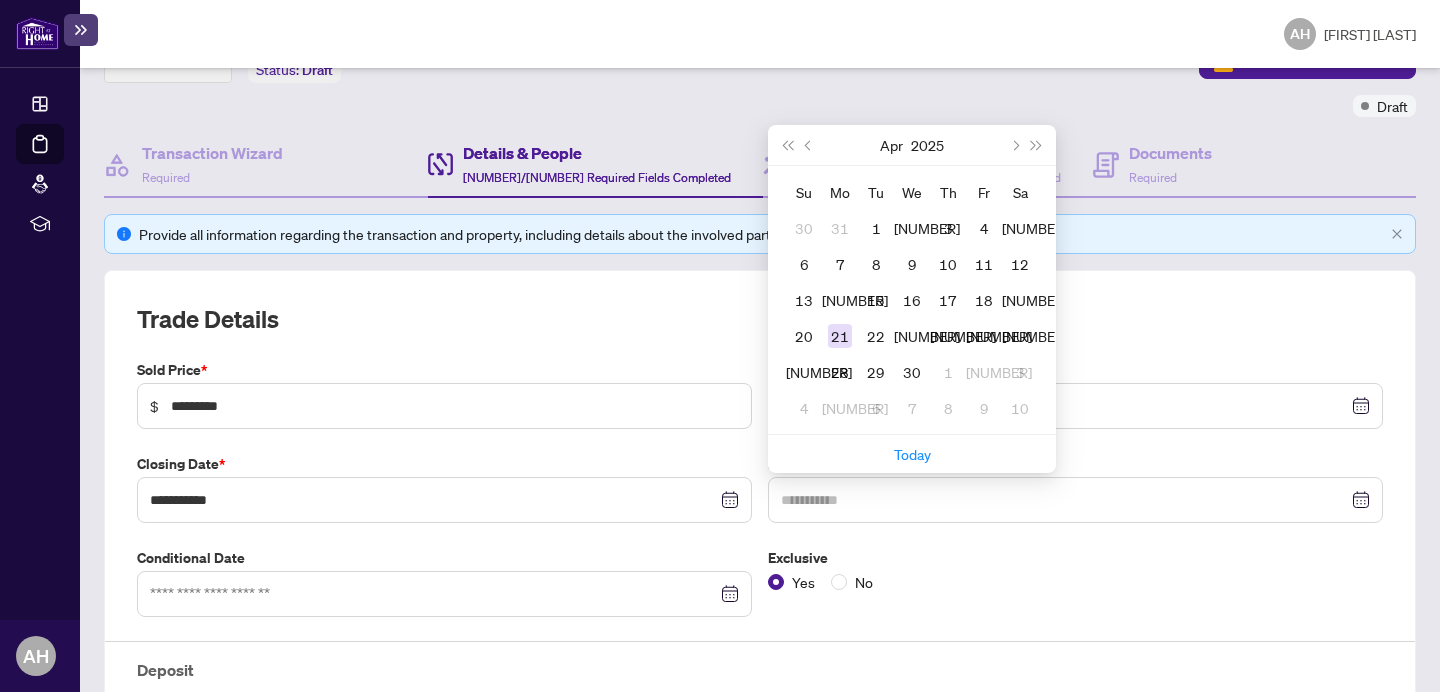 click on "21" at bounding box center [0, 0] 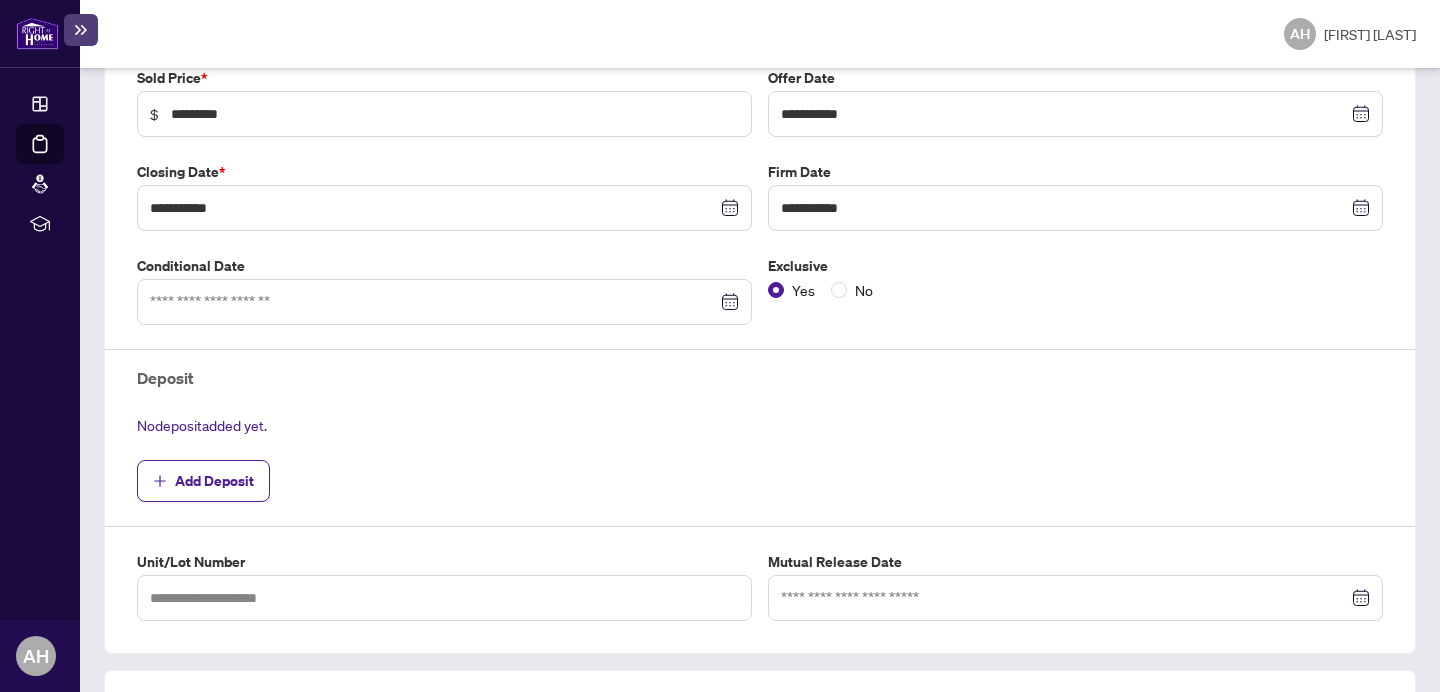 scroll, scrollTop: 450, scrollLeft: 0, axis: vertical 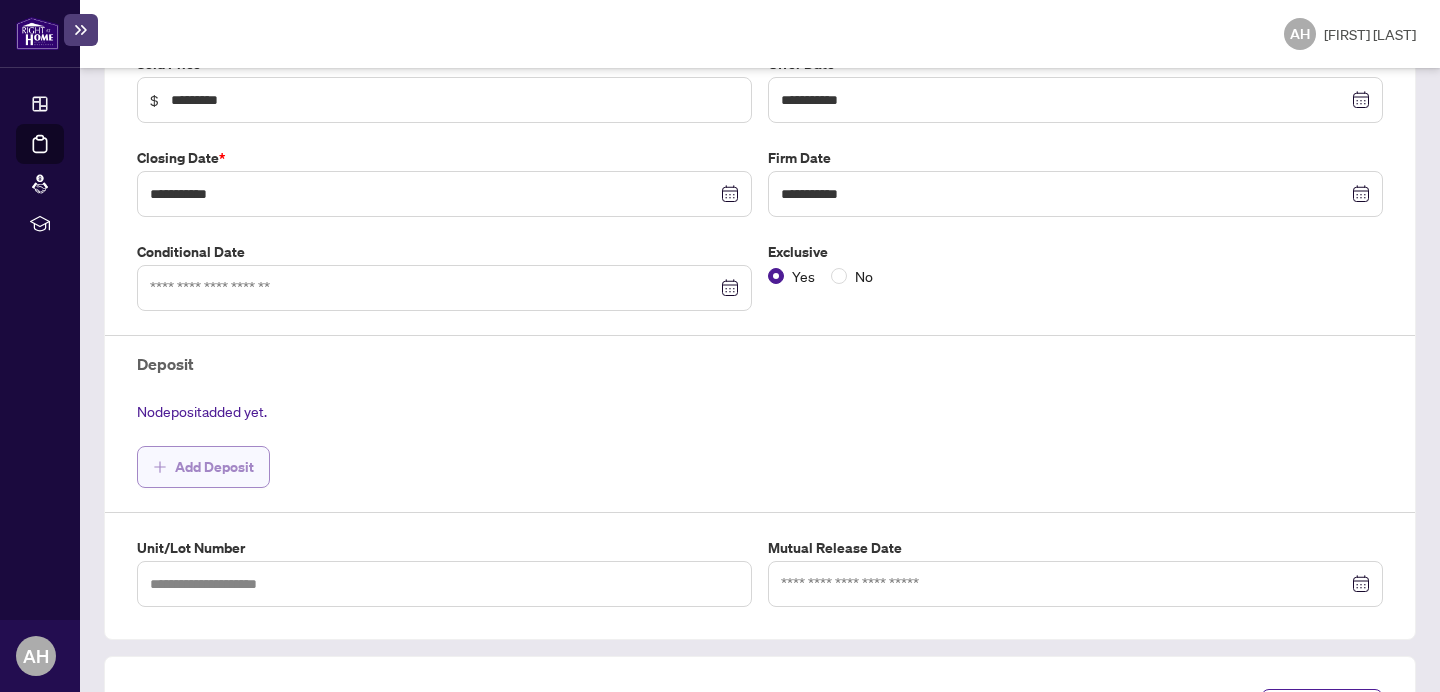 click on "Add Deposit" at bounding box center [214, 467] 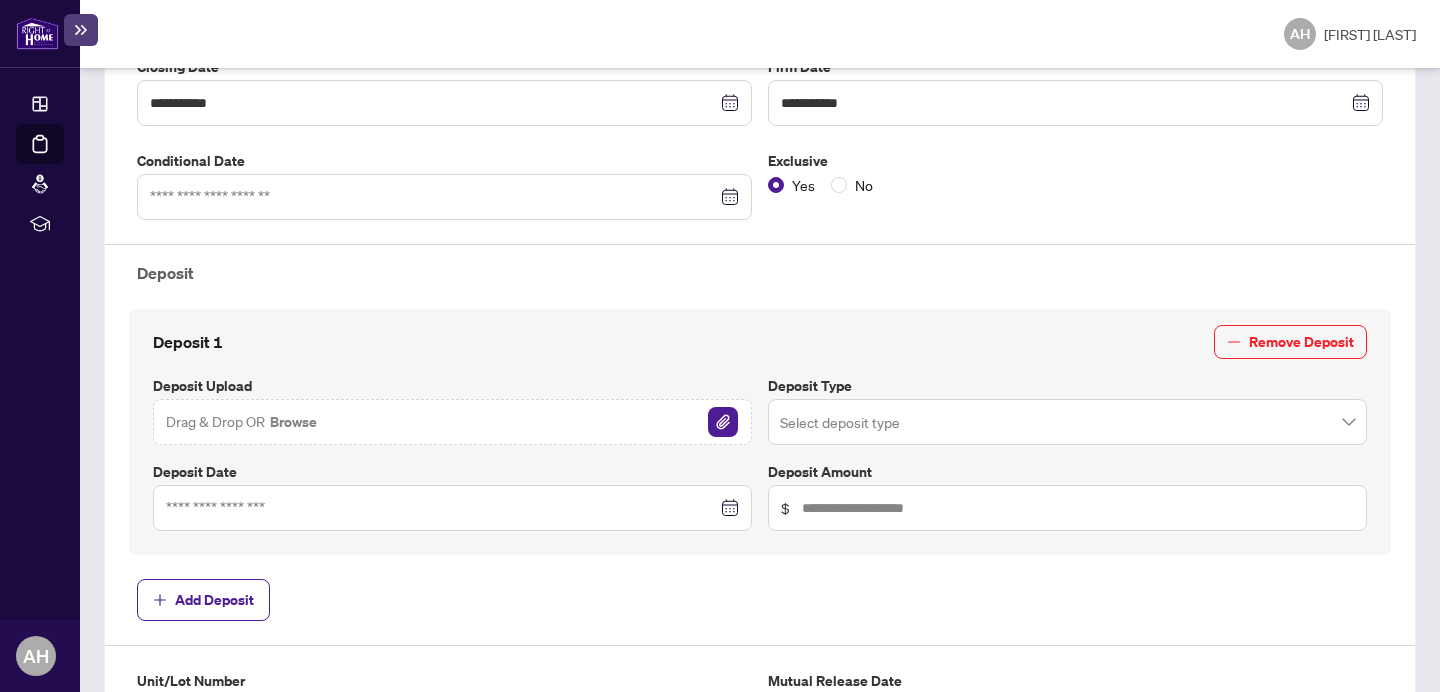 scroll, scrollTop: 543, scrollLeft: 0, axis: vertical 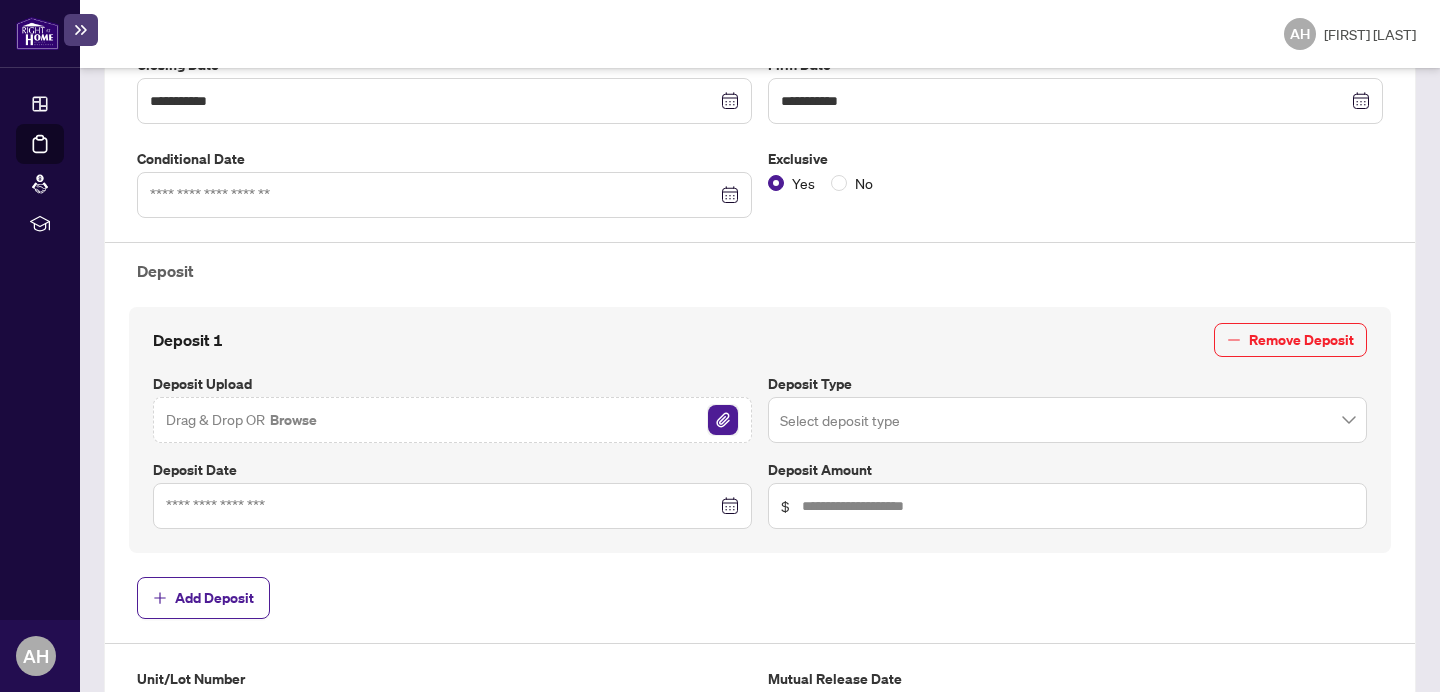 click at bounding box center [723, 420] 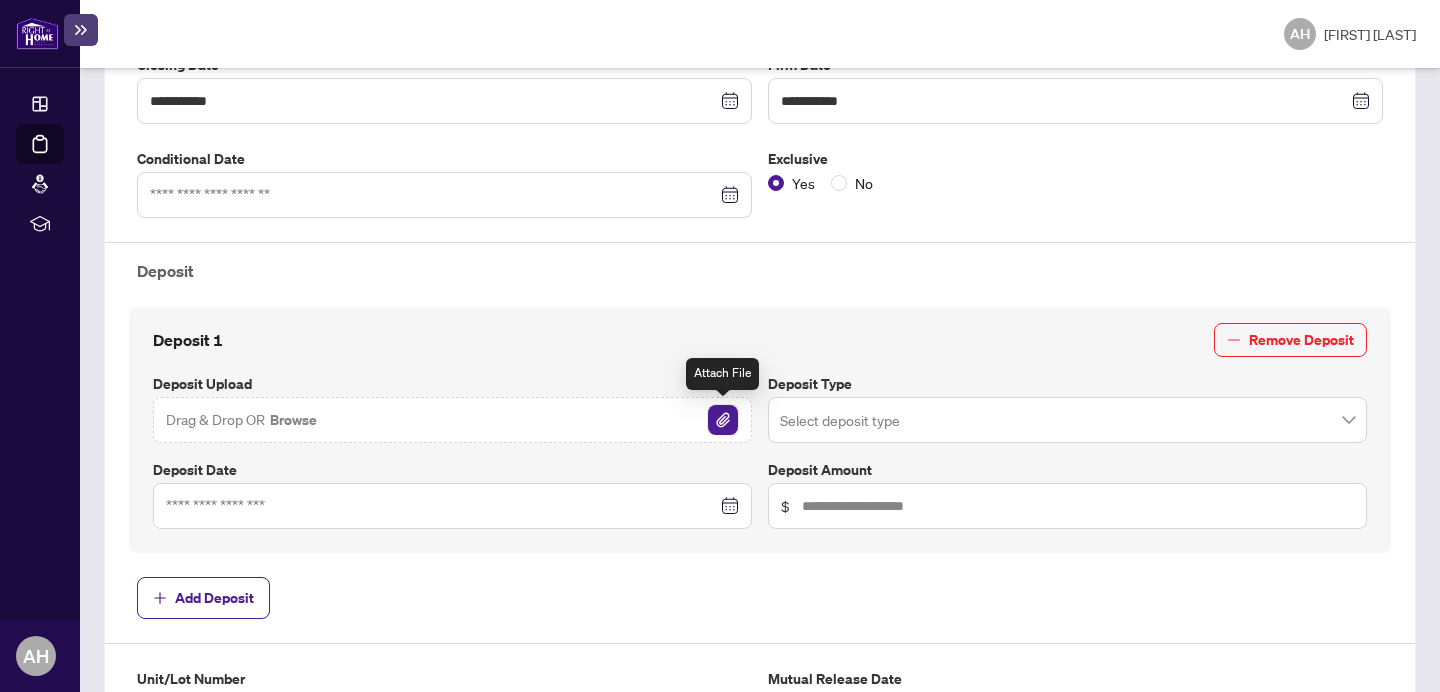 click at bounding box center (723, 420) 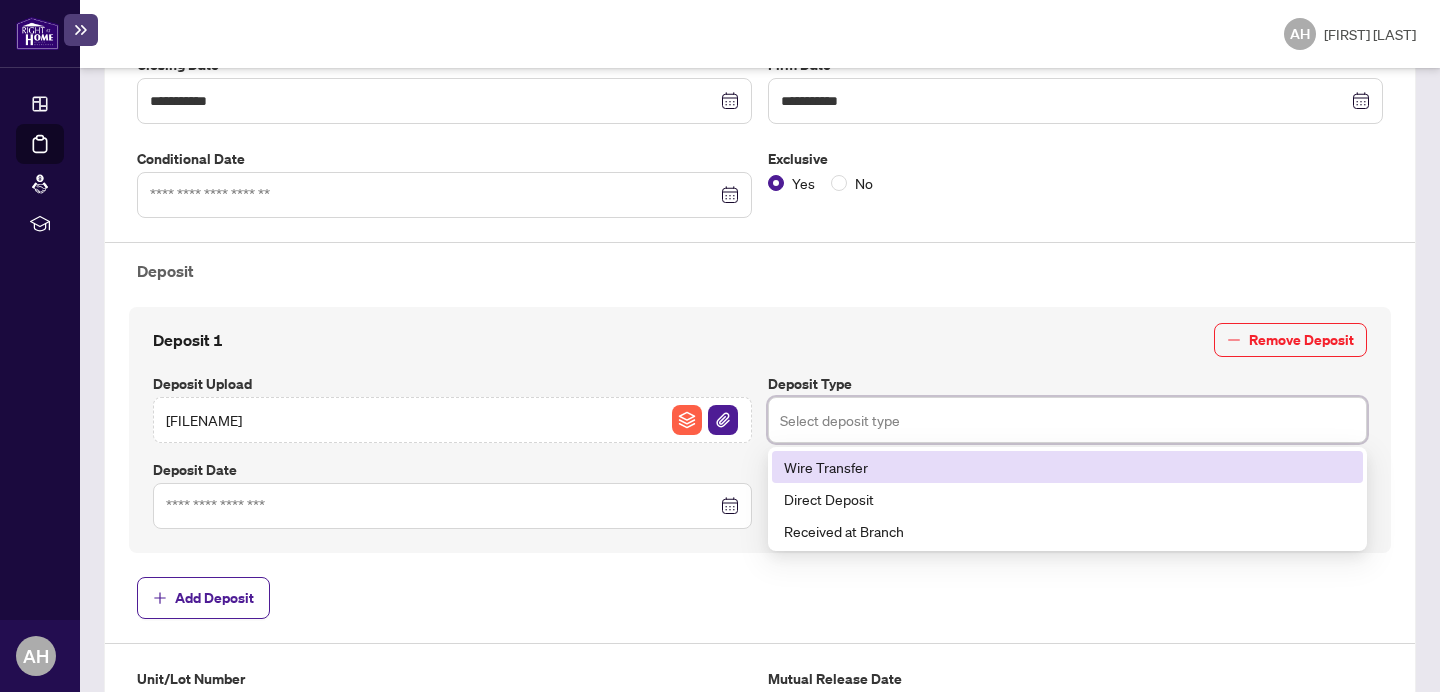 click at bounding box center (1067, 420) 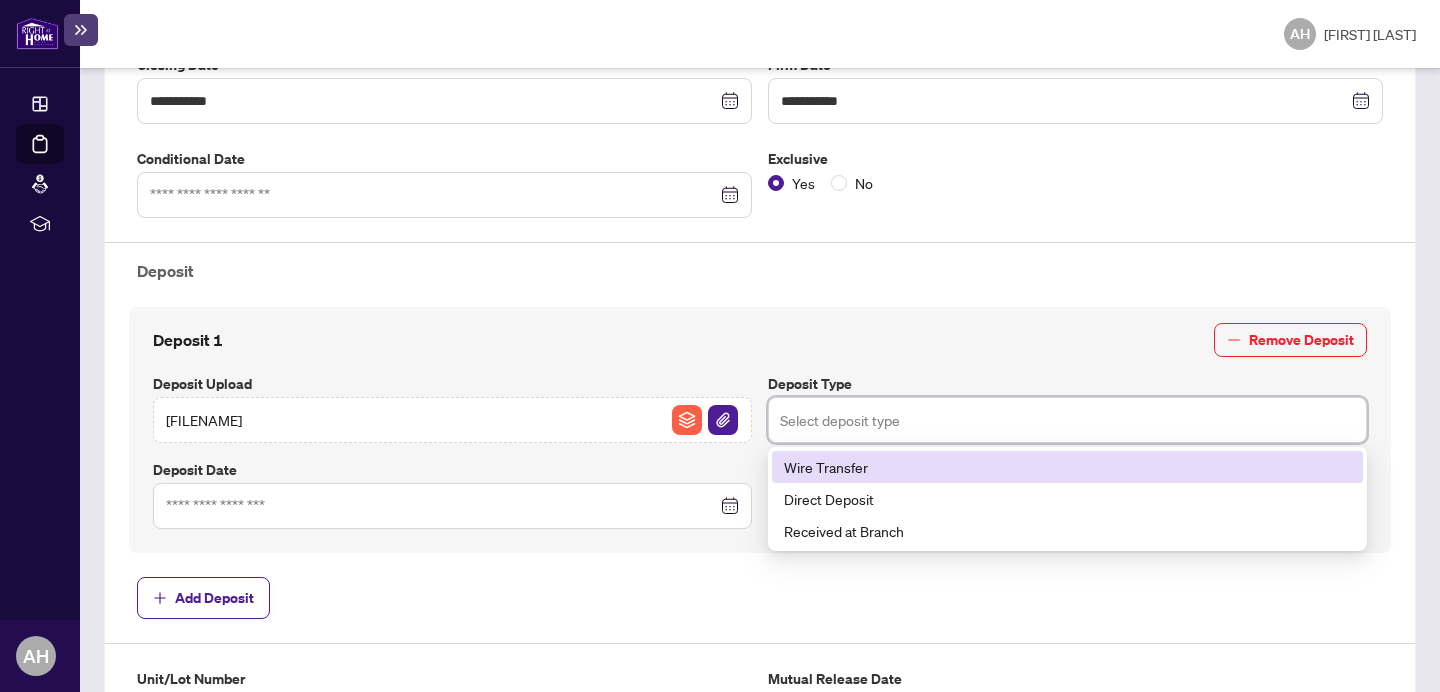 click on "Wire Transfer" at bounding box center (1067, 467) 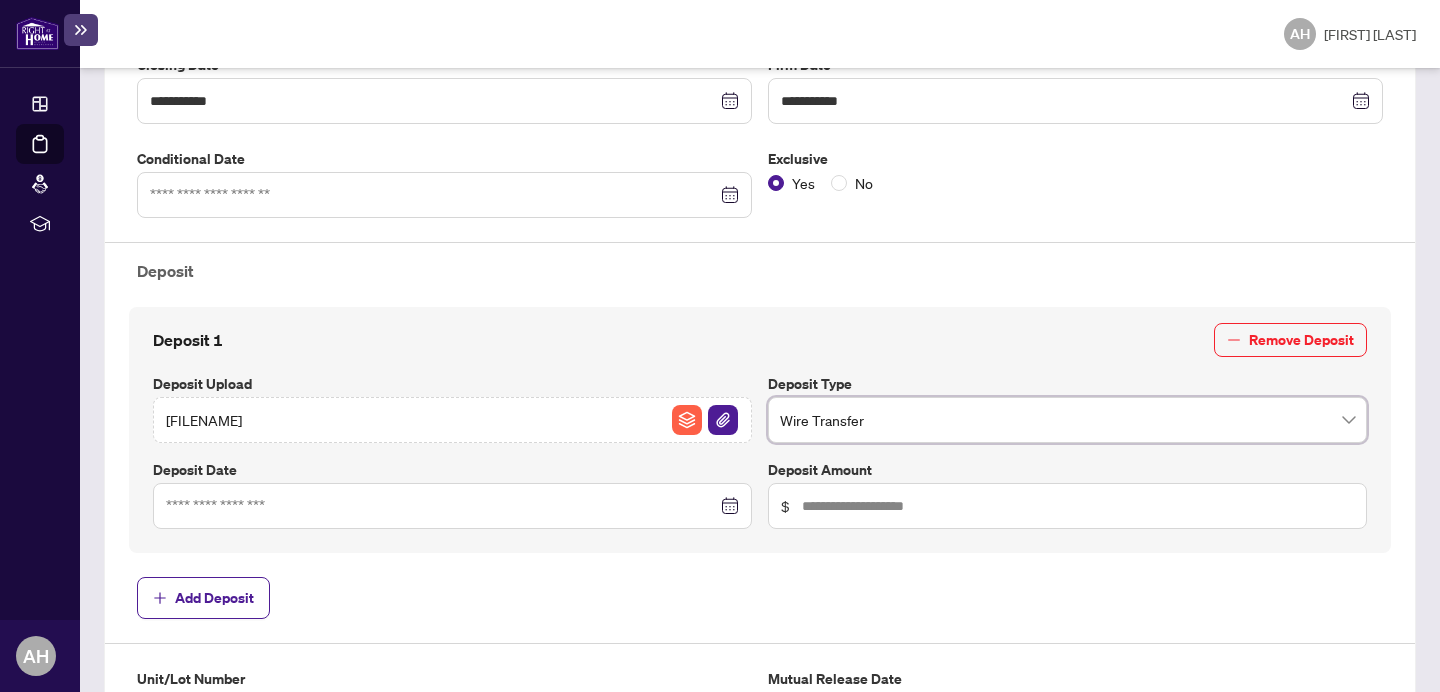 click at bounding box center (452, 506) 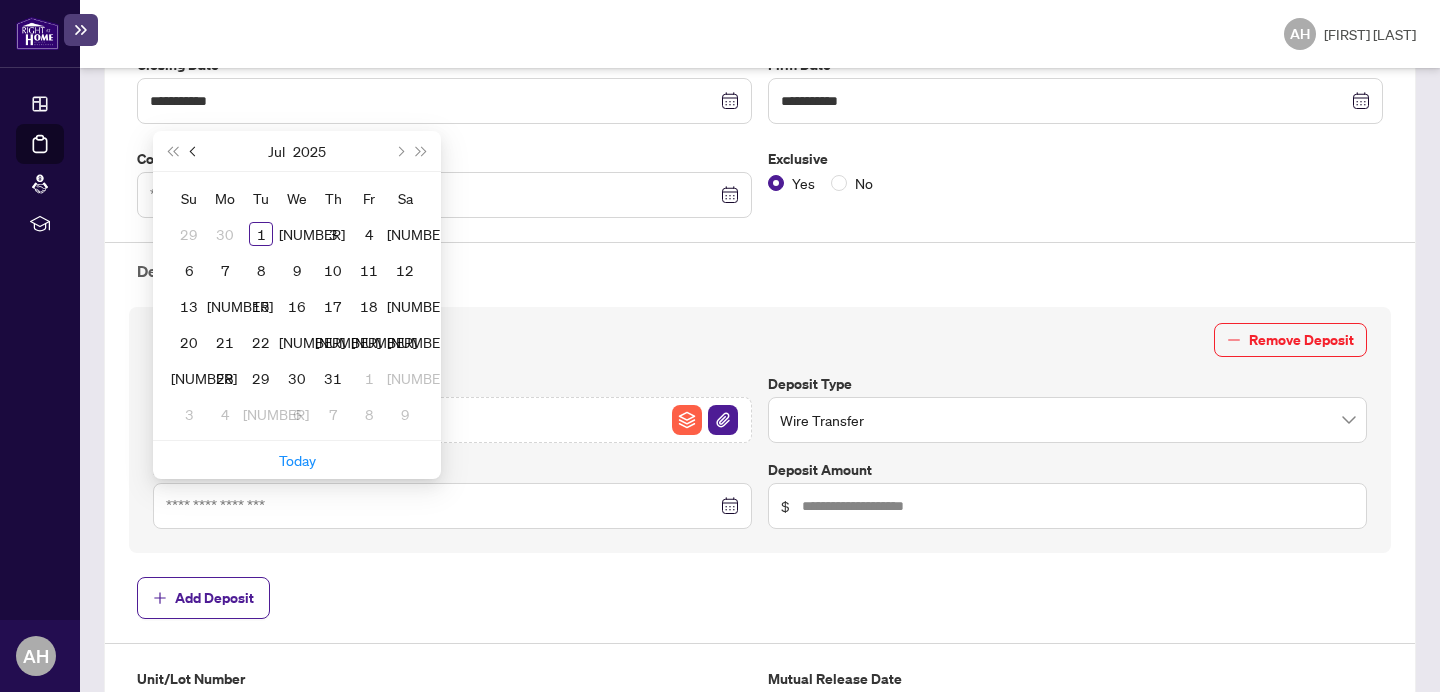 click at bounding box center [194, 151] 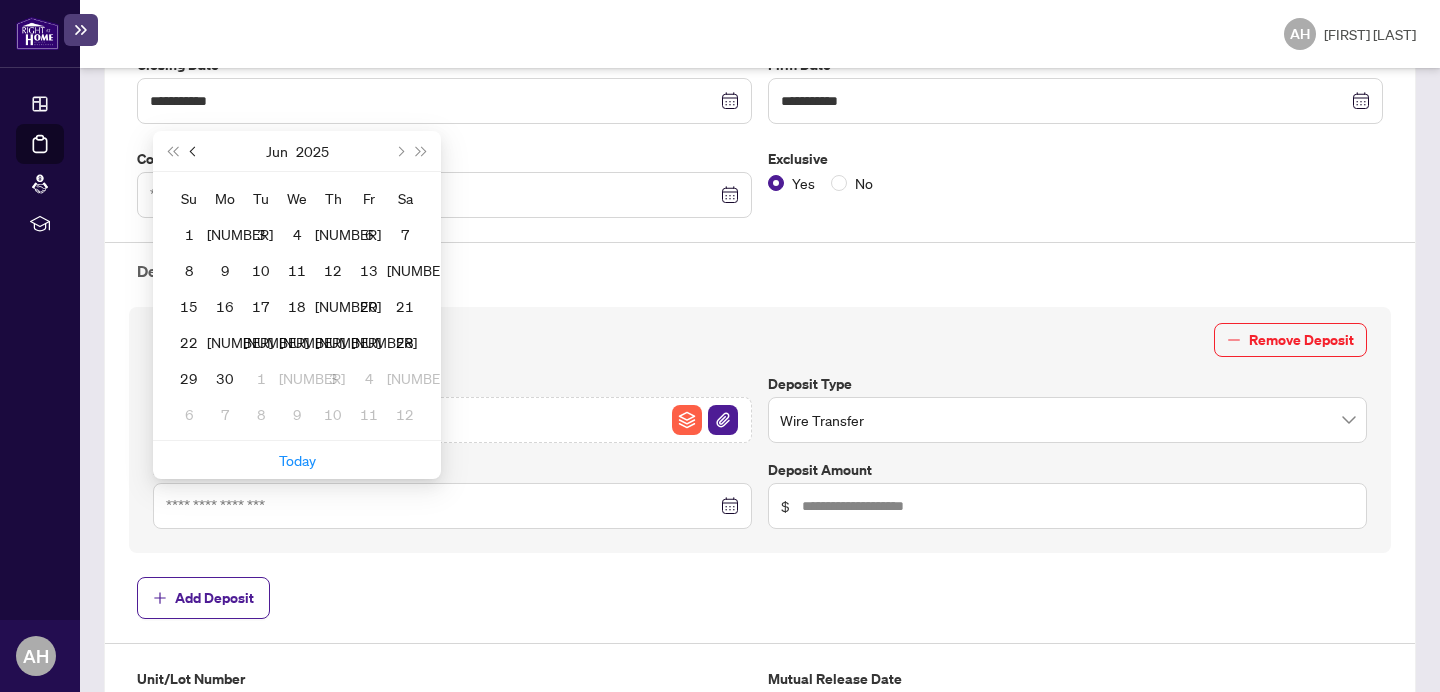 click at bounding box center [194, 151] 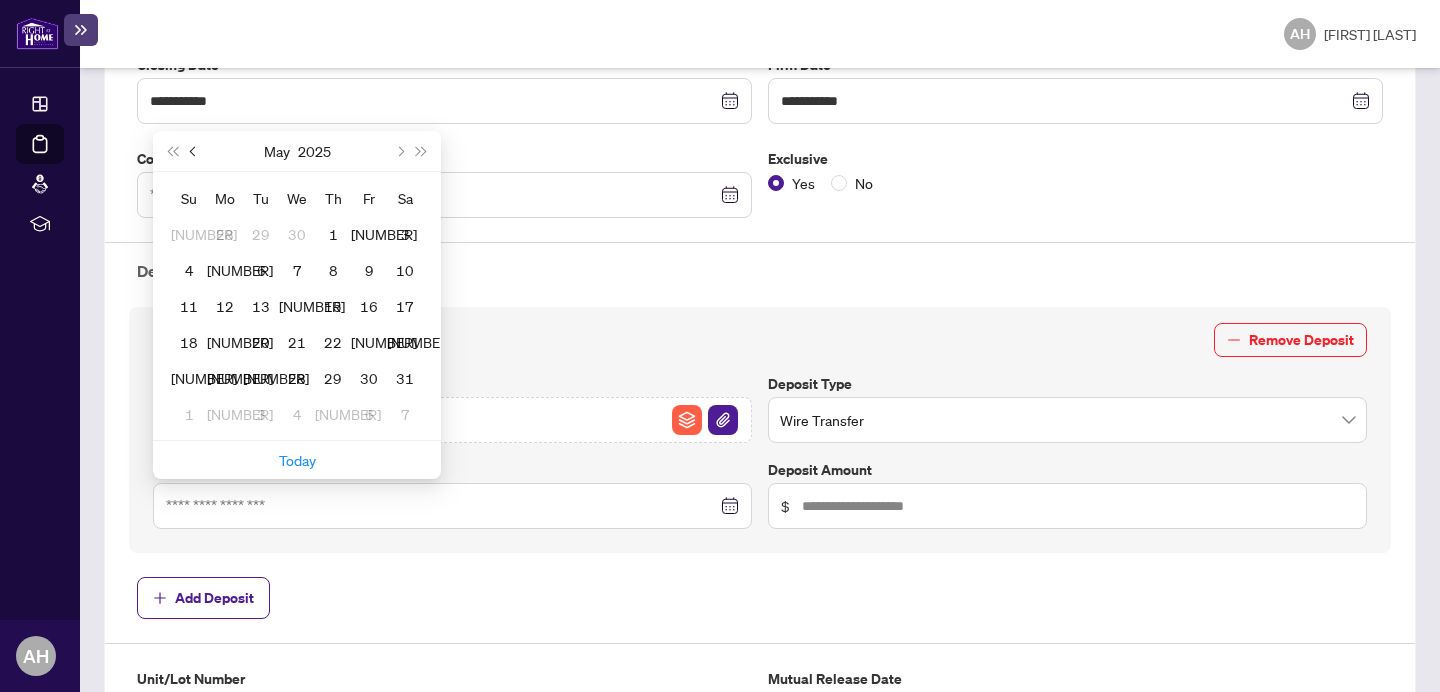 click at bounding box center (194, 151) 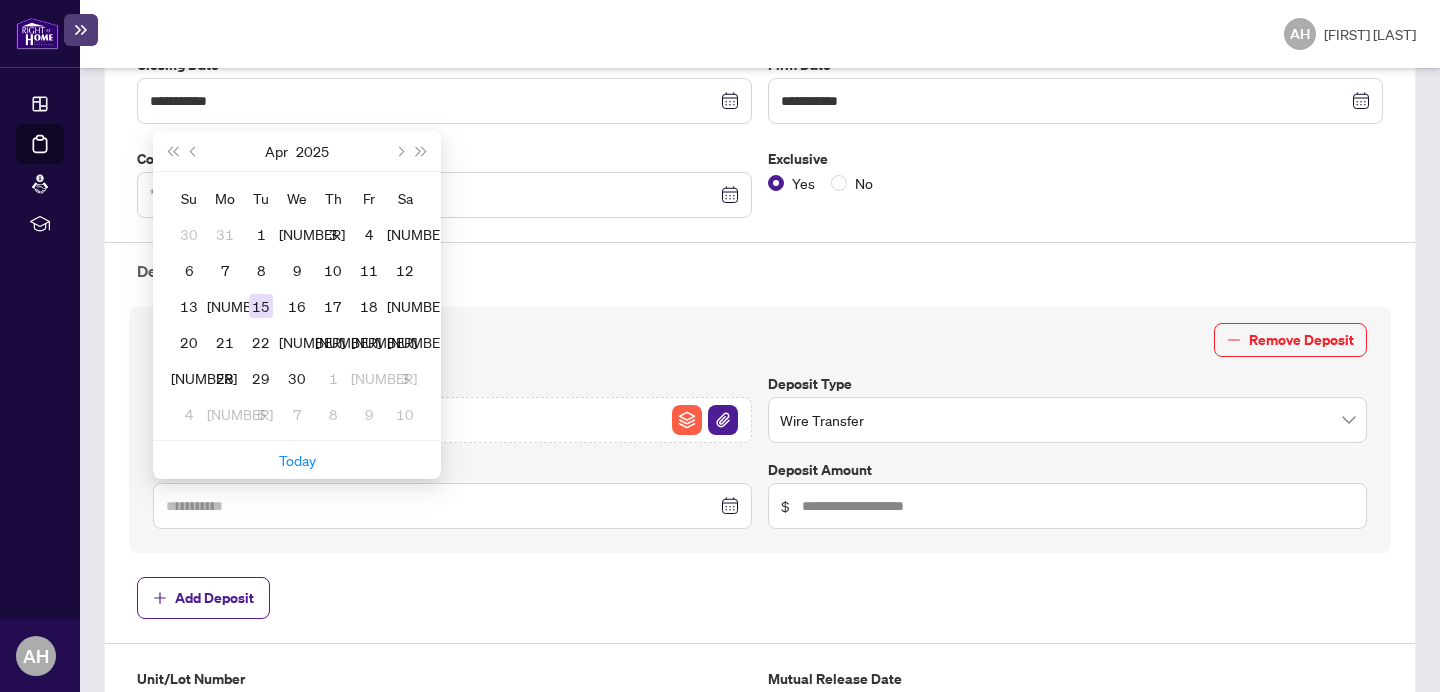 click on "15" at bounding box center [261, 306] 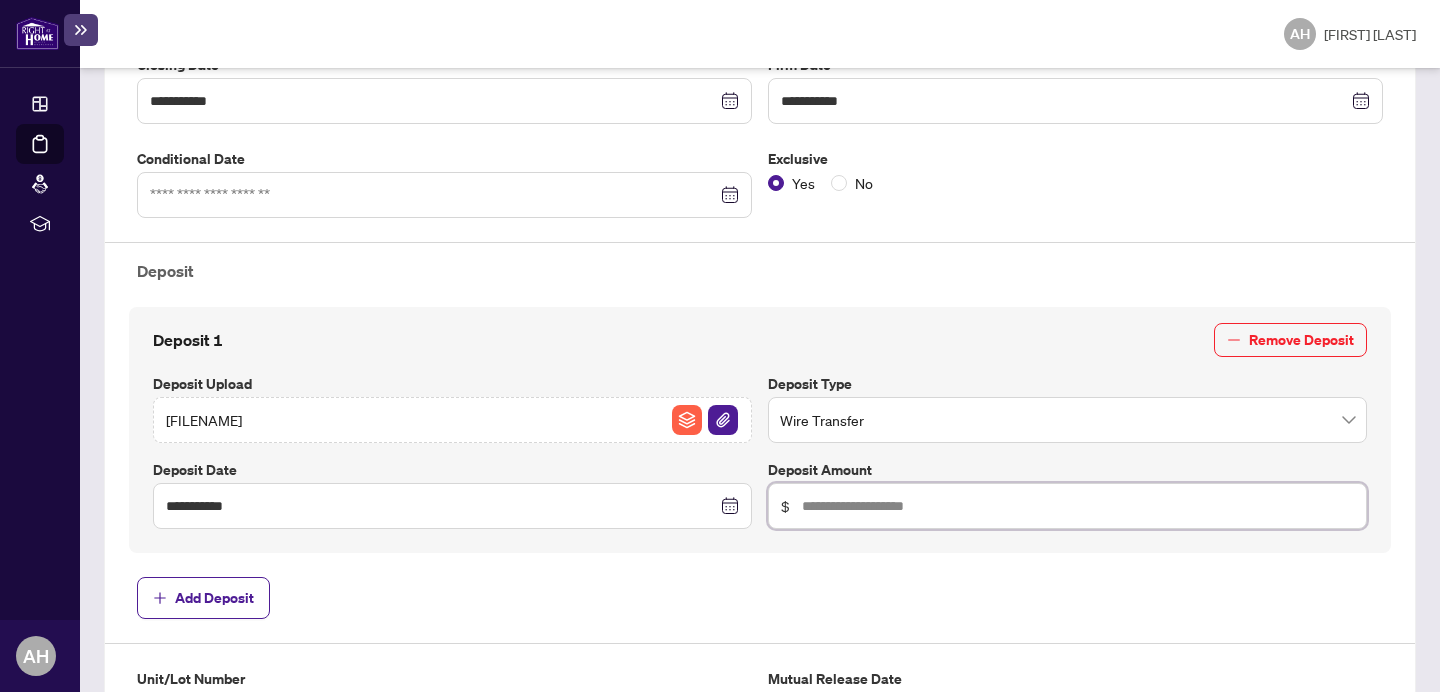 click at bounding box center [1078, 506] 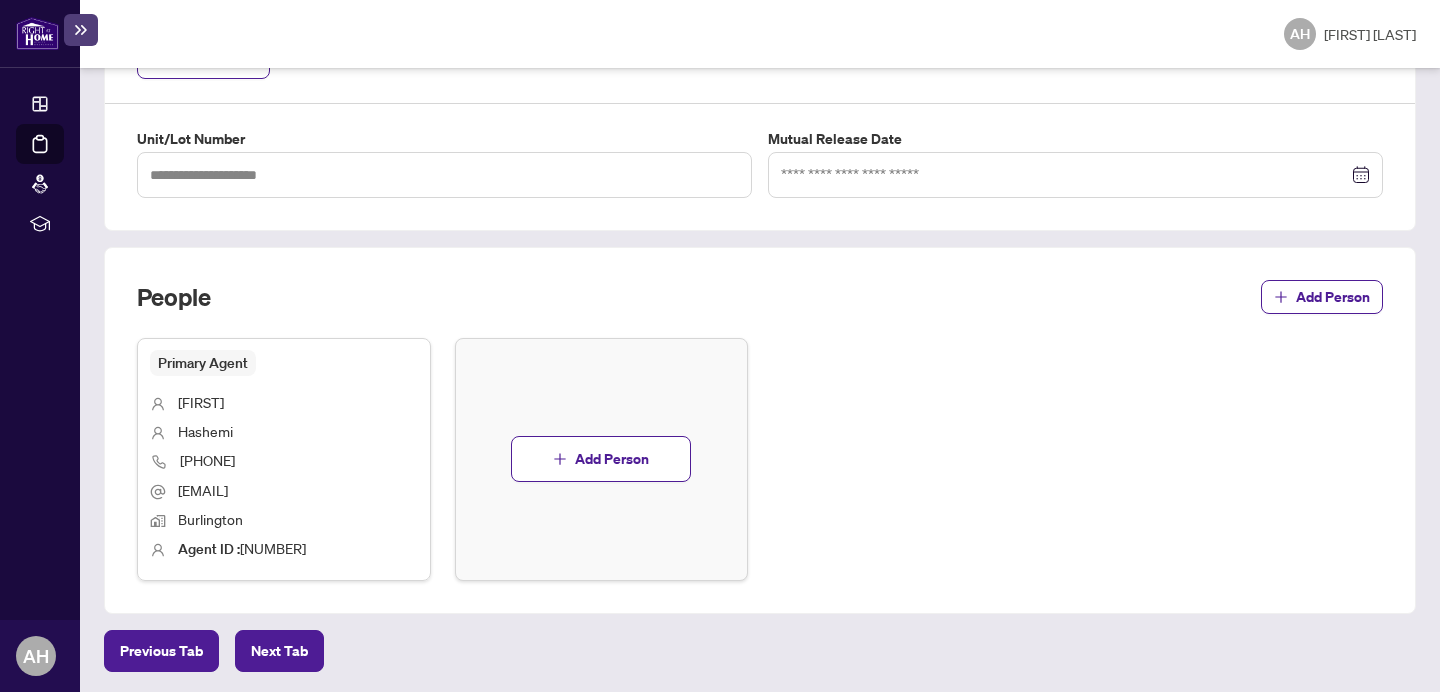 scroll, scrollTop: 1084, scrollLeft: 0, axis: vertical 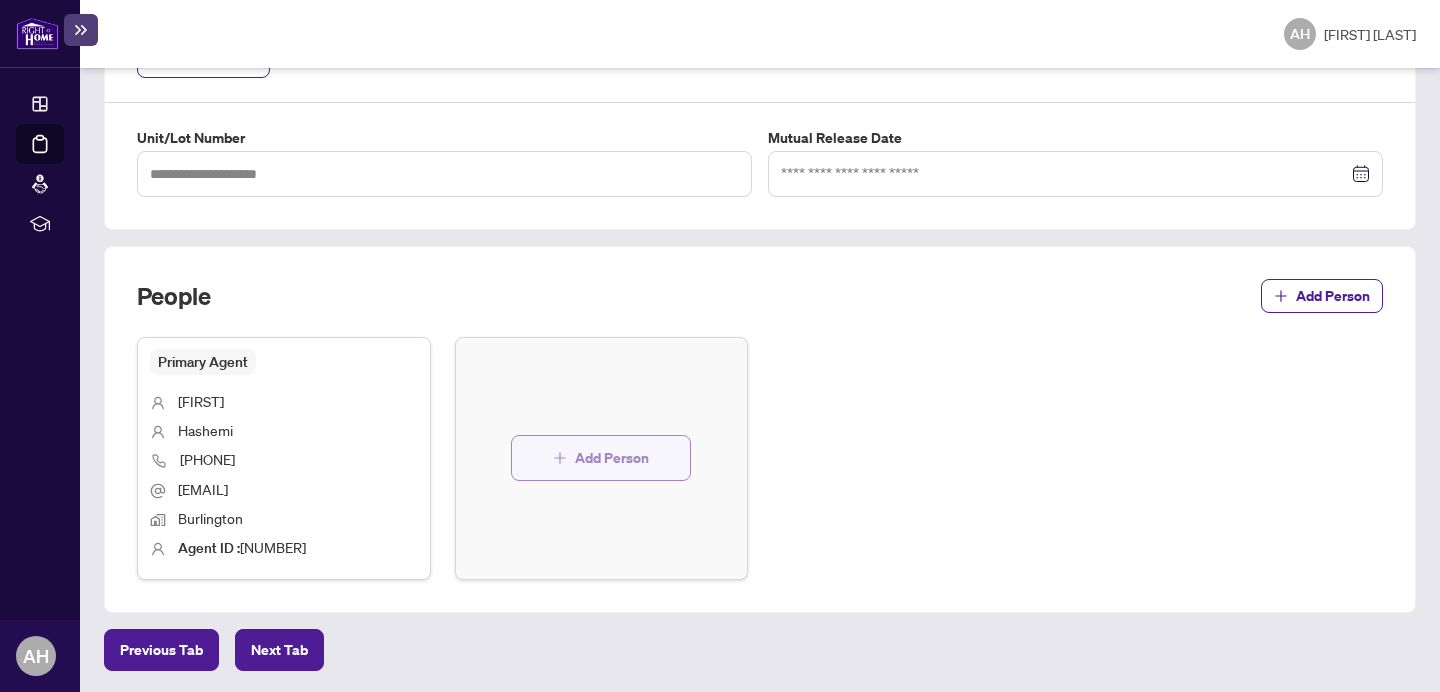 type on "*******" 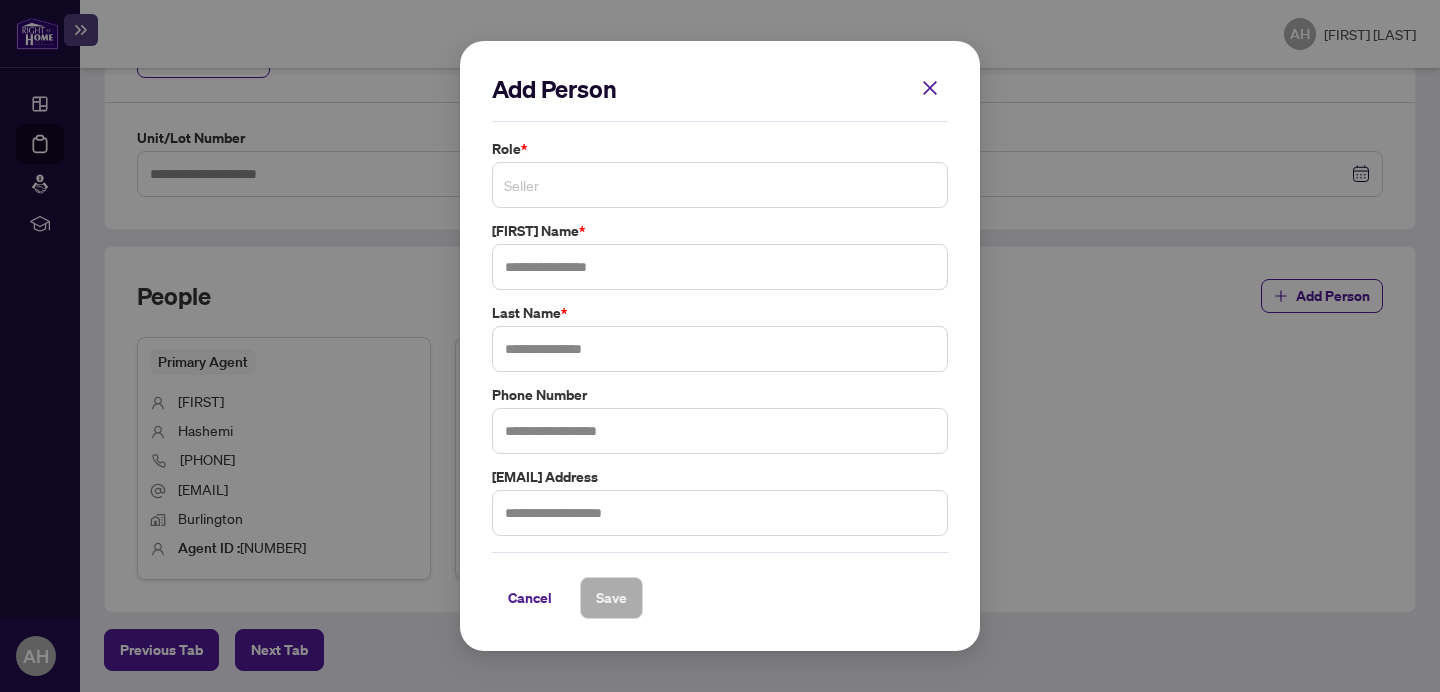 click on "Seller" at bounding box center [720, 185] 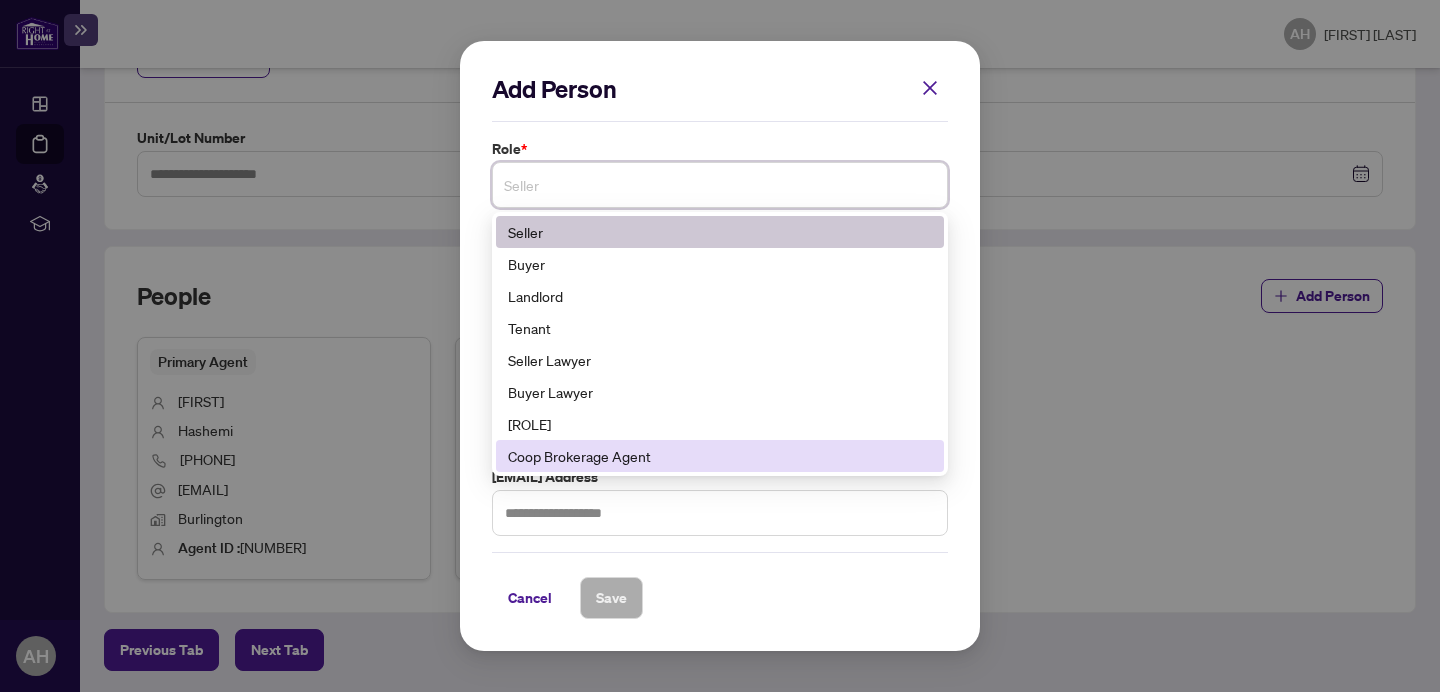 drag, startPoint x: 642, startPoint y: 429, endPoint x: 622, endPoint y: 460, distance: 36.891735 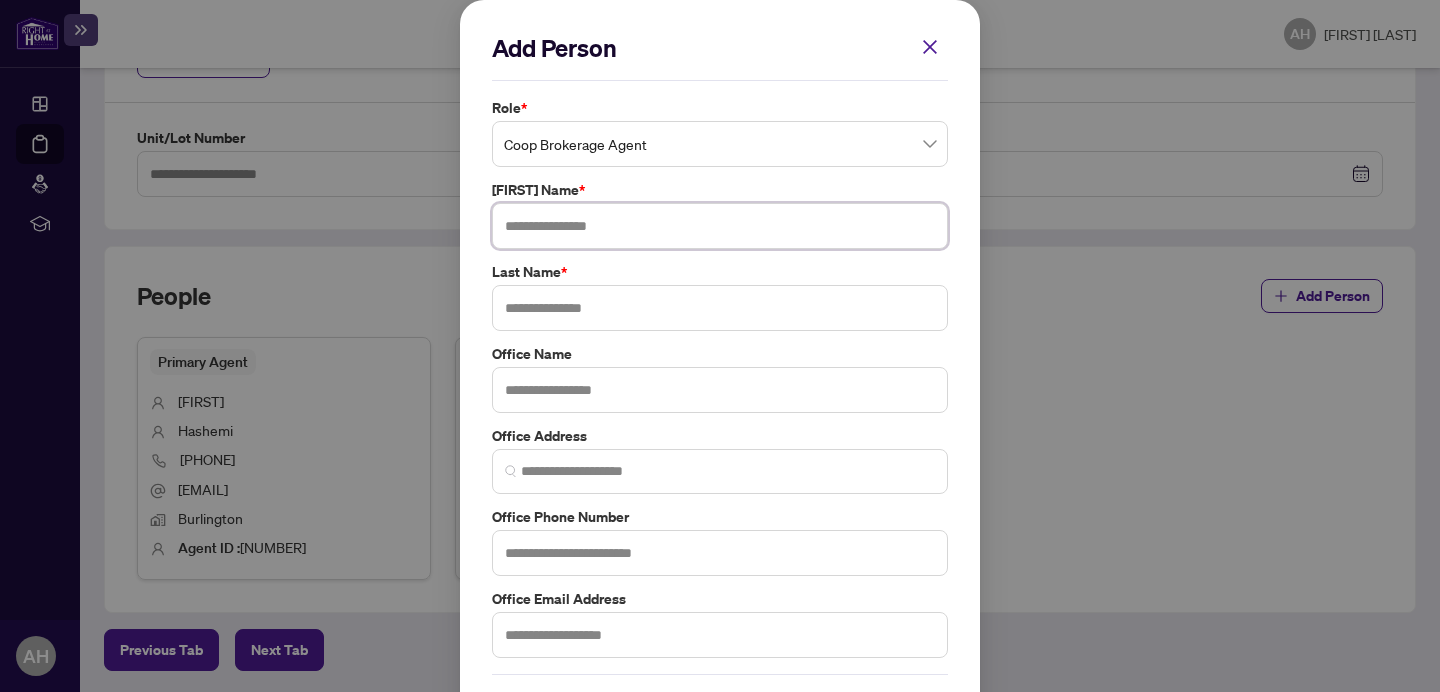 click at bounding box center (720, 226) 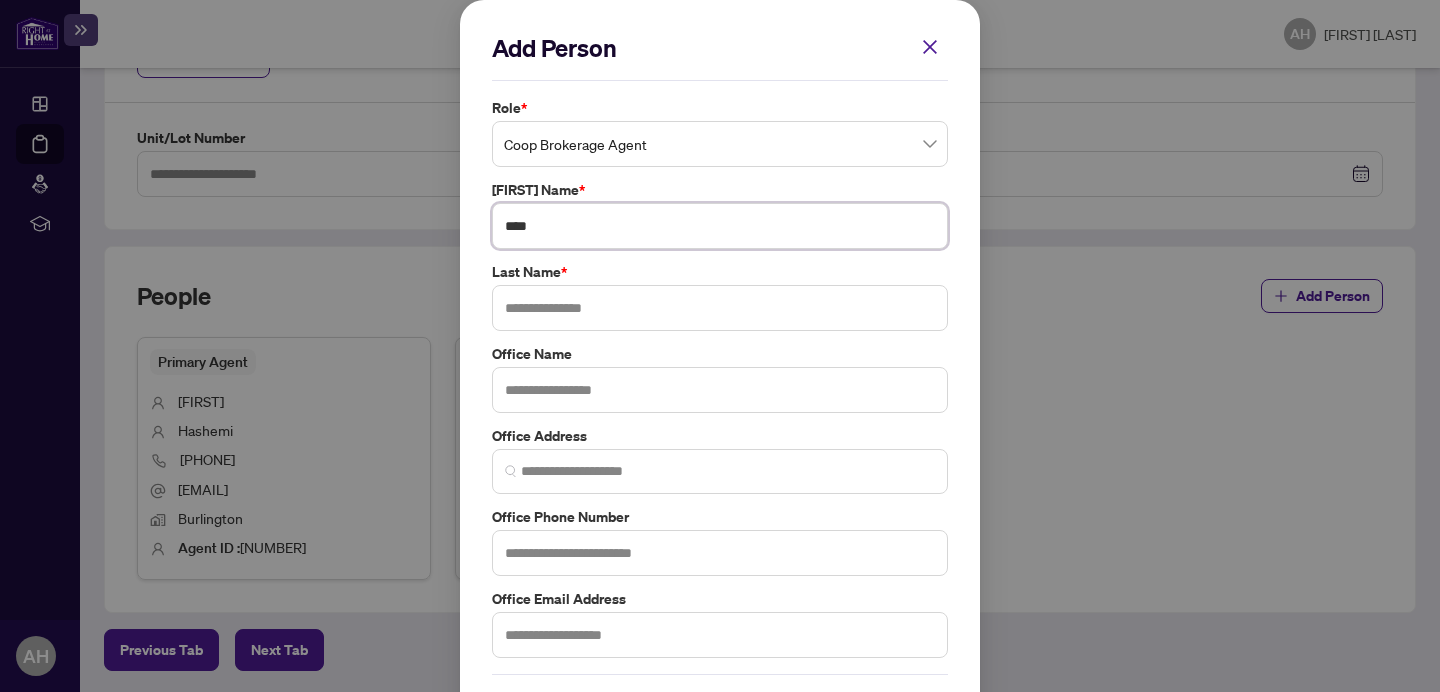 type on "****" 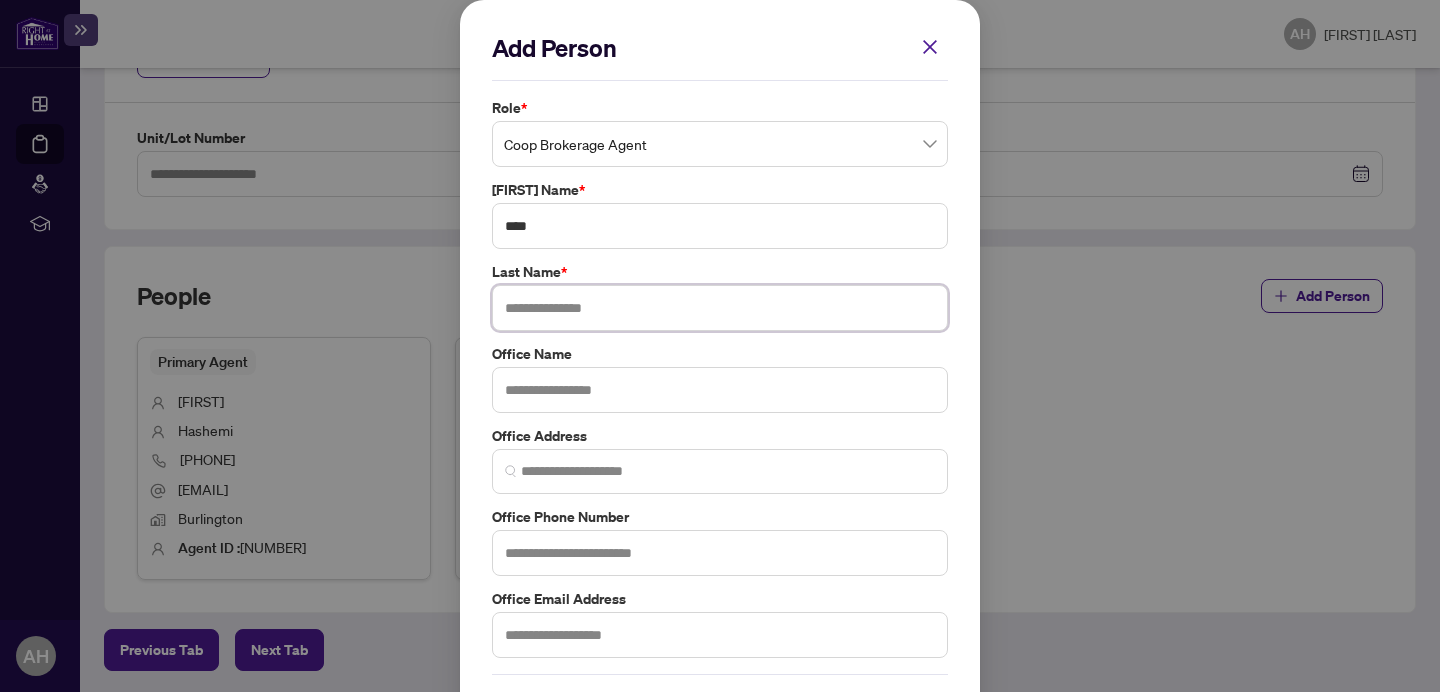 click at bounding box center (720, 308) 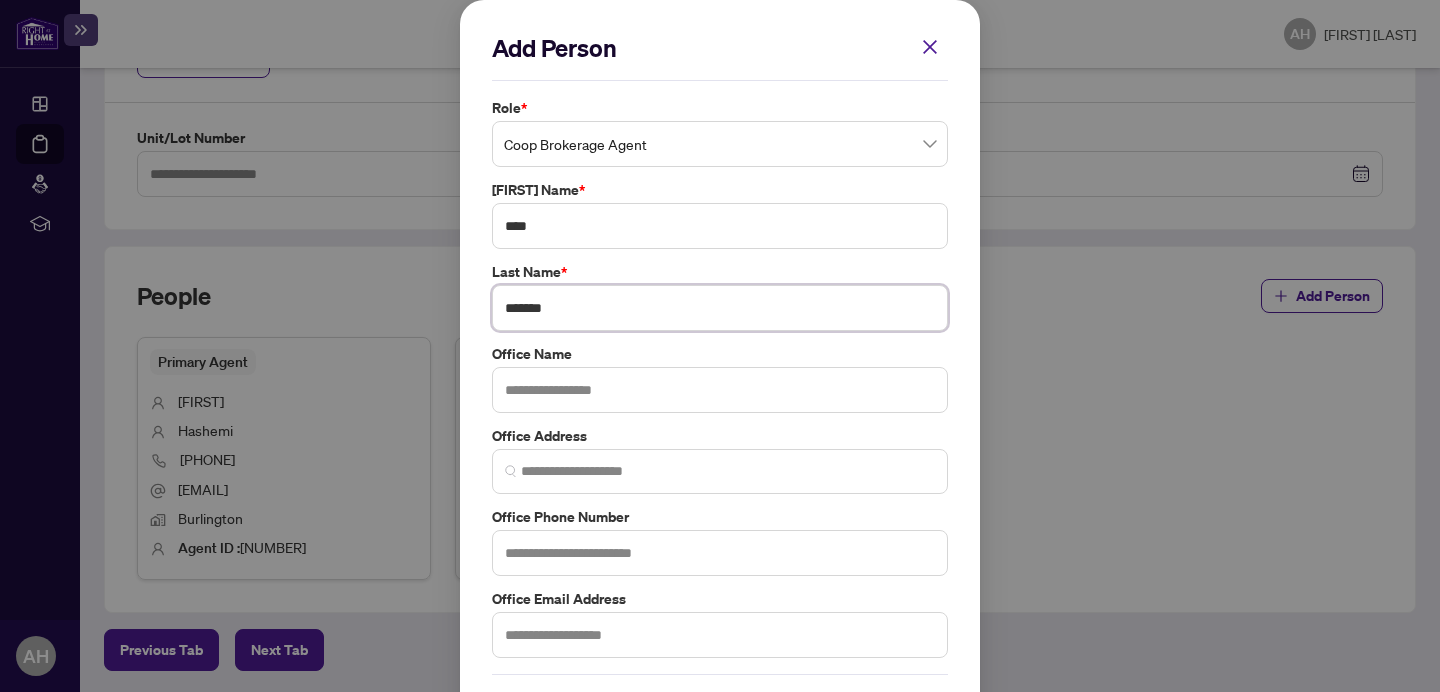 type on "*******" 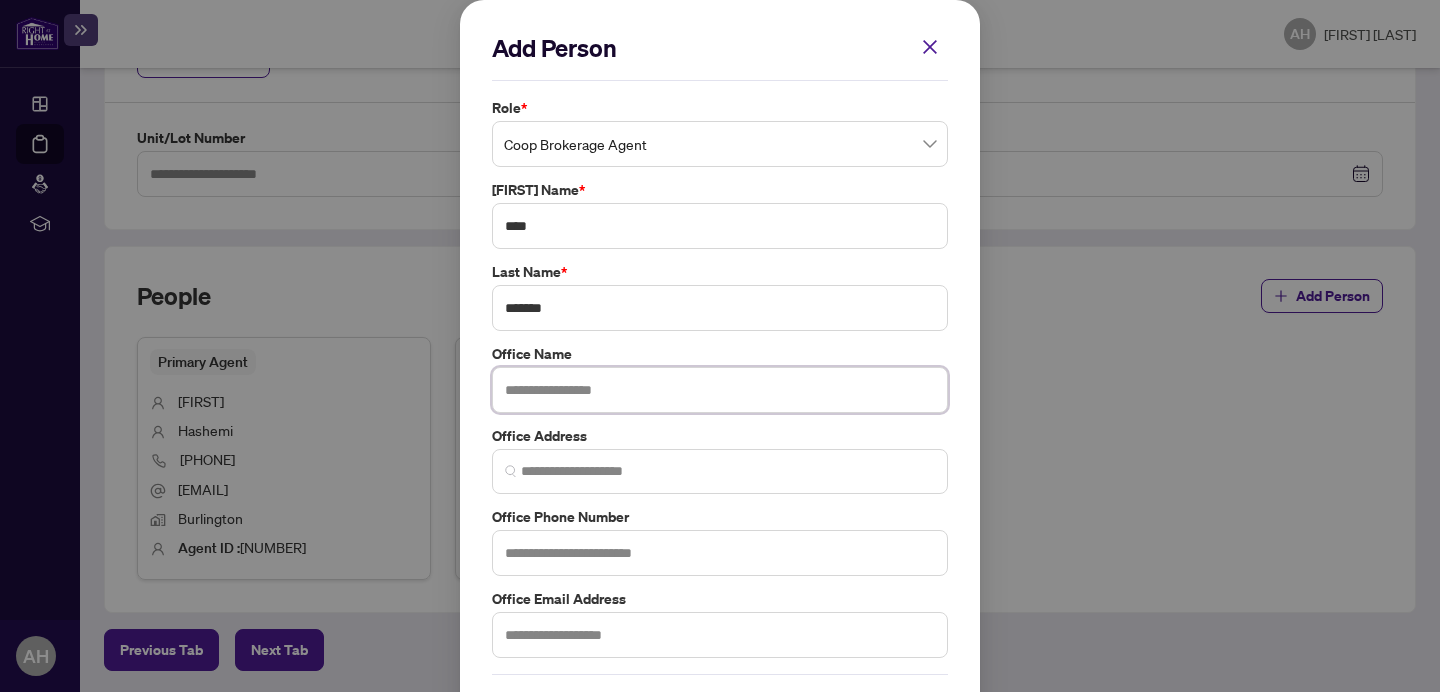 click at bounding box center [720, 390] 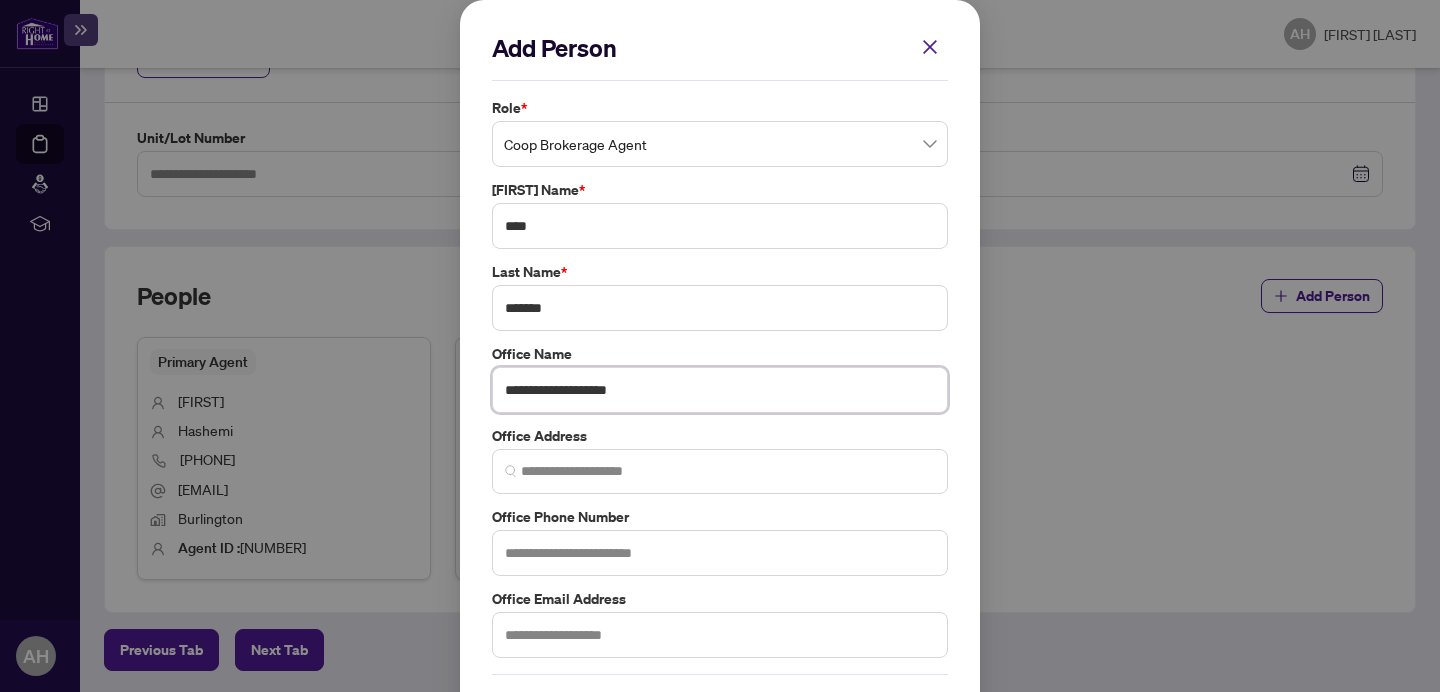 type on "[REDACTED]" 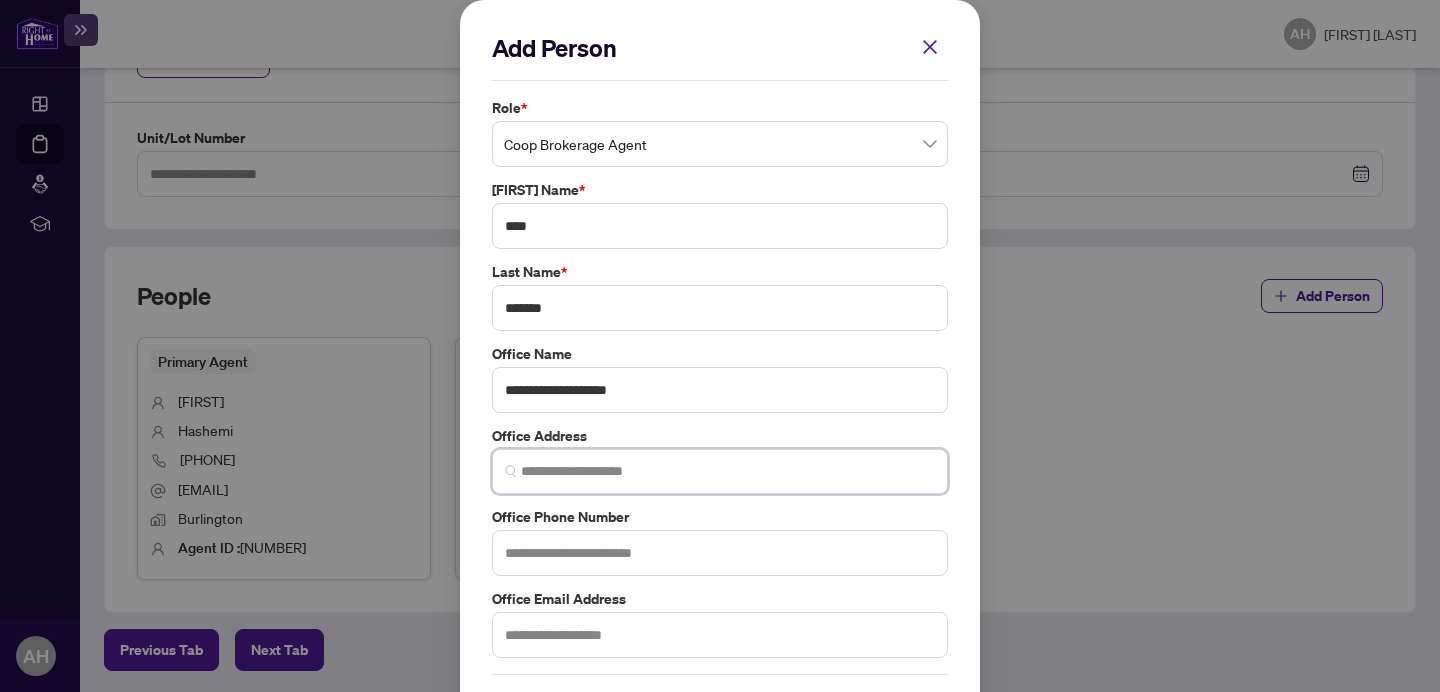 click at bounding box center (728, 471) 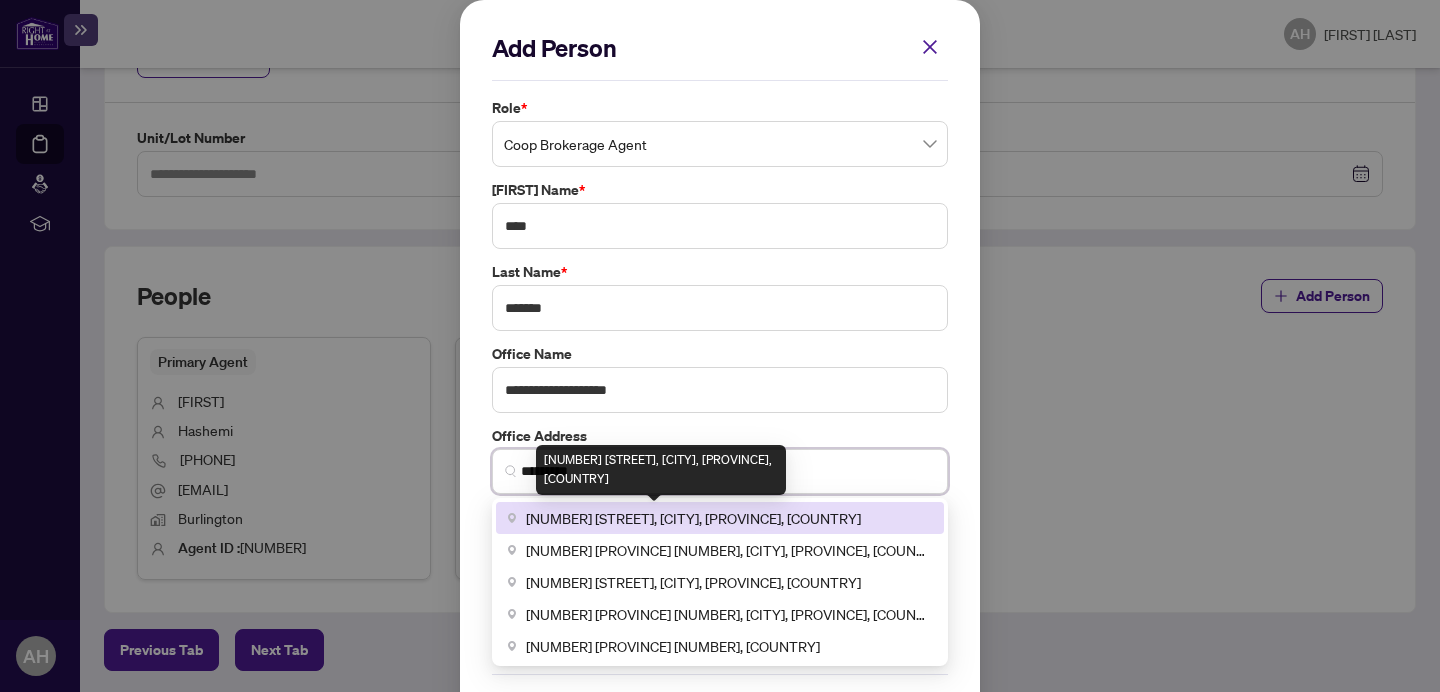 click on "[NUMBER] [STREET], [CITY], [PROVINCE], [COUNTRY]" at bounding box center (693, 518) 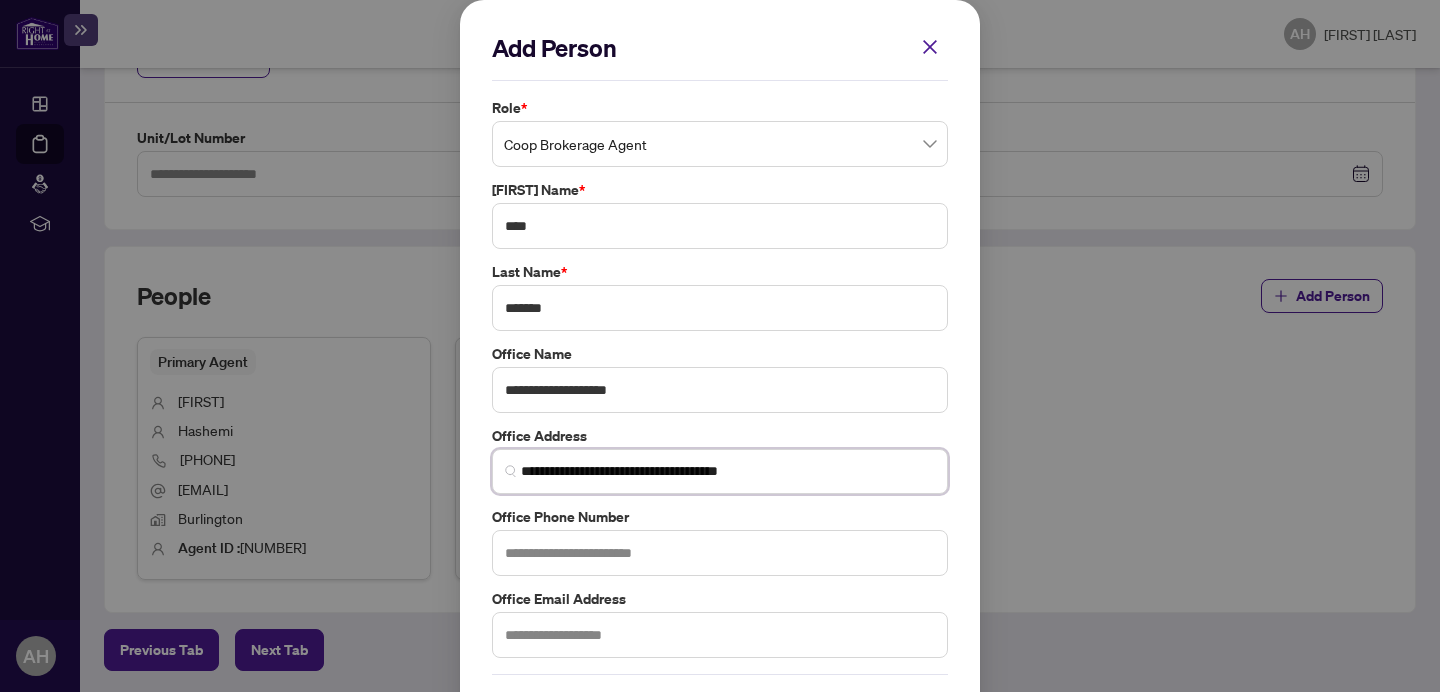 type on "**********" 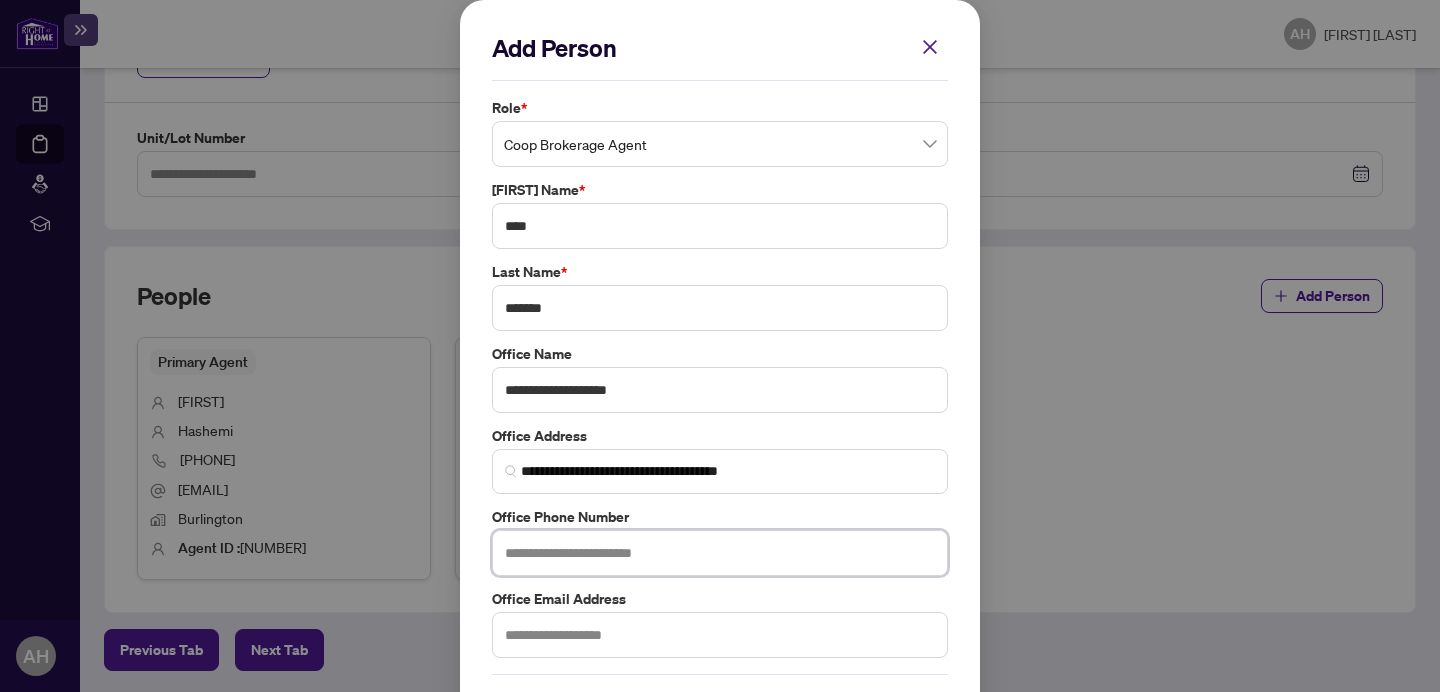 click at bounding box center (720, 553) 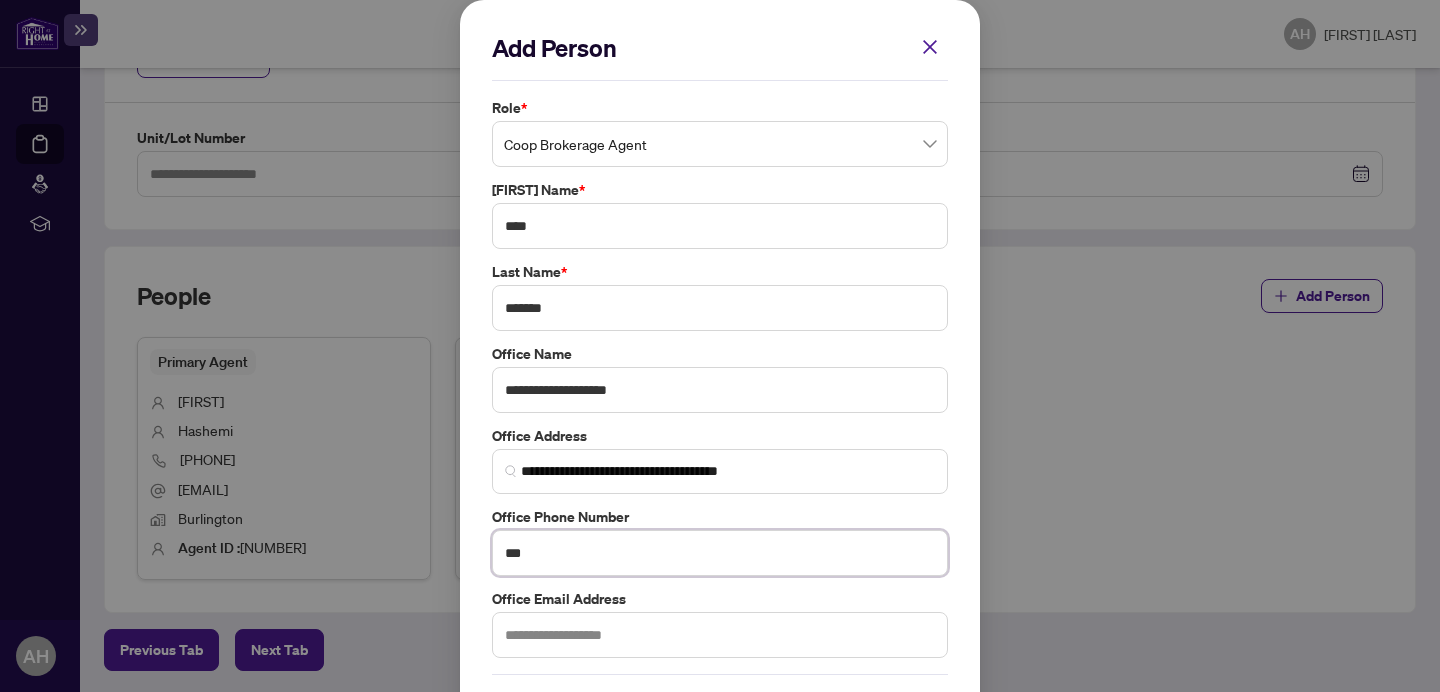 type on "**********" 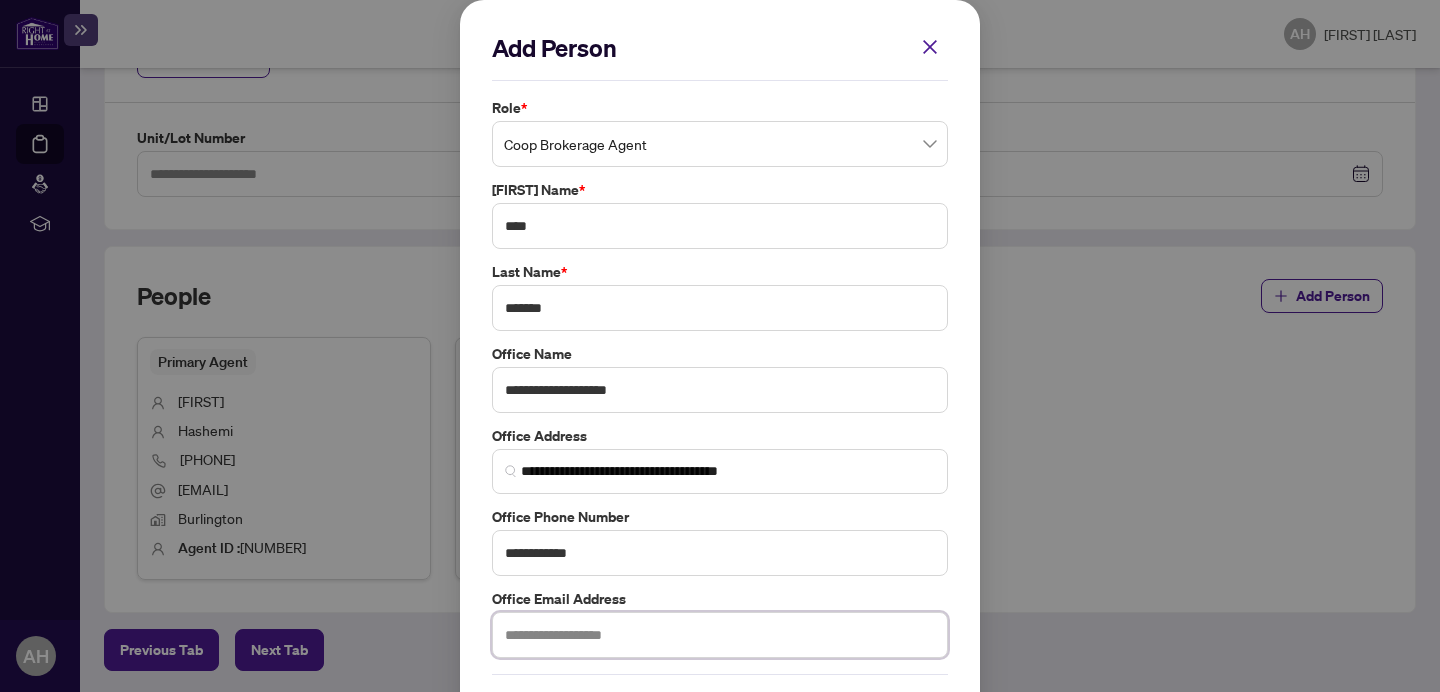 click at bounding box center [720, 635] 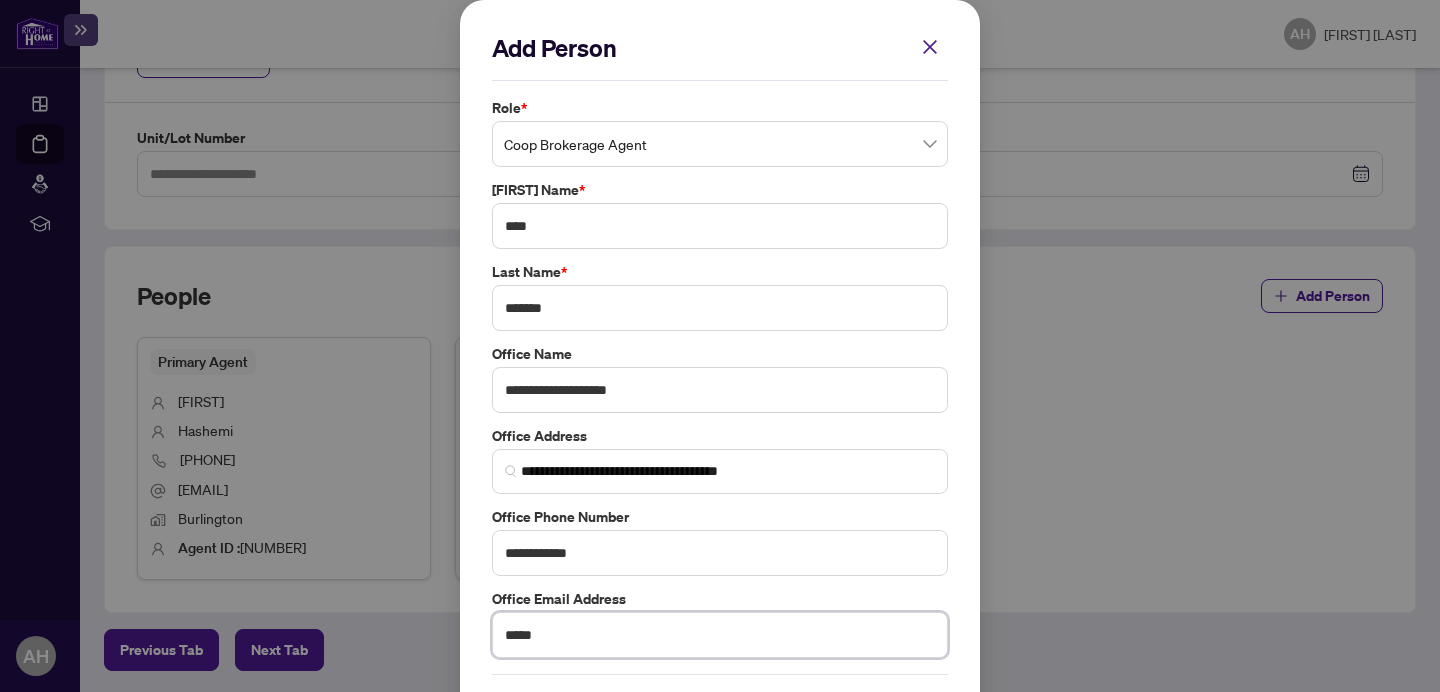 drag, startPoint x: 574, startPoint y: 640, endPoint x: 480, endPoint y: 629, distance: 94.641426 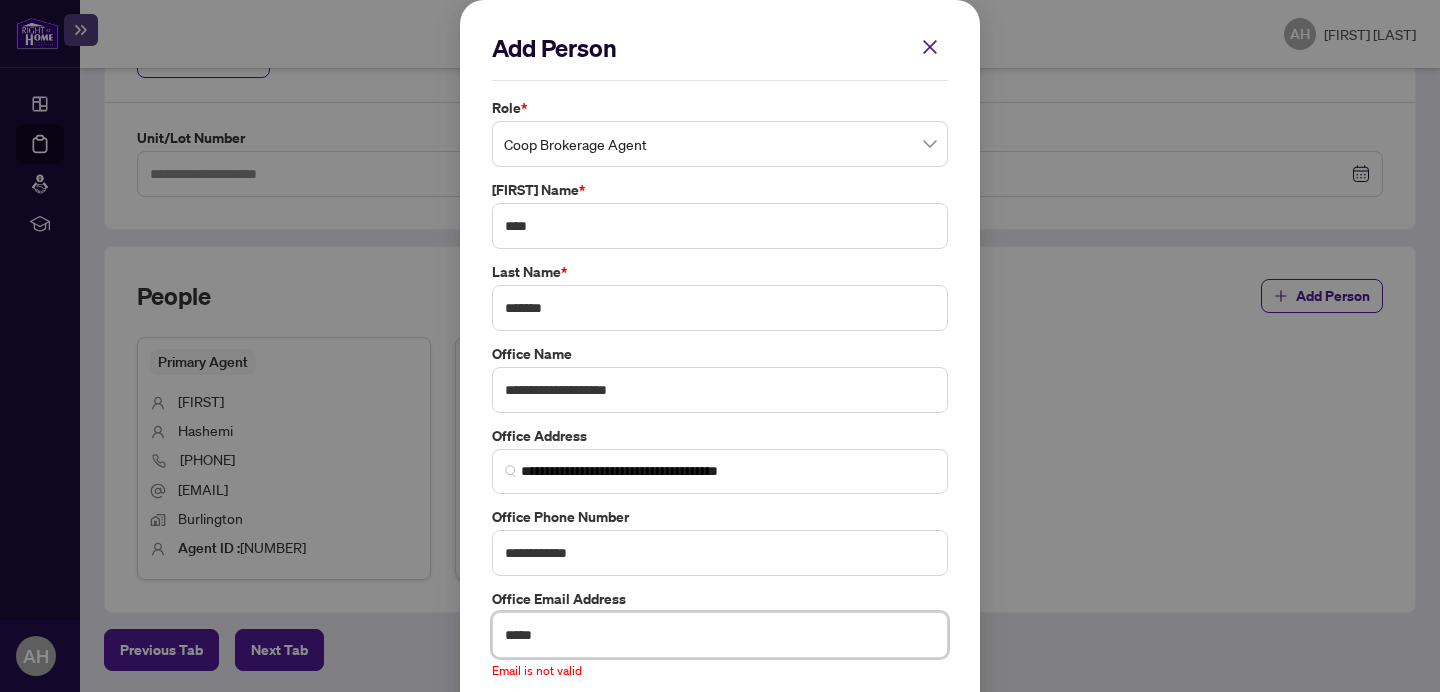 click on "*****" at bounding box center [720, 635] 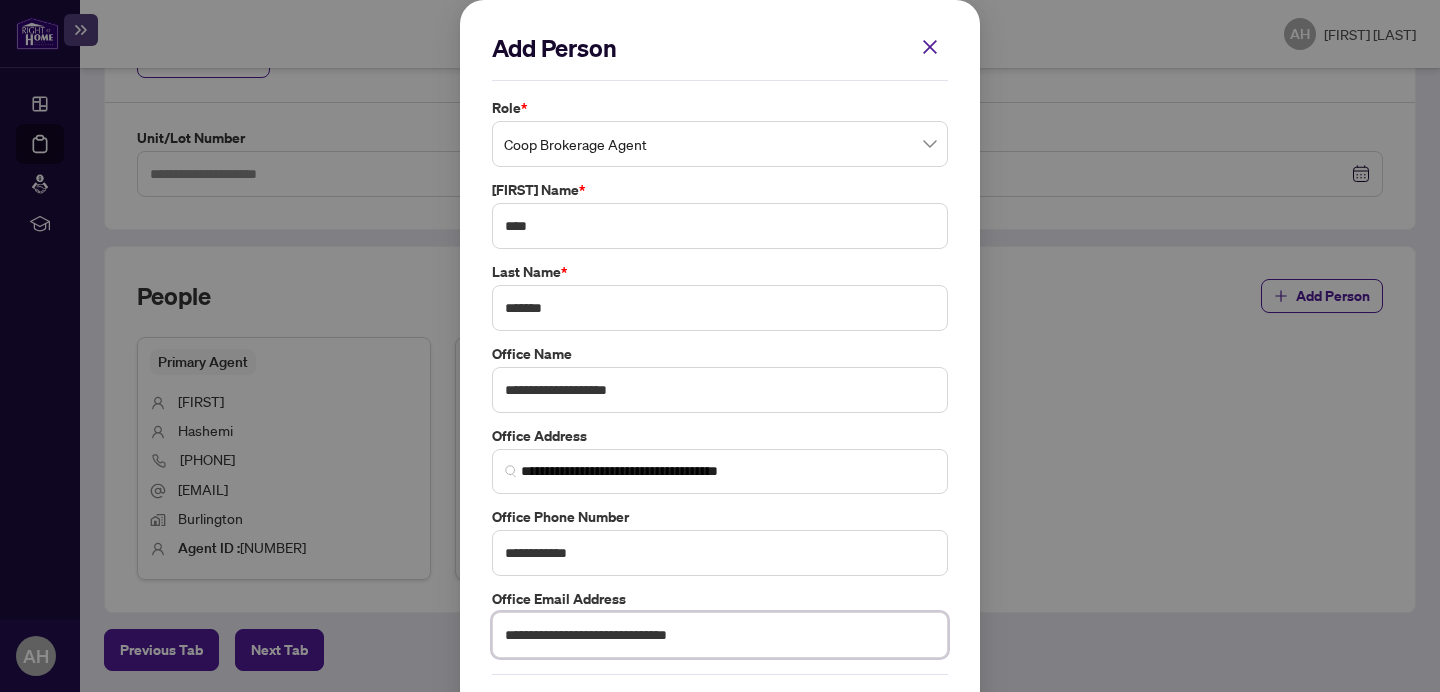 scroll, scrollTop: 81, scrollLeft: 0, axis: vertical 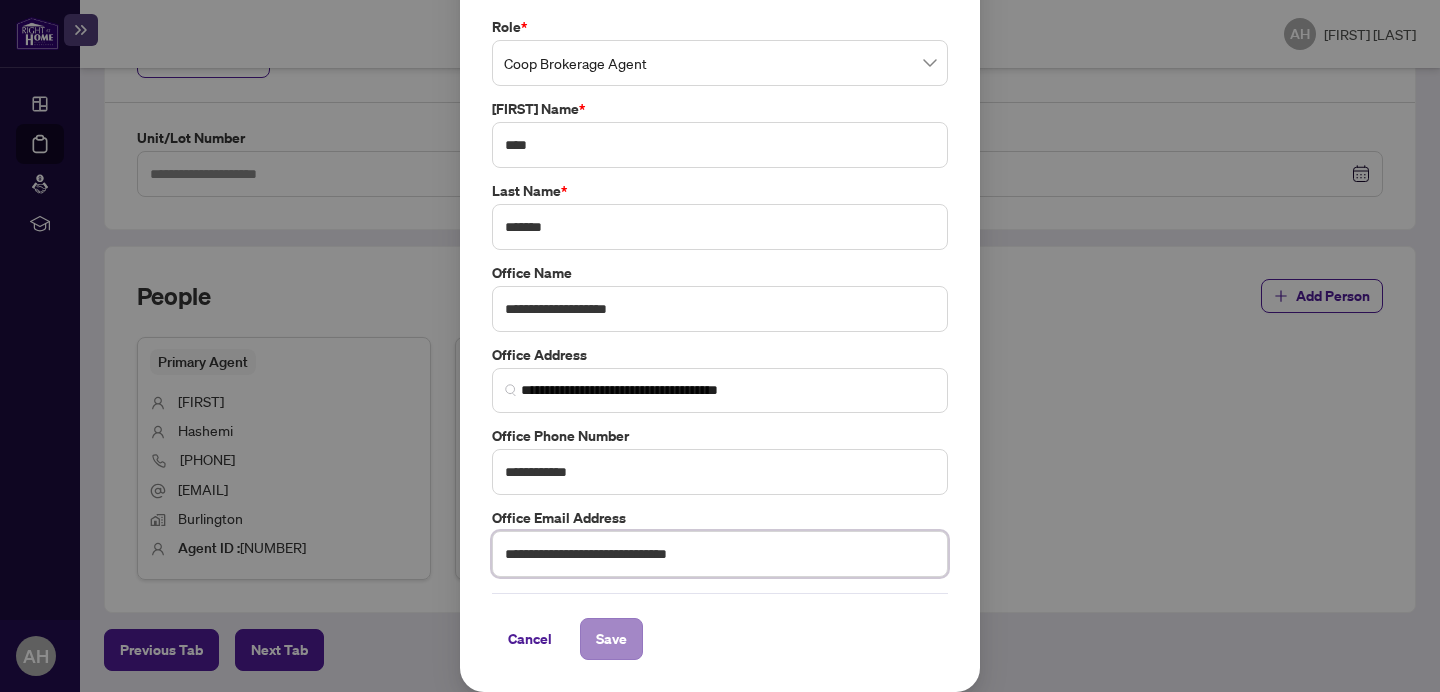 type on "**********" 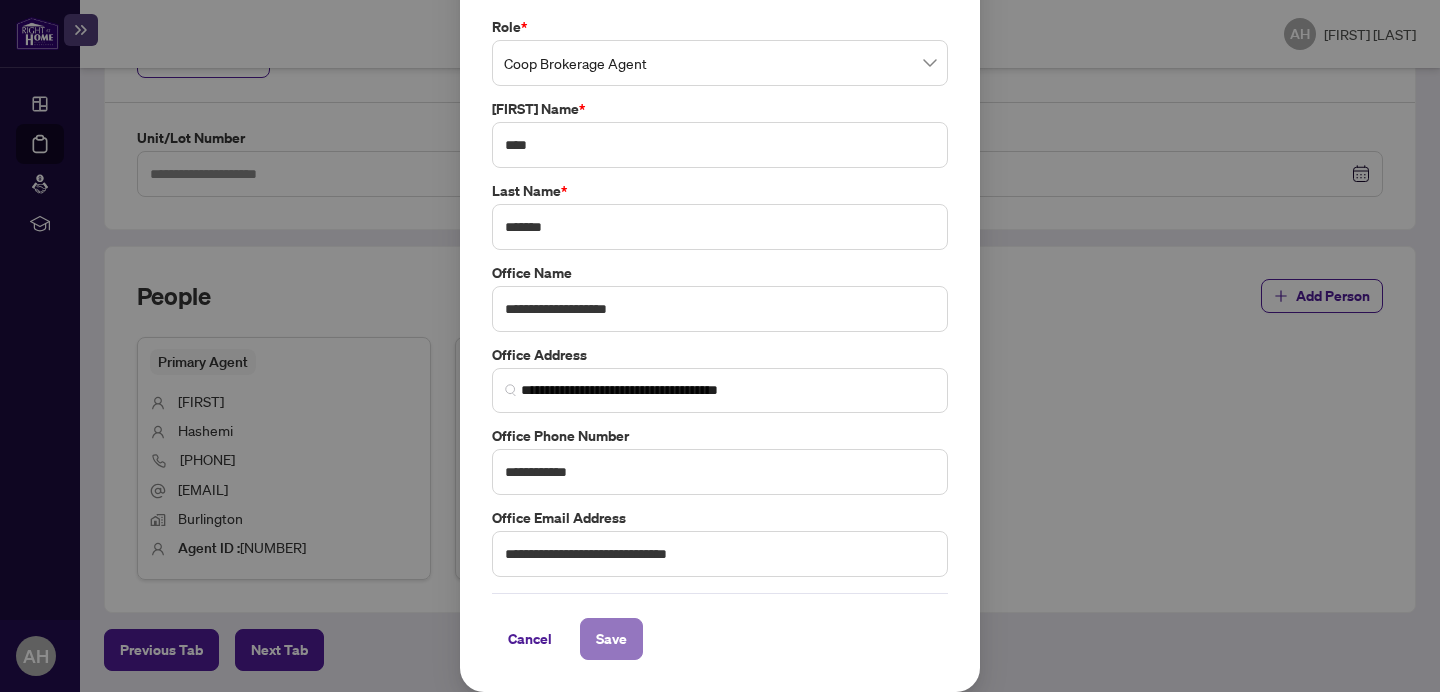 click on "Save" at bounding box center [611, 639] 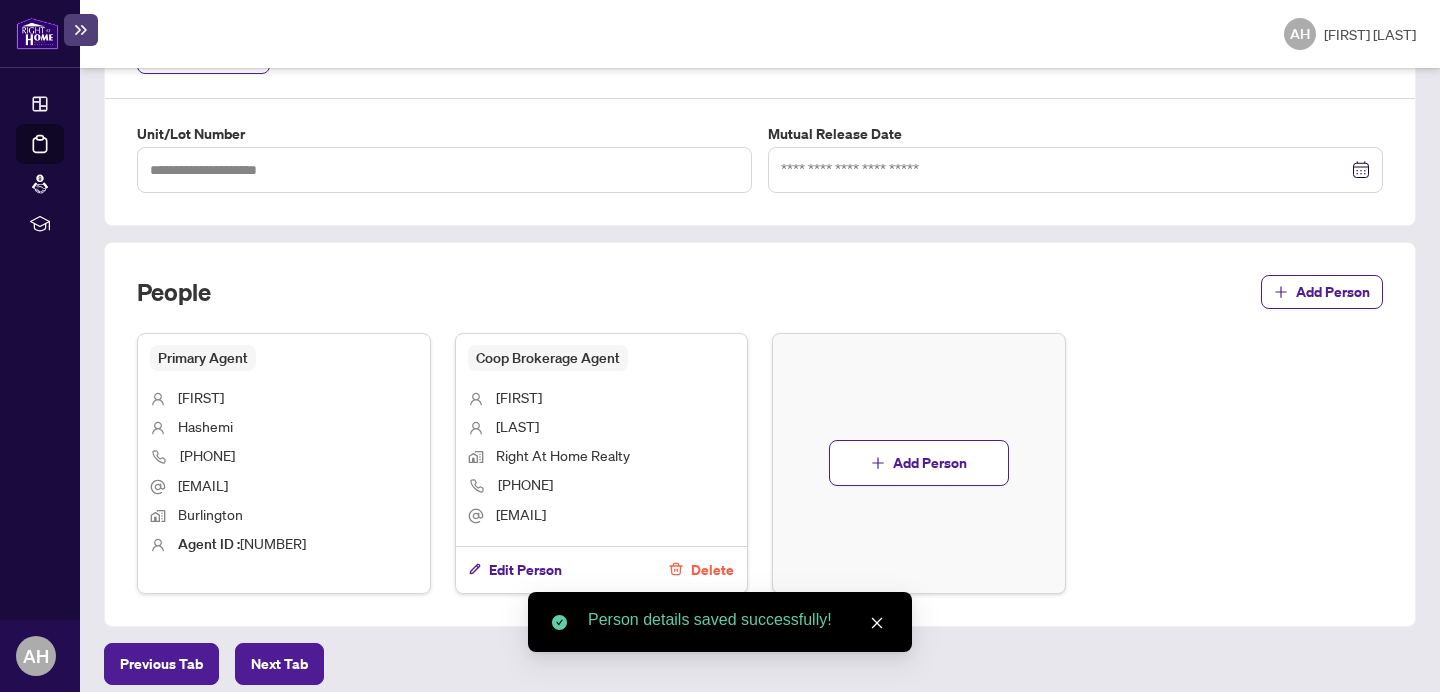scroll, scrollTop: 1078, scrollLeft: 0, axis: vertical 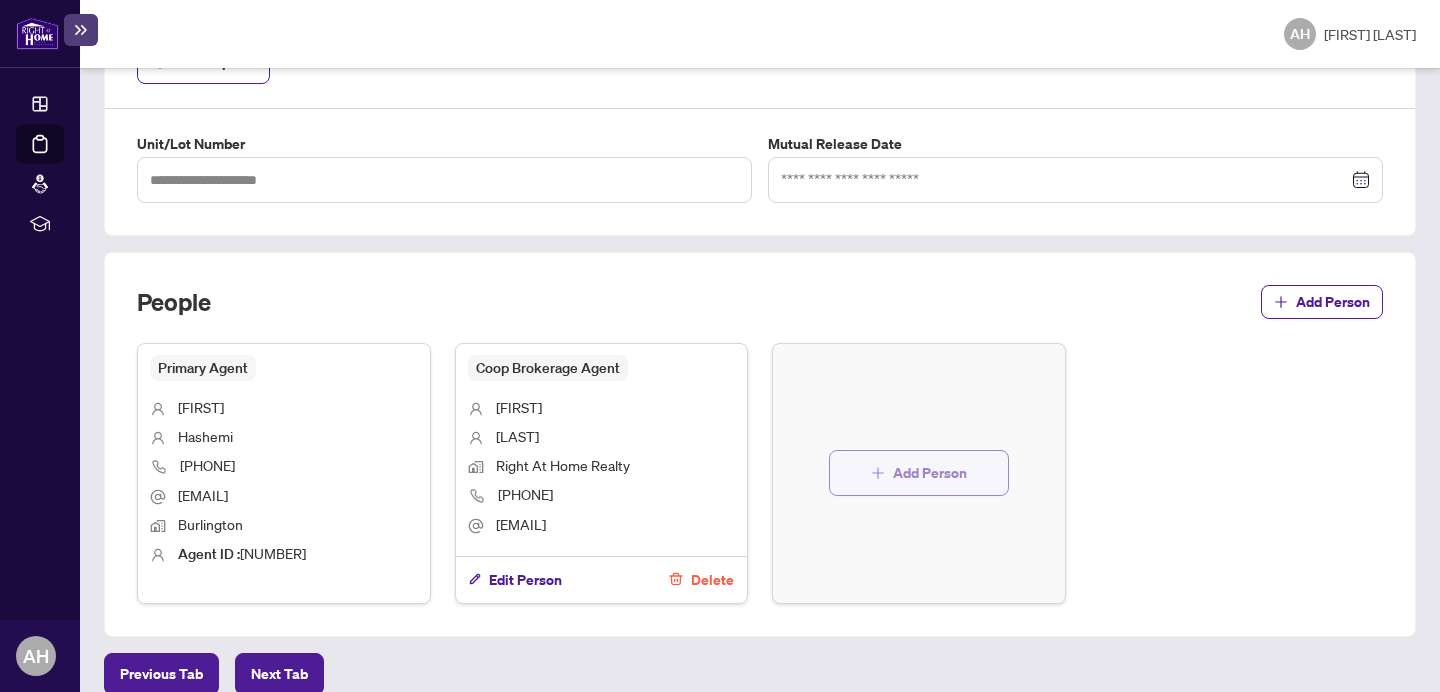 click on "Add Person" at bounding box center [930, 473] 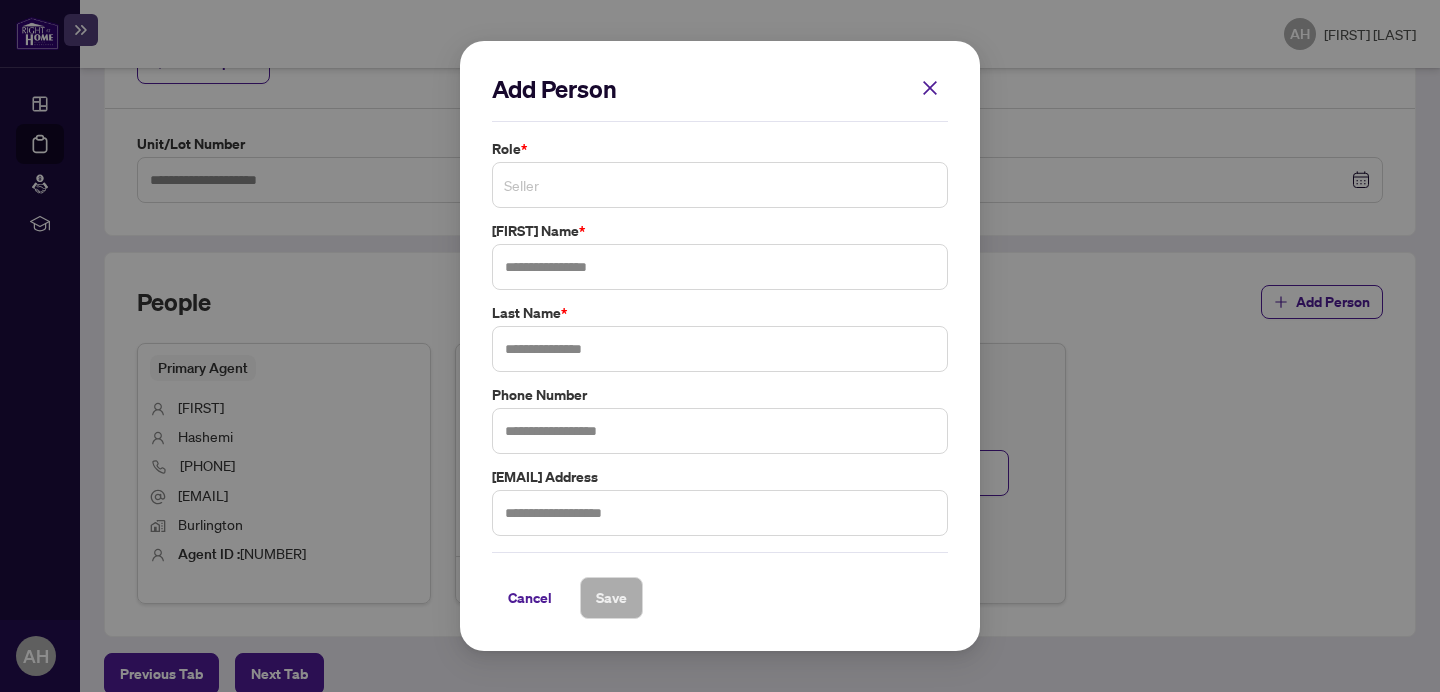 click on "Seller" at bounding box center [720, 185] 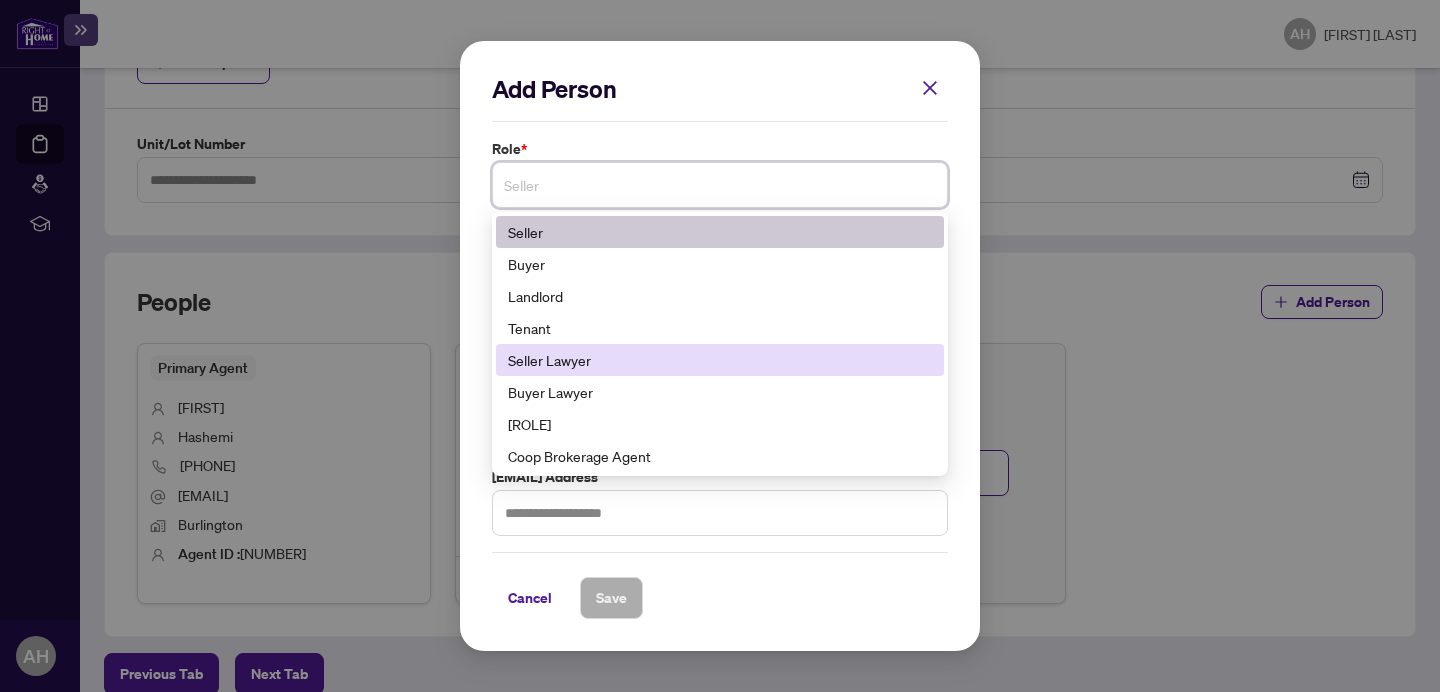 click on "Seller Lawyer" at bounding box center [720, 360] 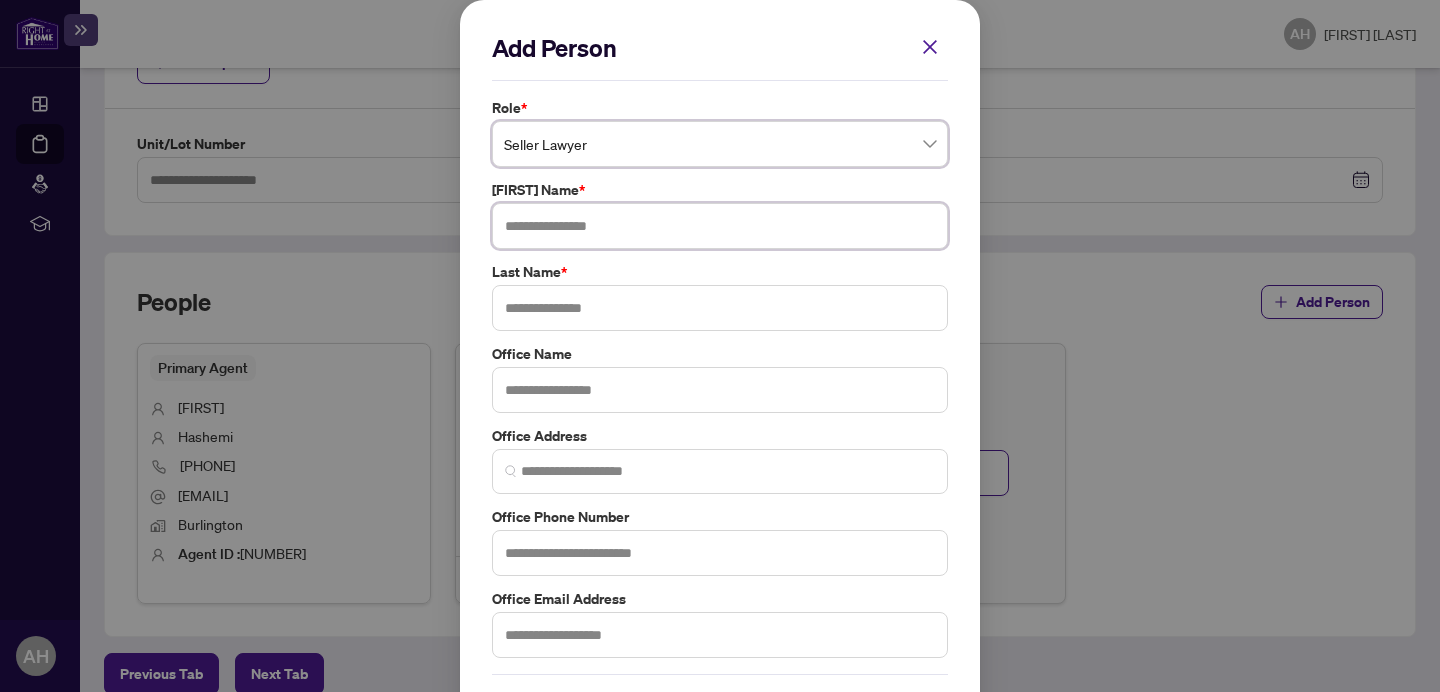 click at bounding box center (720, 226) 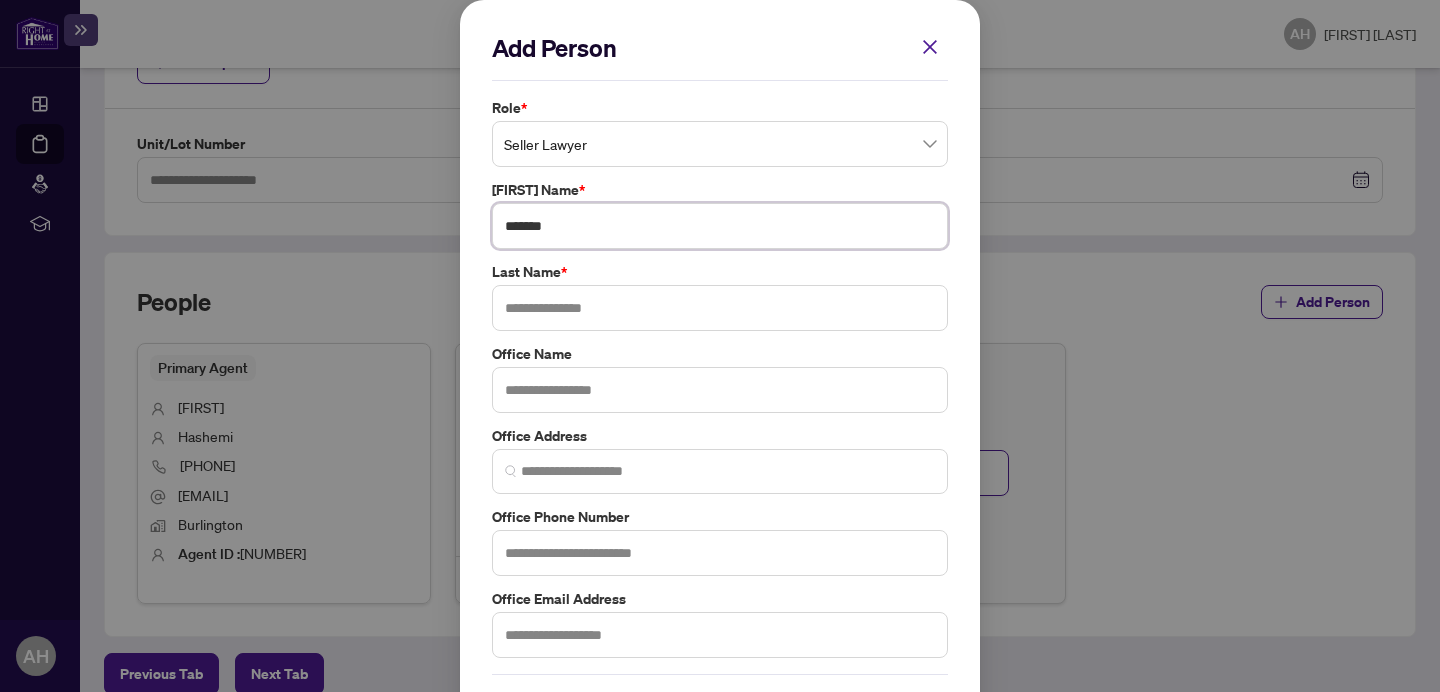 type on "******" 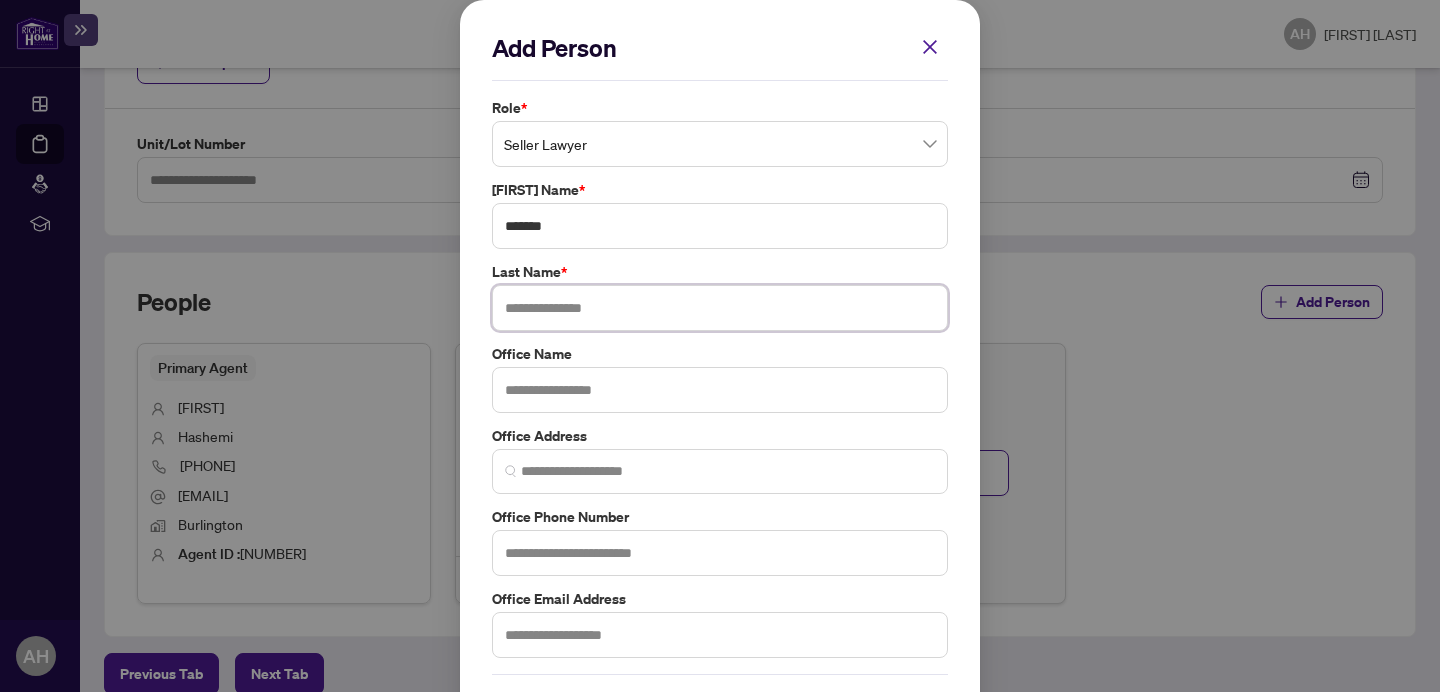 click at bounding box center [720, 308] 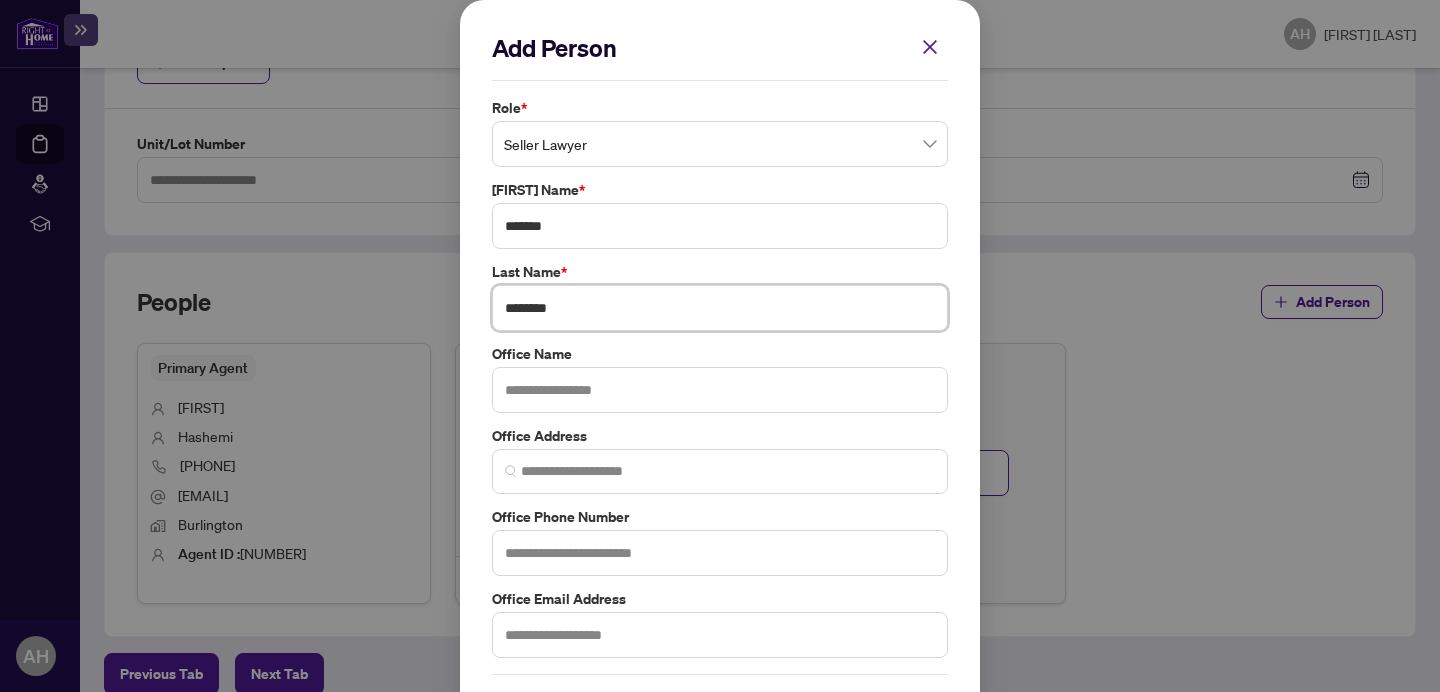 click on "********" at bounding box center [720, 308] 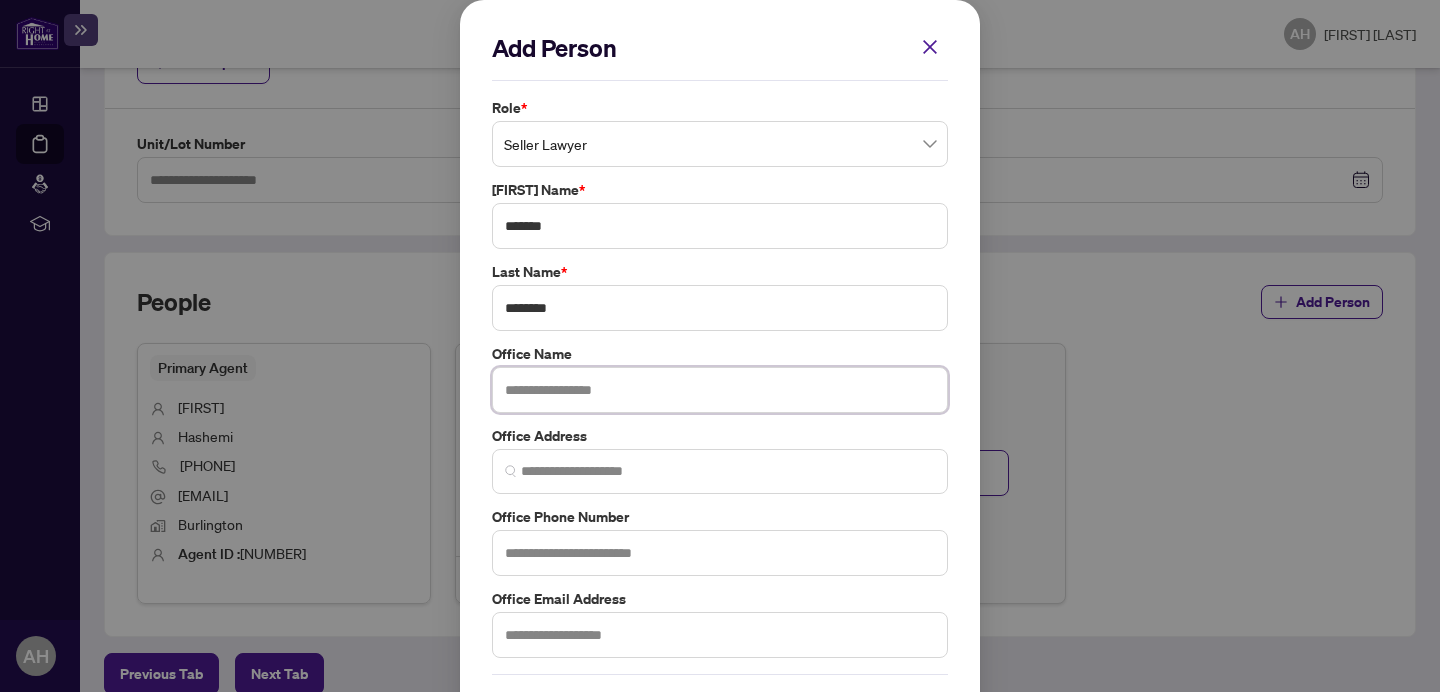 click at bounding box center (720, 390) 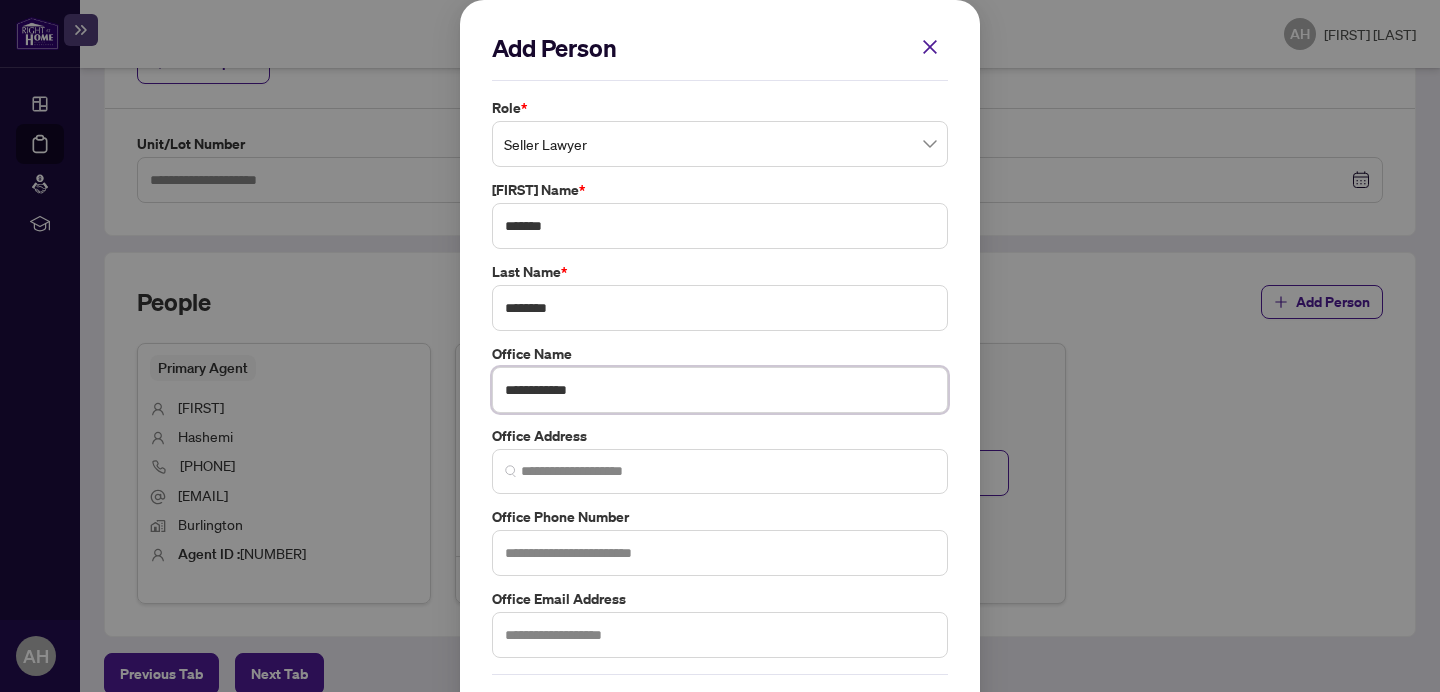 type on "**********" 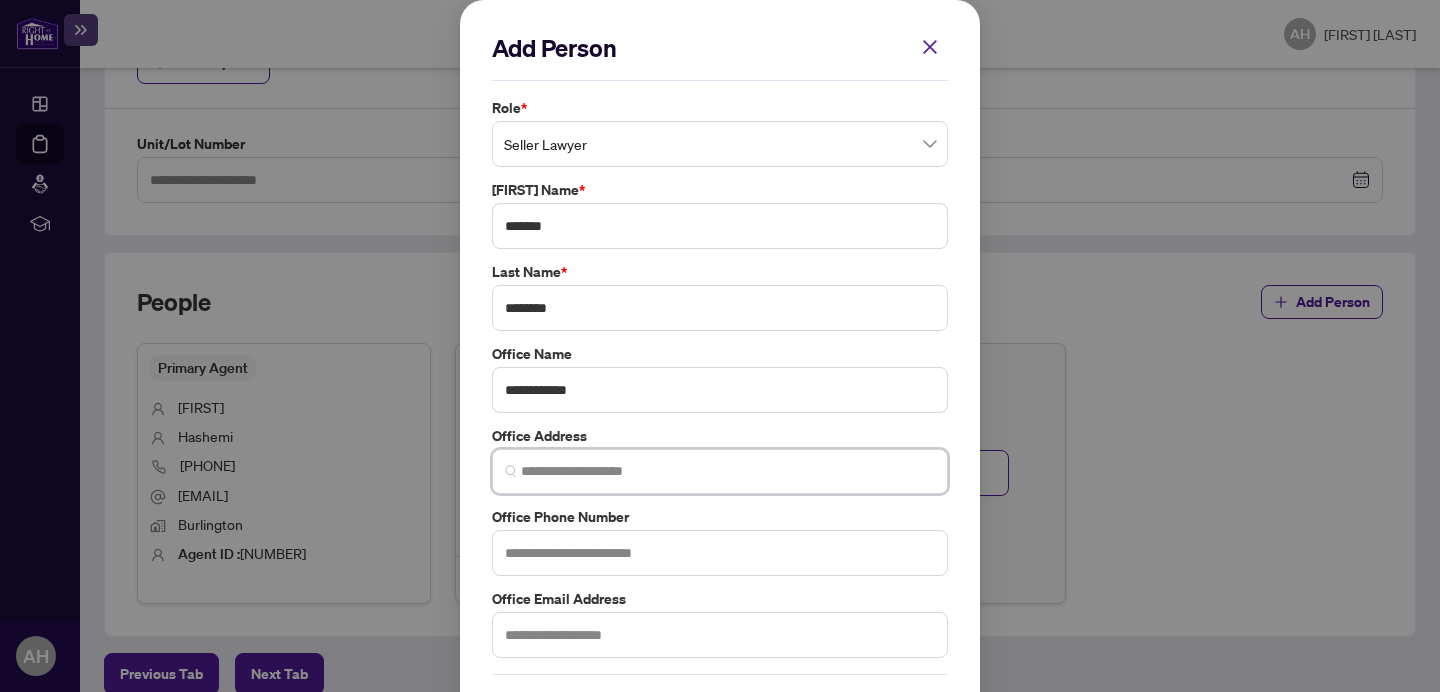 click at bounding box center (728, 471) 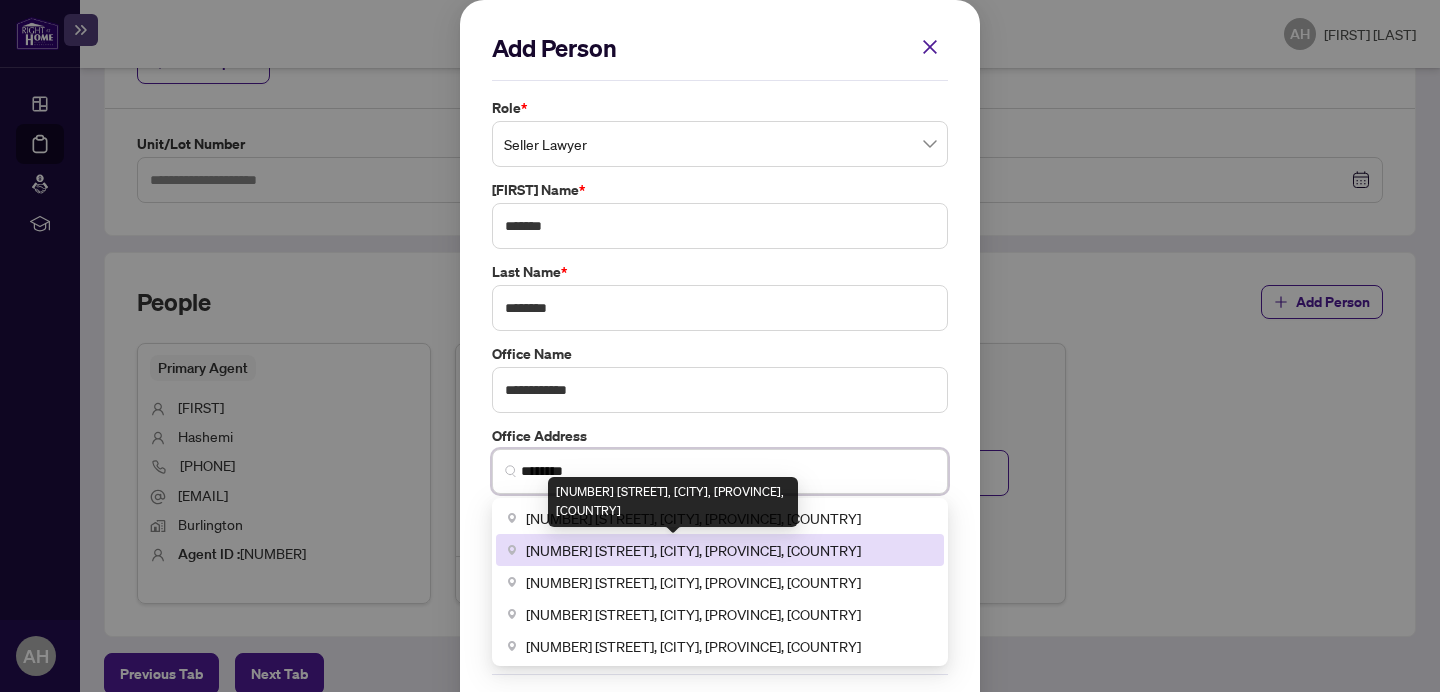 click on "[NUMBER] [STREET], [CITY], [PROVINCE], [COUNTRY]" at bounding box center (693, 550) 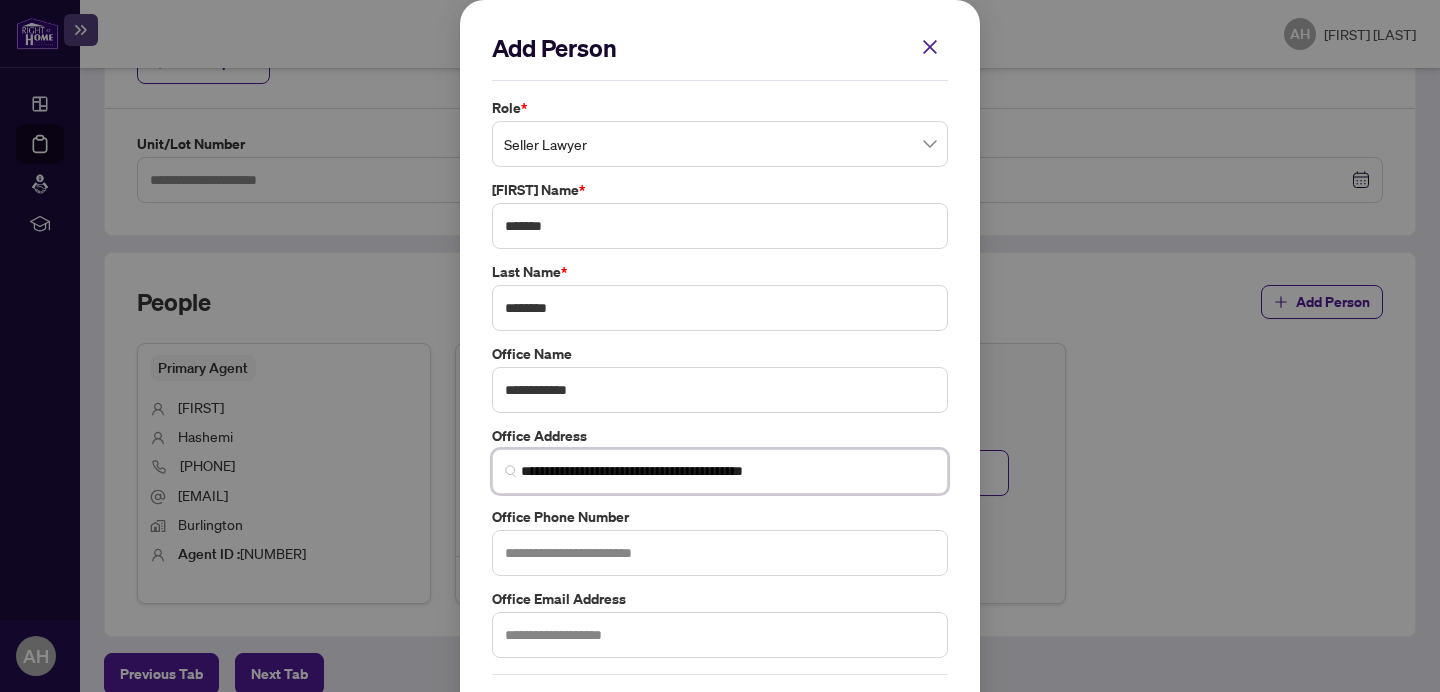 type on "**********" 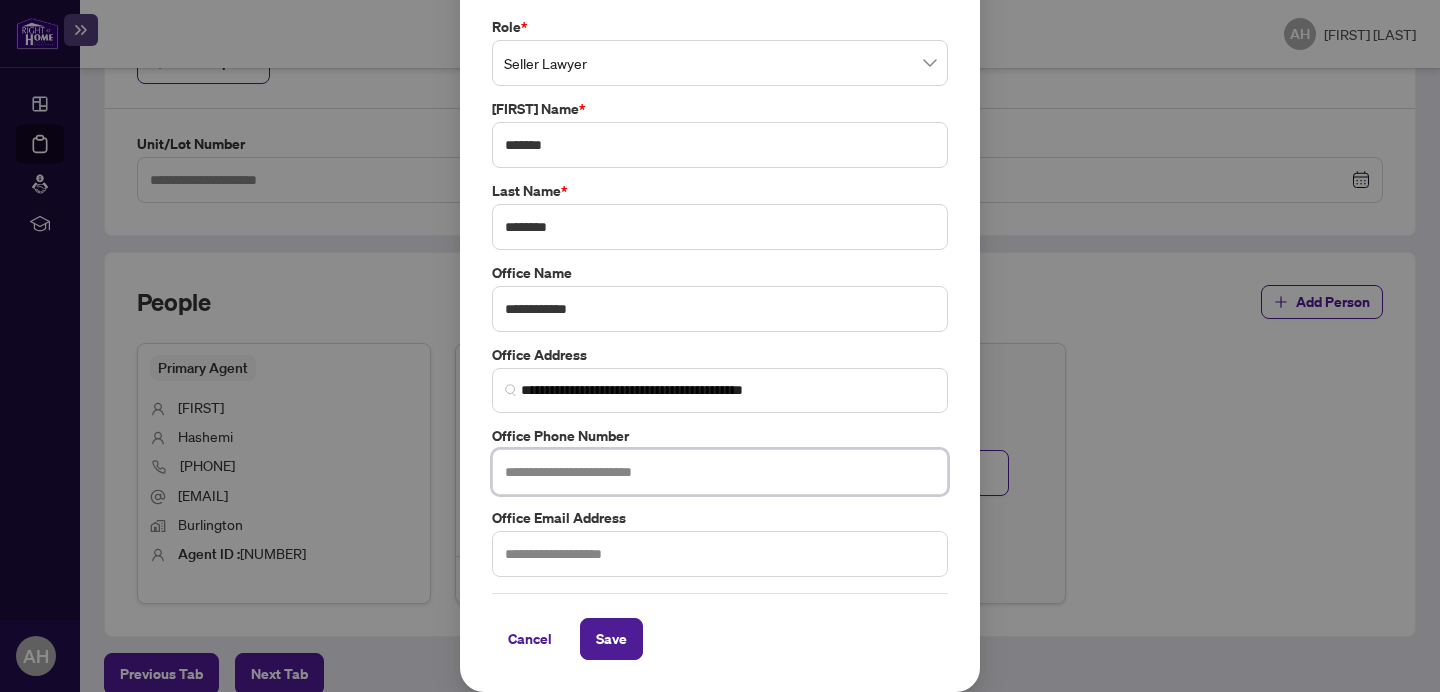 click at bounding box center (720, 472) 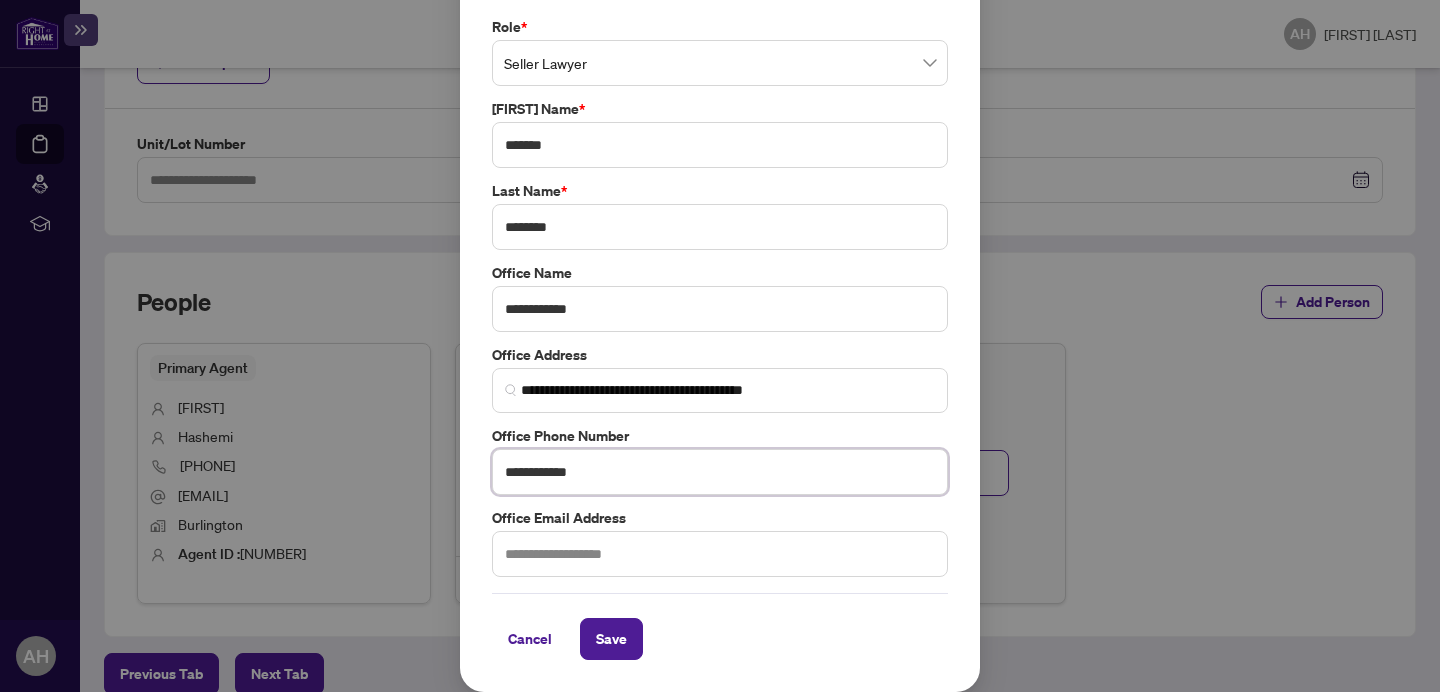 type on "**********" 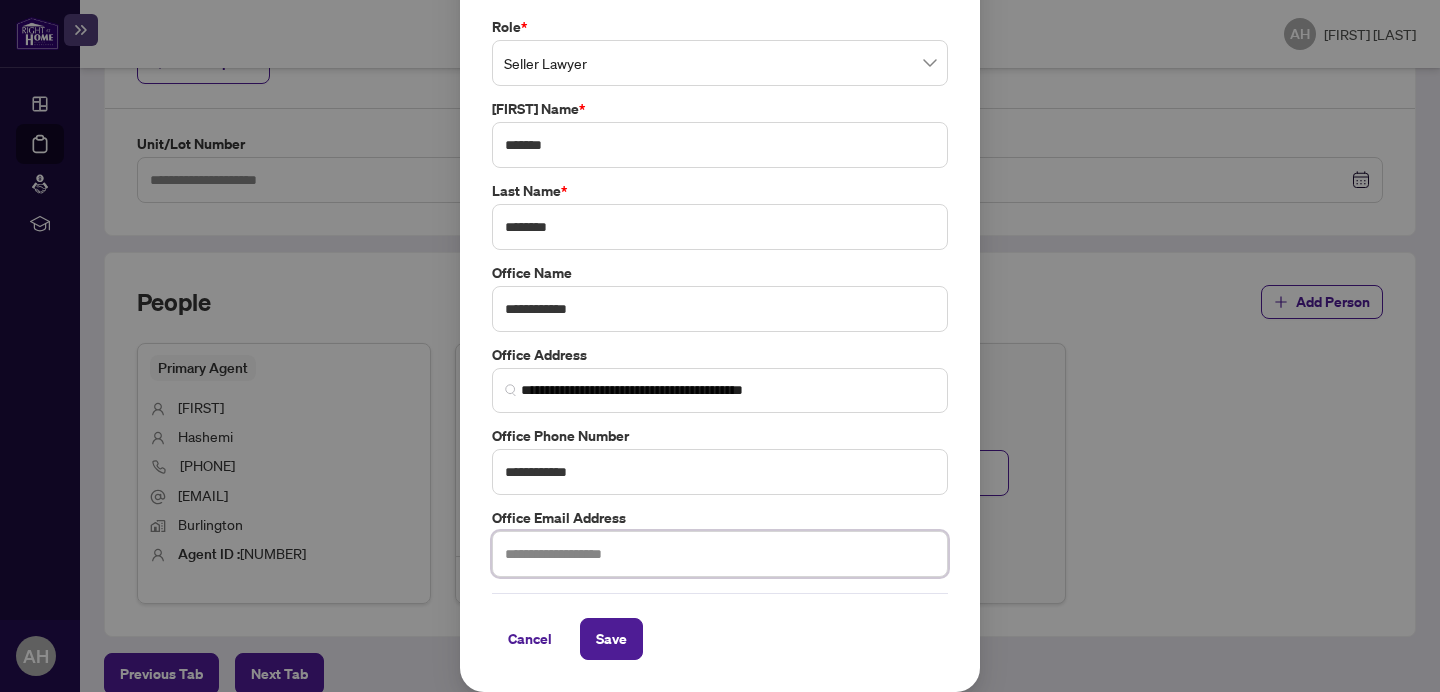 click at bounding box center (720, 554) 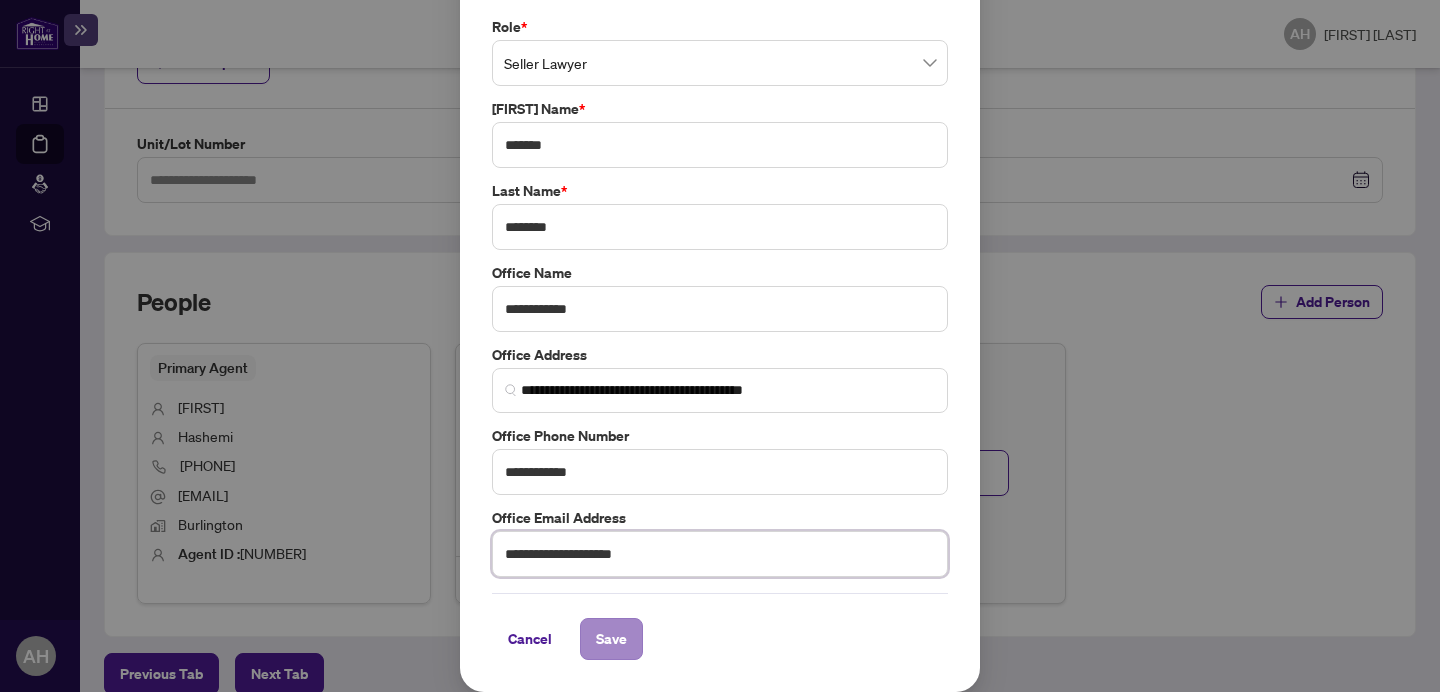 type on "**********" 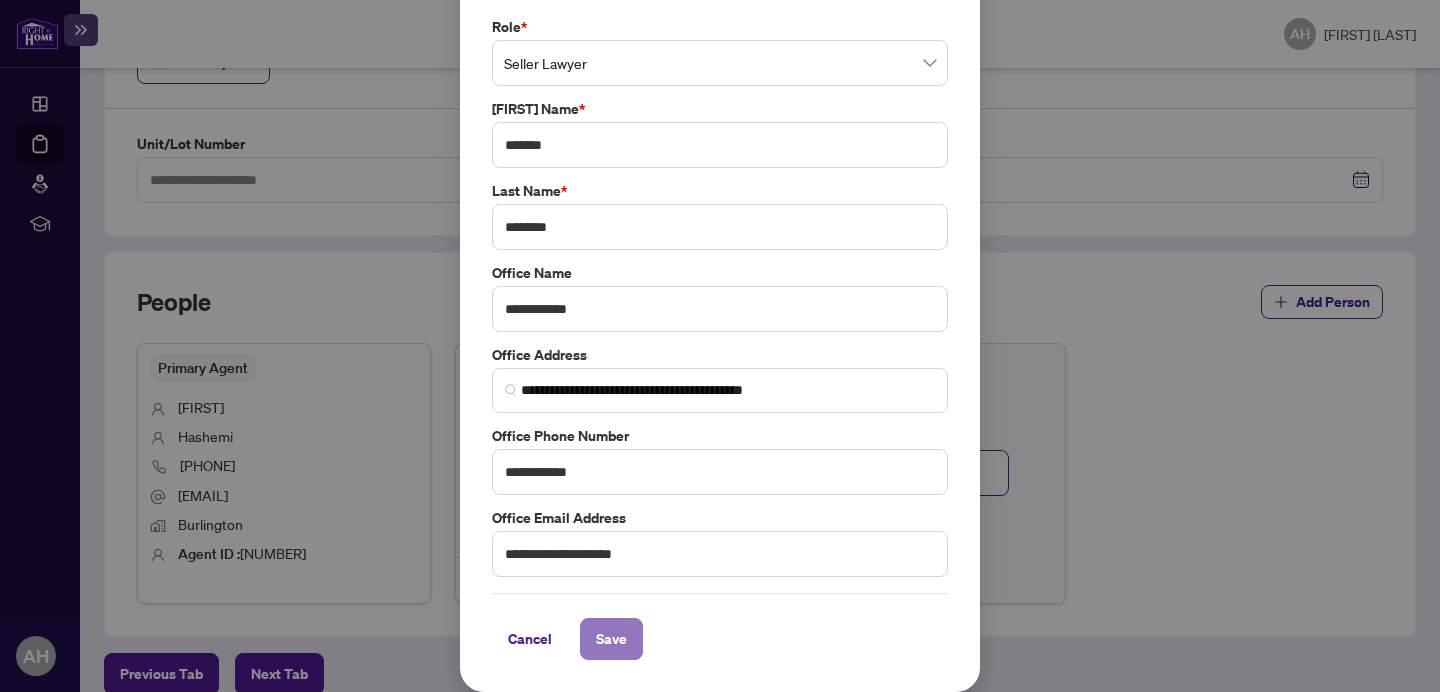 click on "Save" at bounding box center [611, 639] 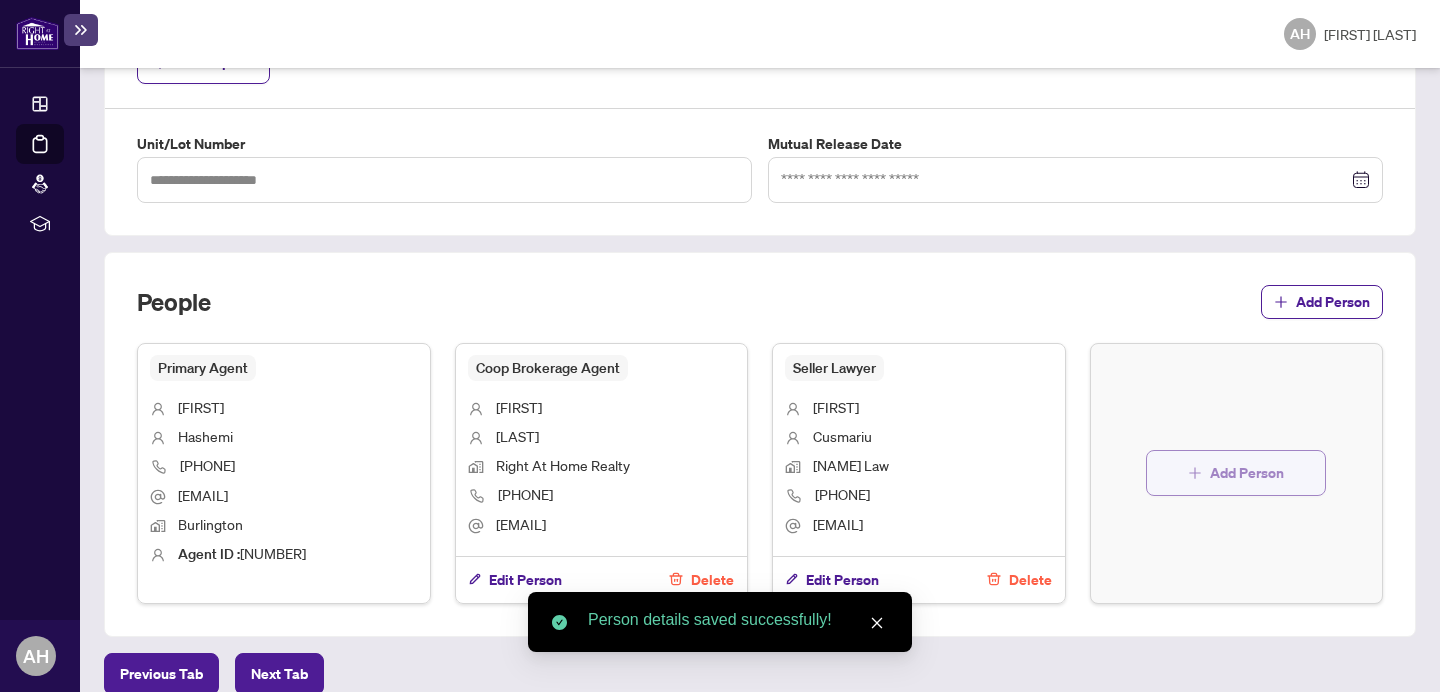 click on "Add Person" at bounding box center (1247, 473) 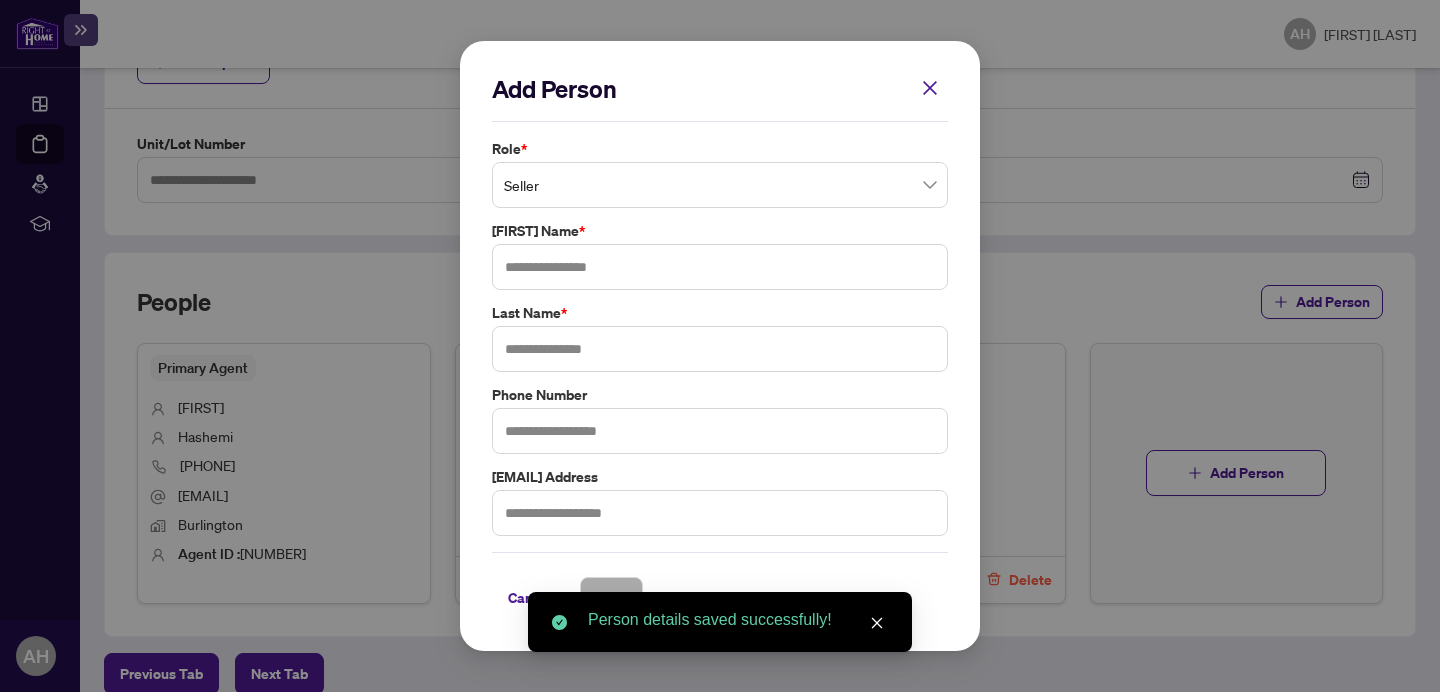 click on "Seller" at bounding box center (720, 185) 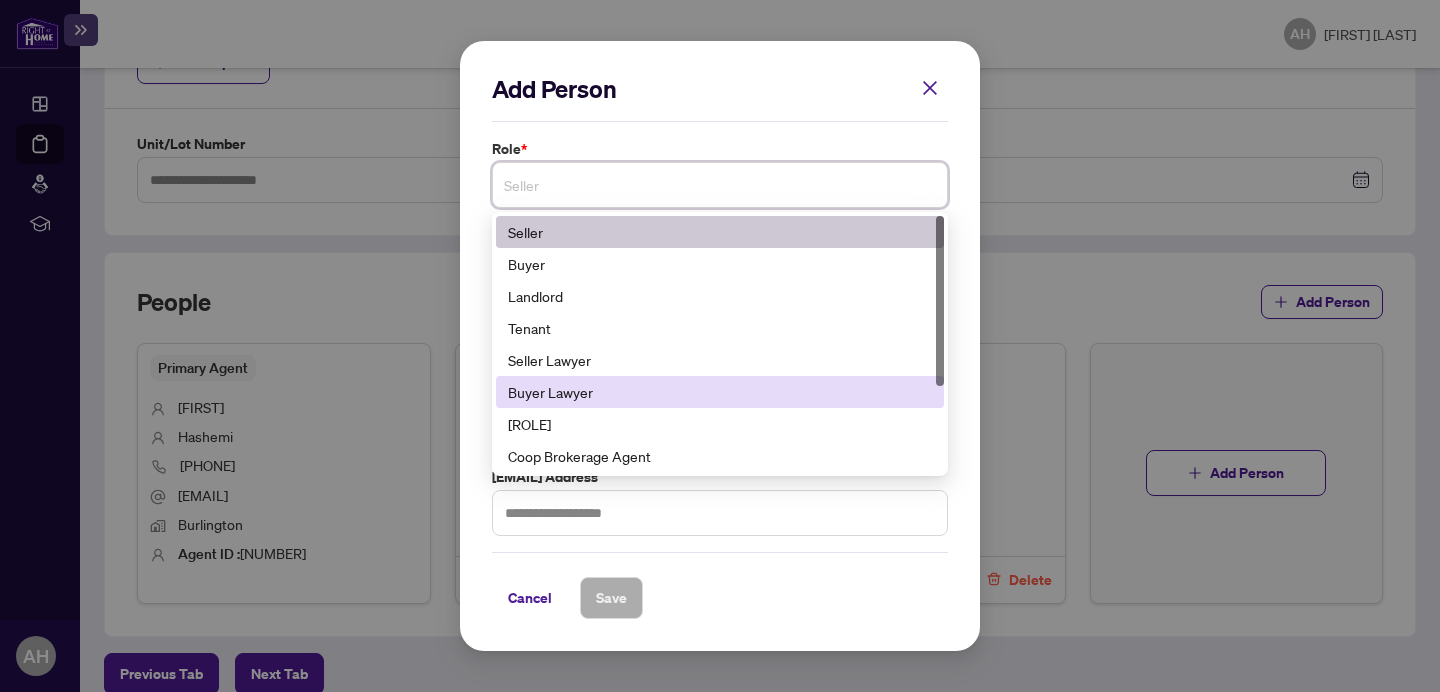 click on "Buyer Lawyer" at bounding box center (720, 392) 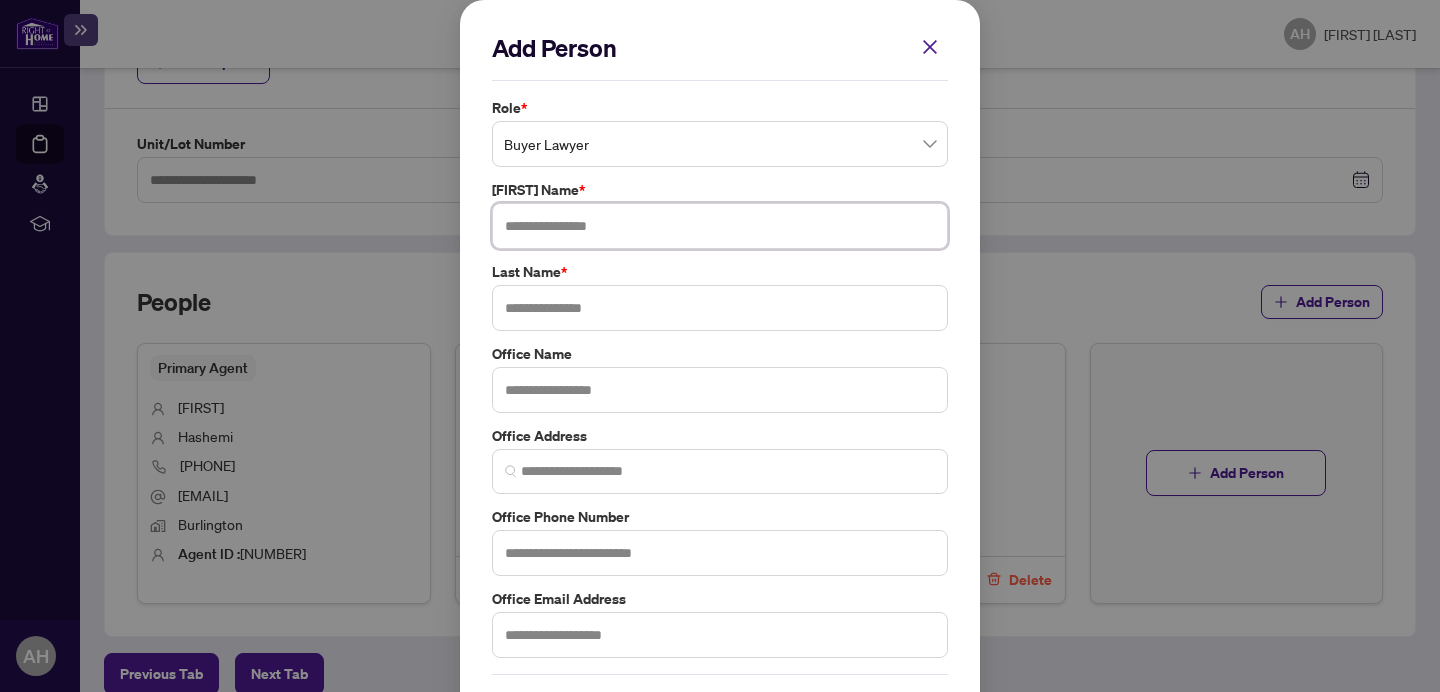 click at bounding box center (720, 226) 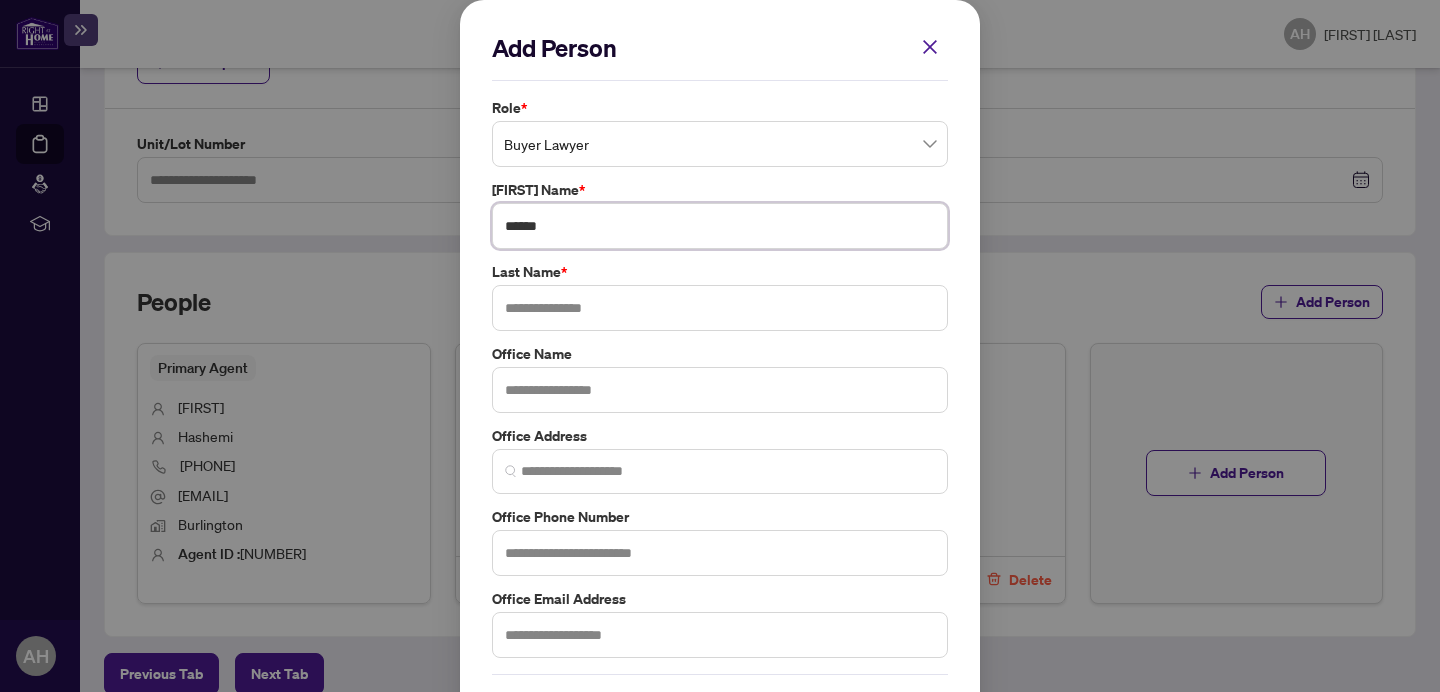 type on "******" 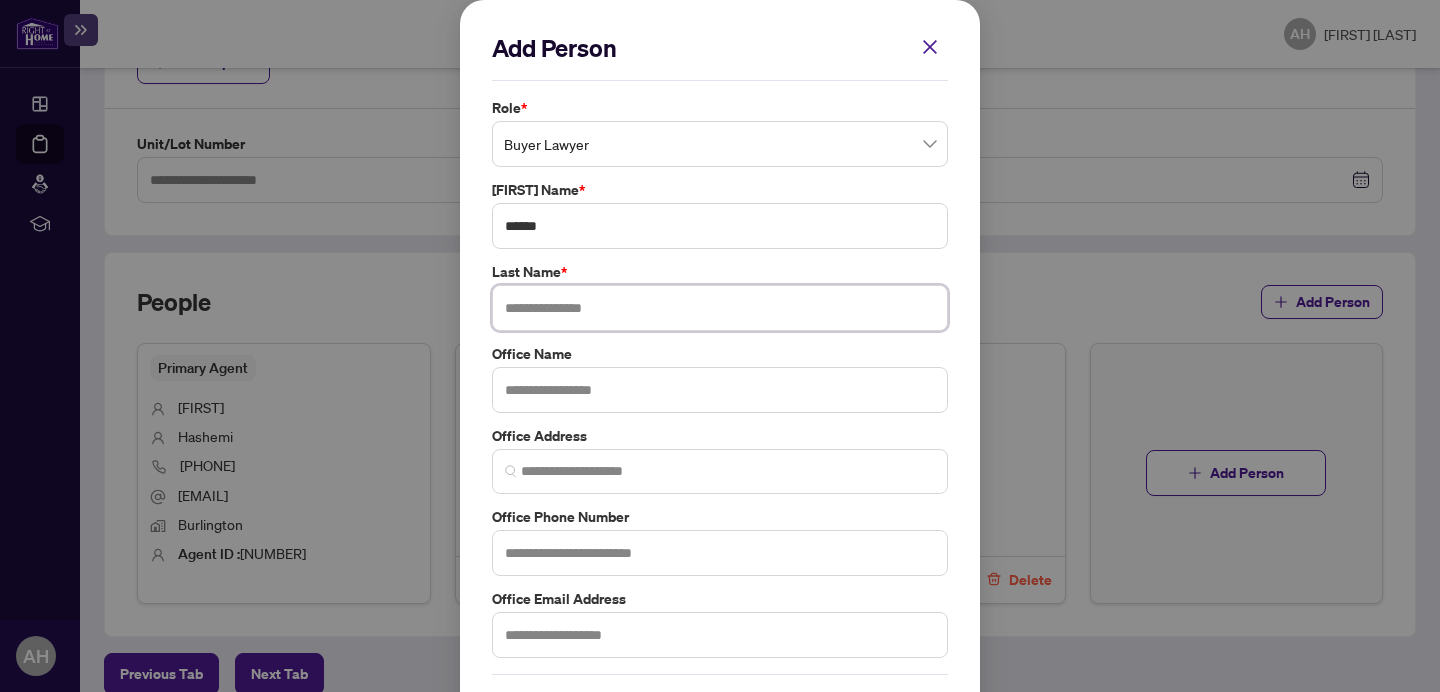 click at bounding box center (720, 308) 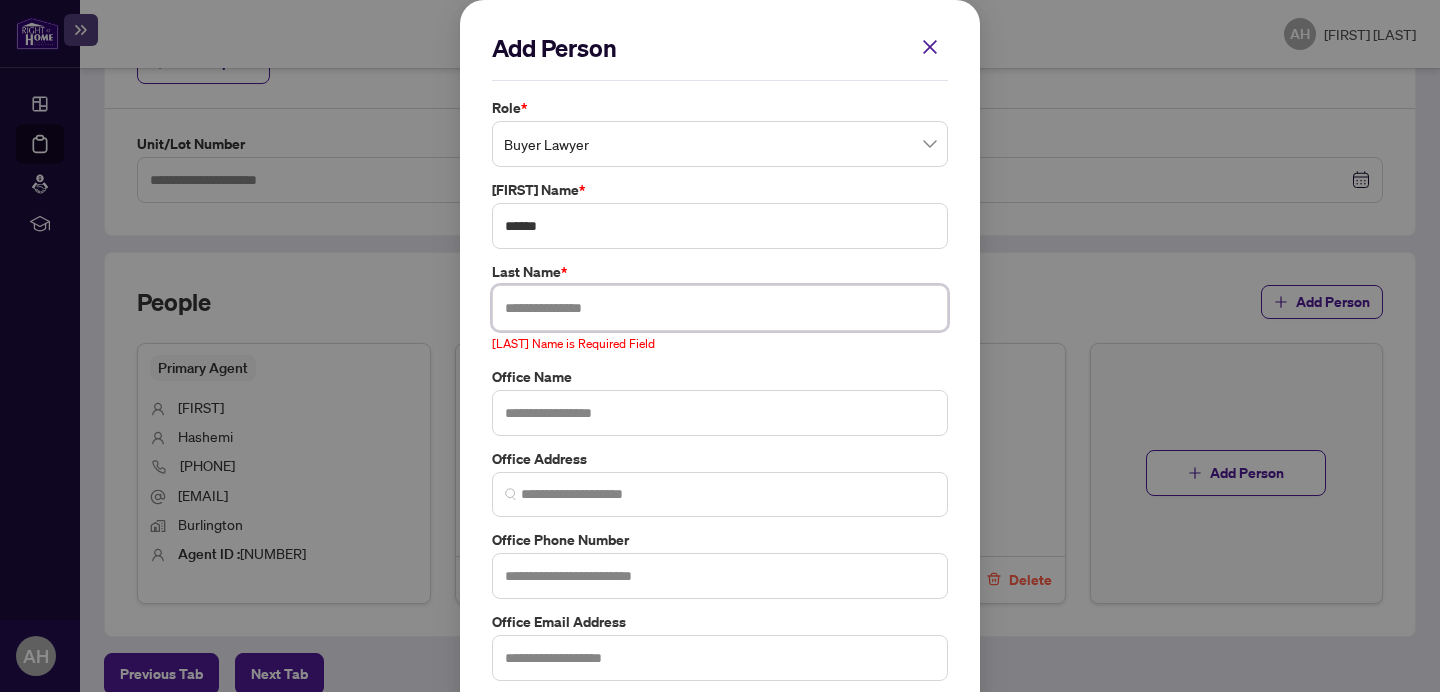 paste on "********" 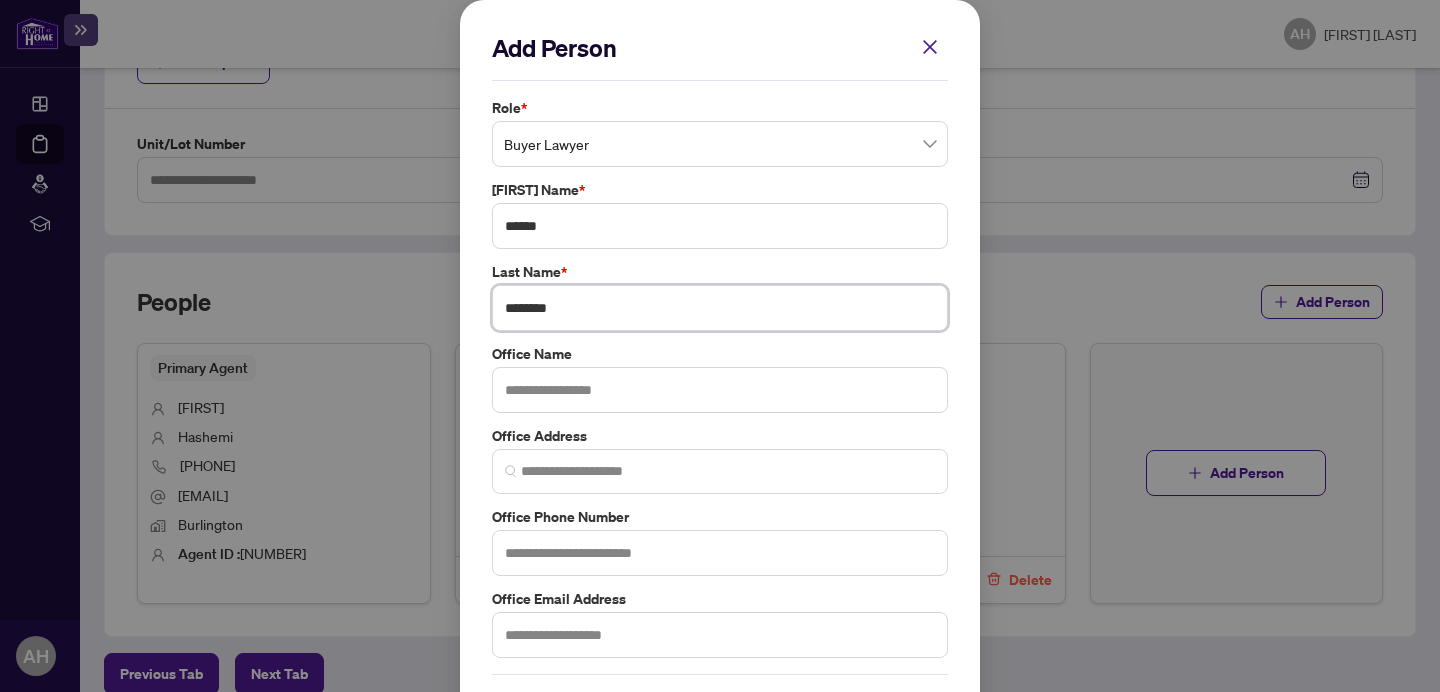 type on "********" 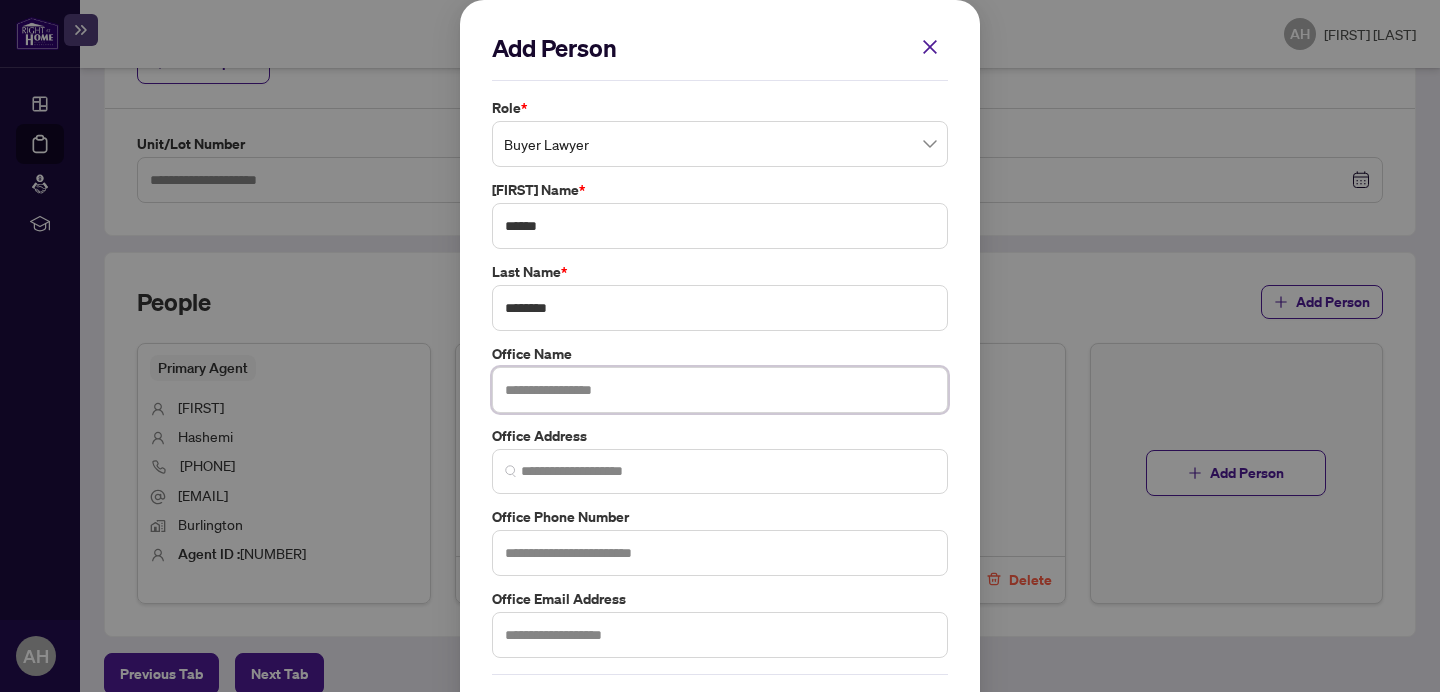 click at bounding box center [720, 390] 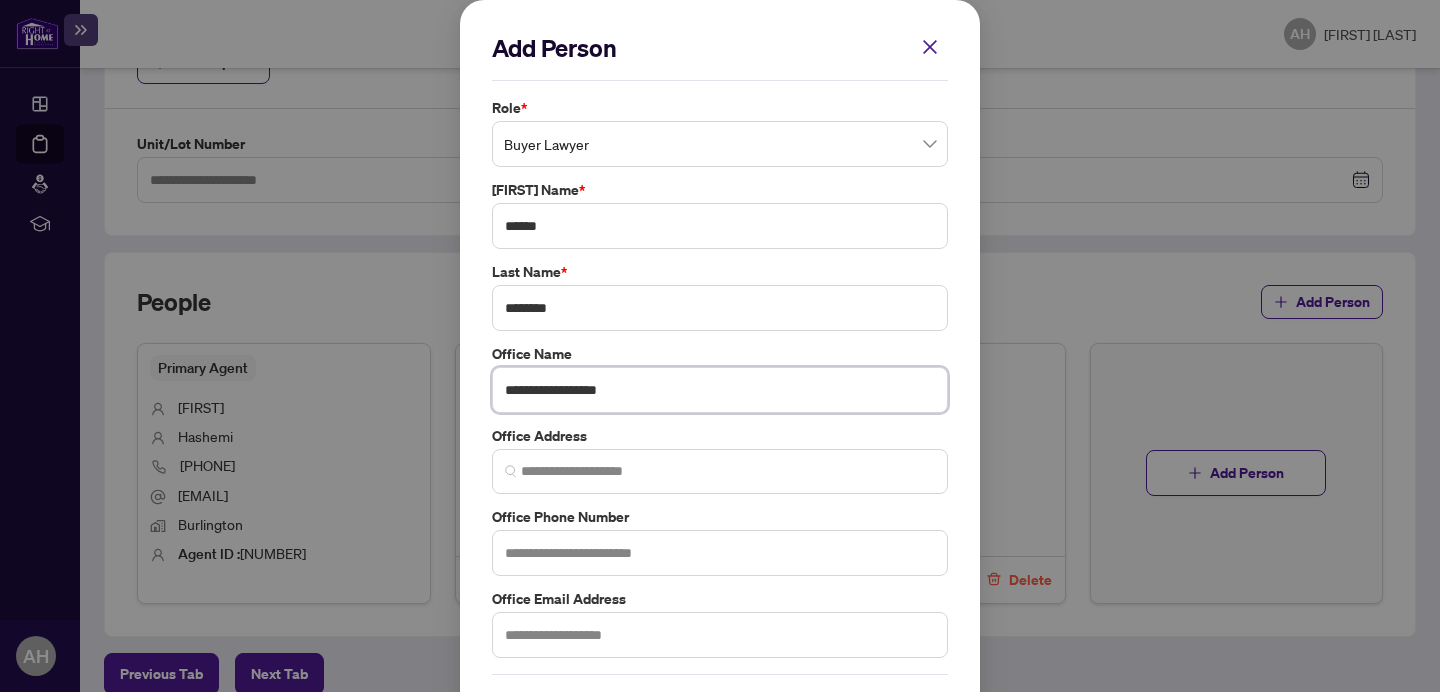 type on "**********" 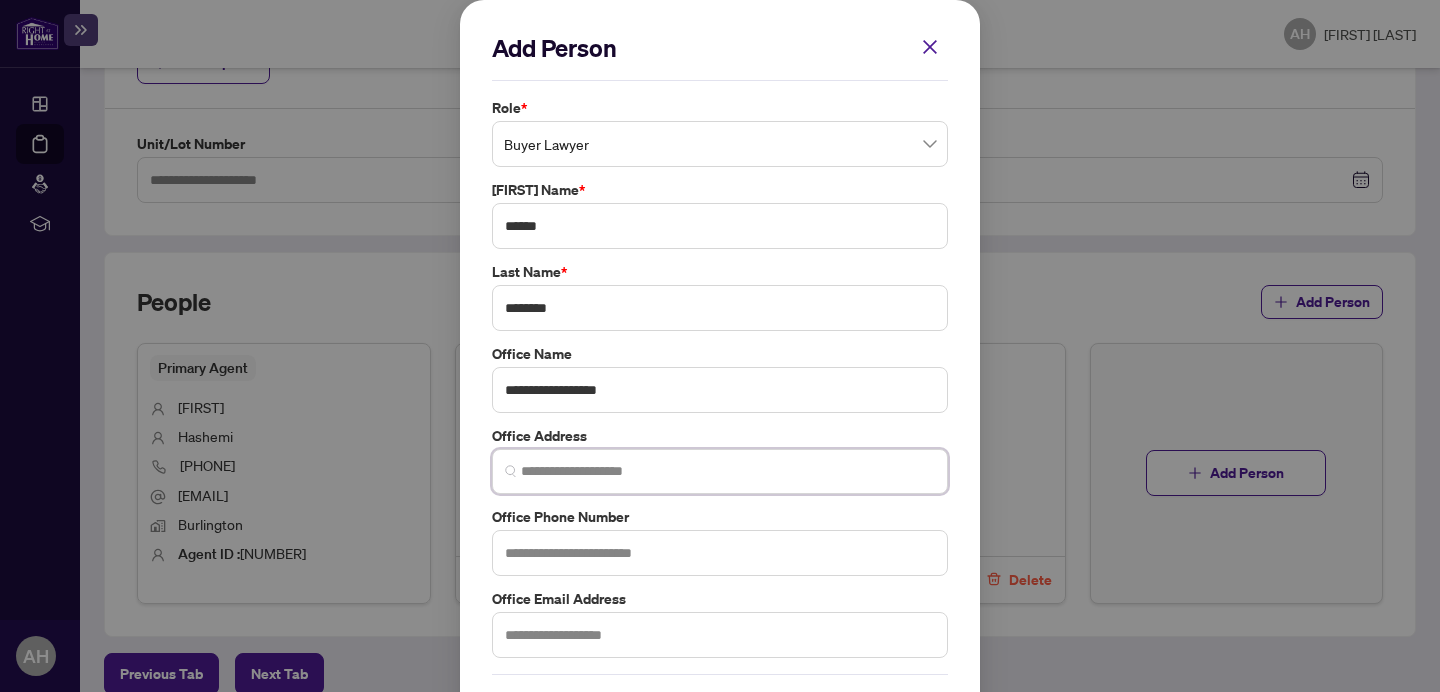 click at bounding box center [728, 471] 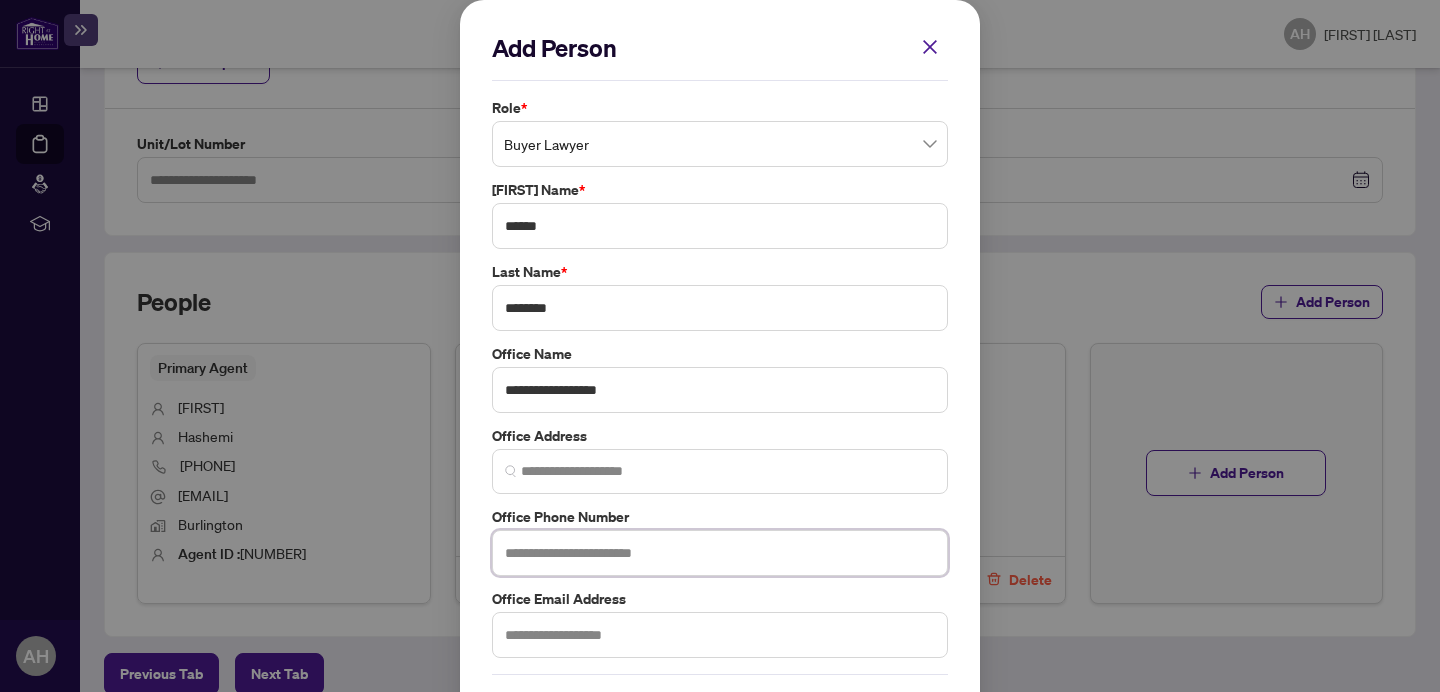 click at bounding box center [720, 553] 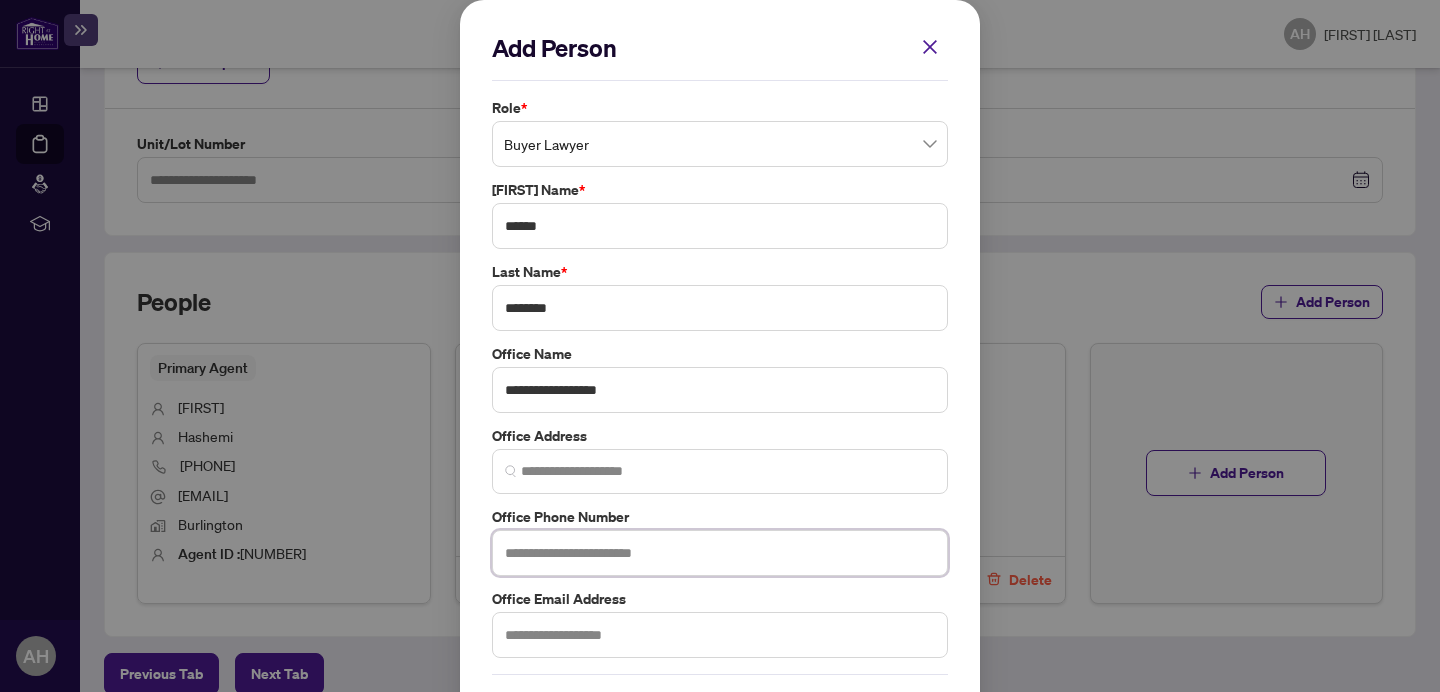 paste on "**********" 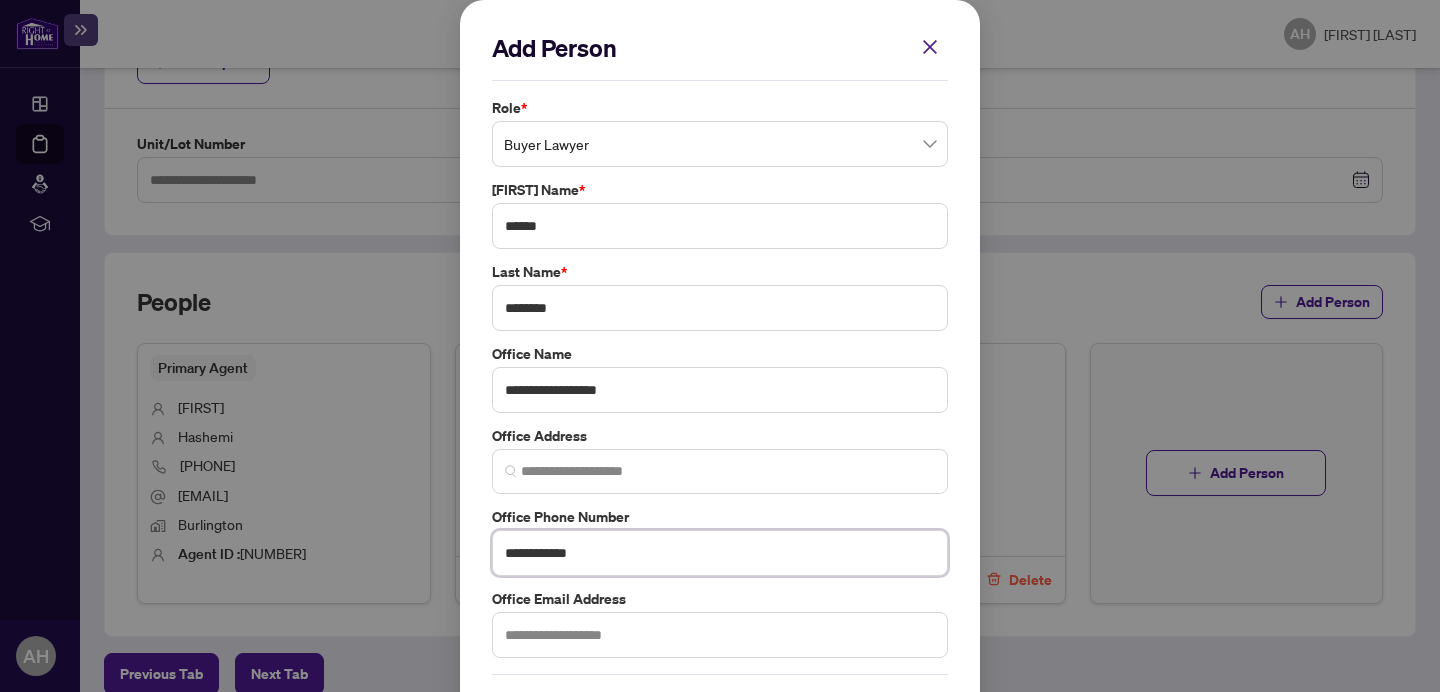 type on "**********" 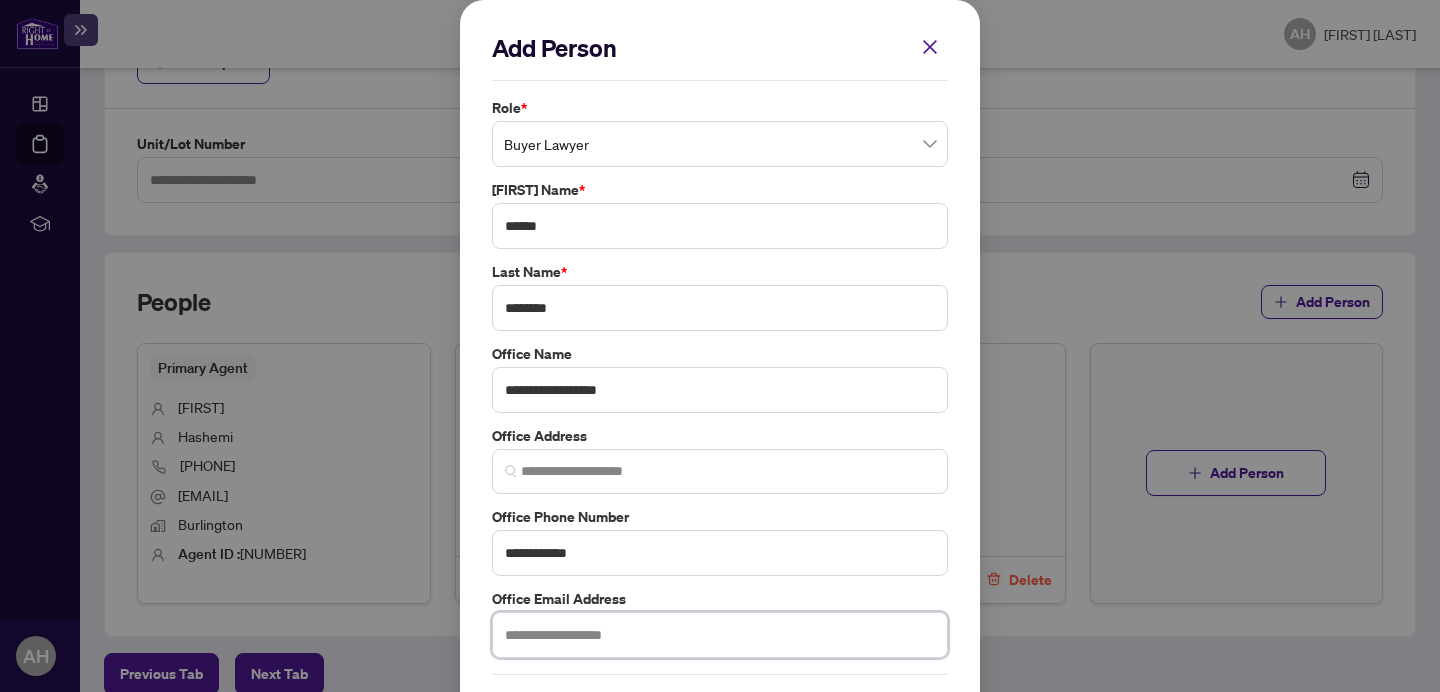 click at bounding box center (720, 635) 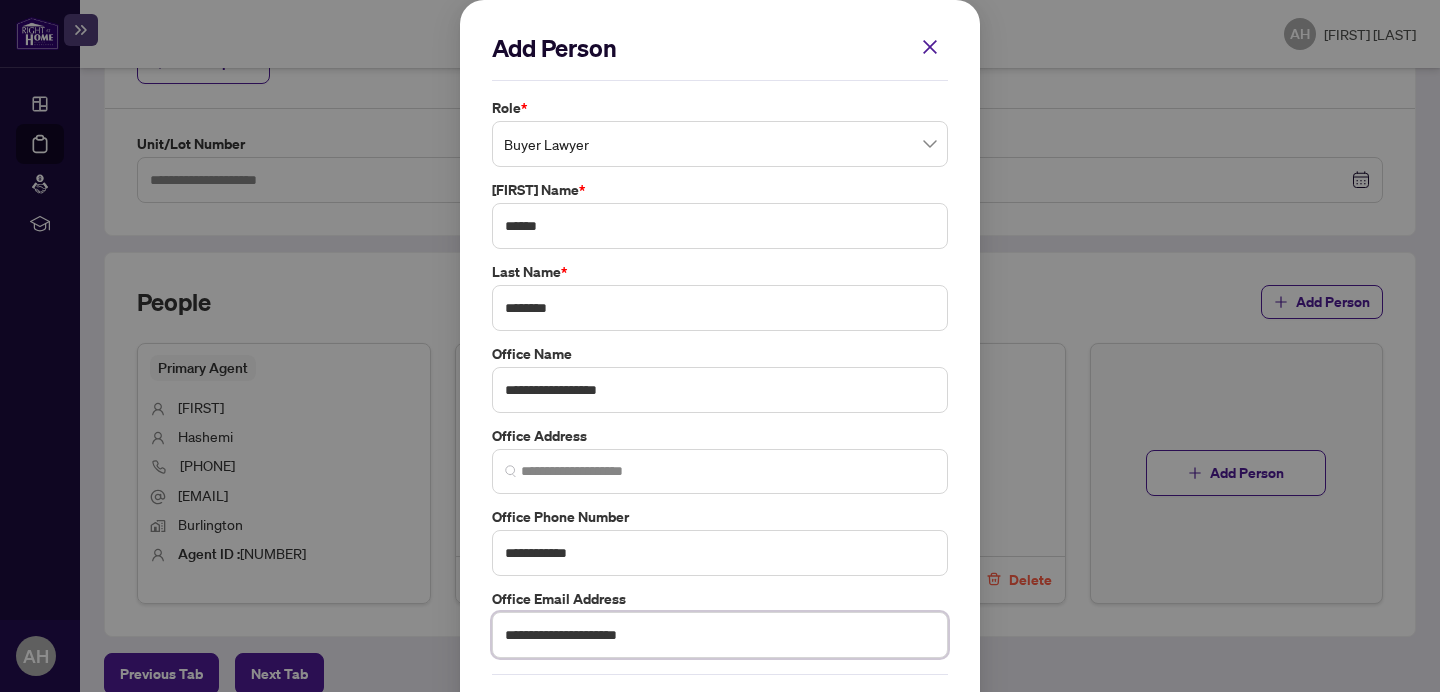 type on "**********" 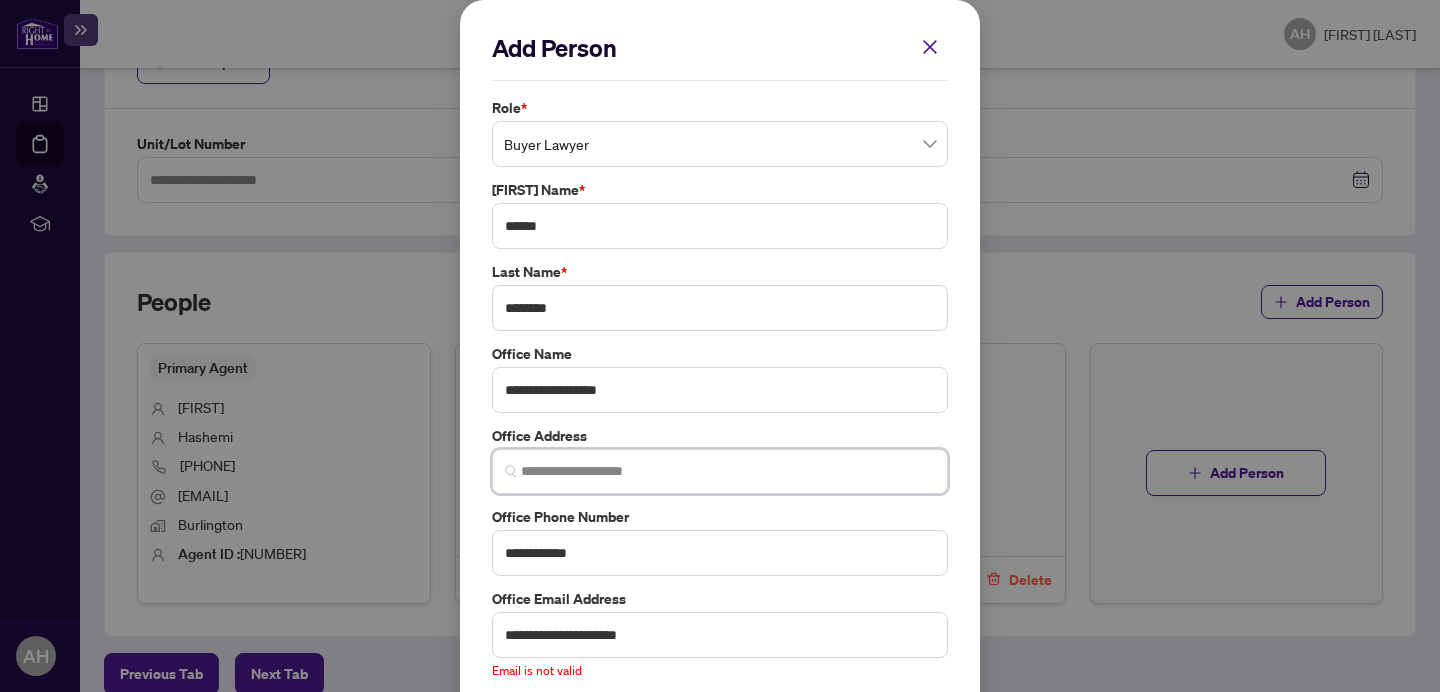 click at bounding box center [728, 471] 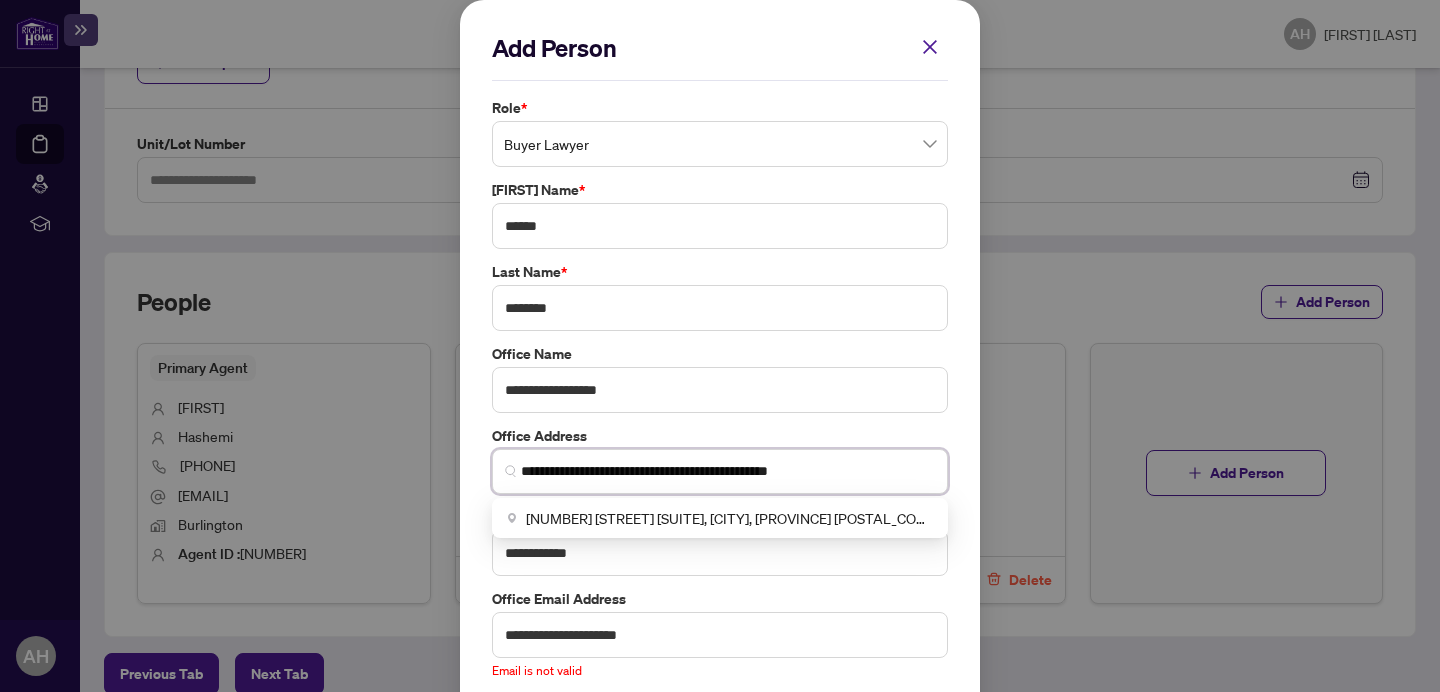 scroll, scrollTop: 103, scrollLeft: 0, axis: vertical 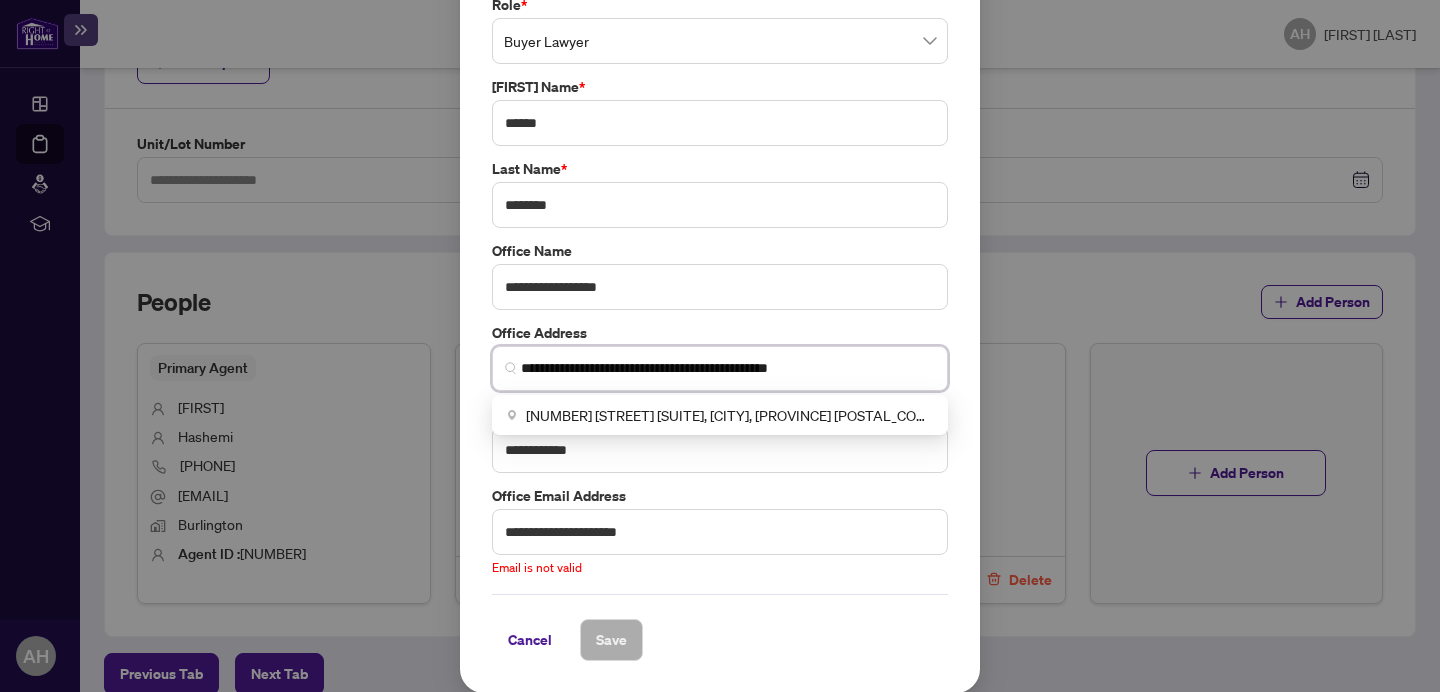 type on "**********" 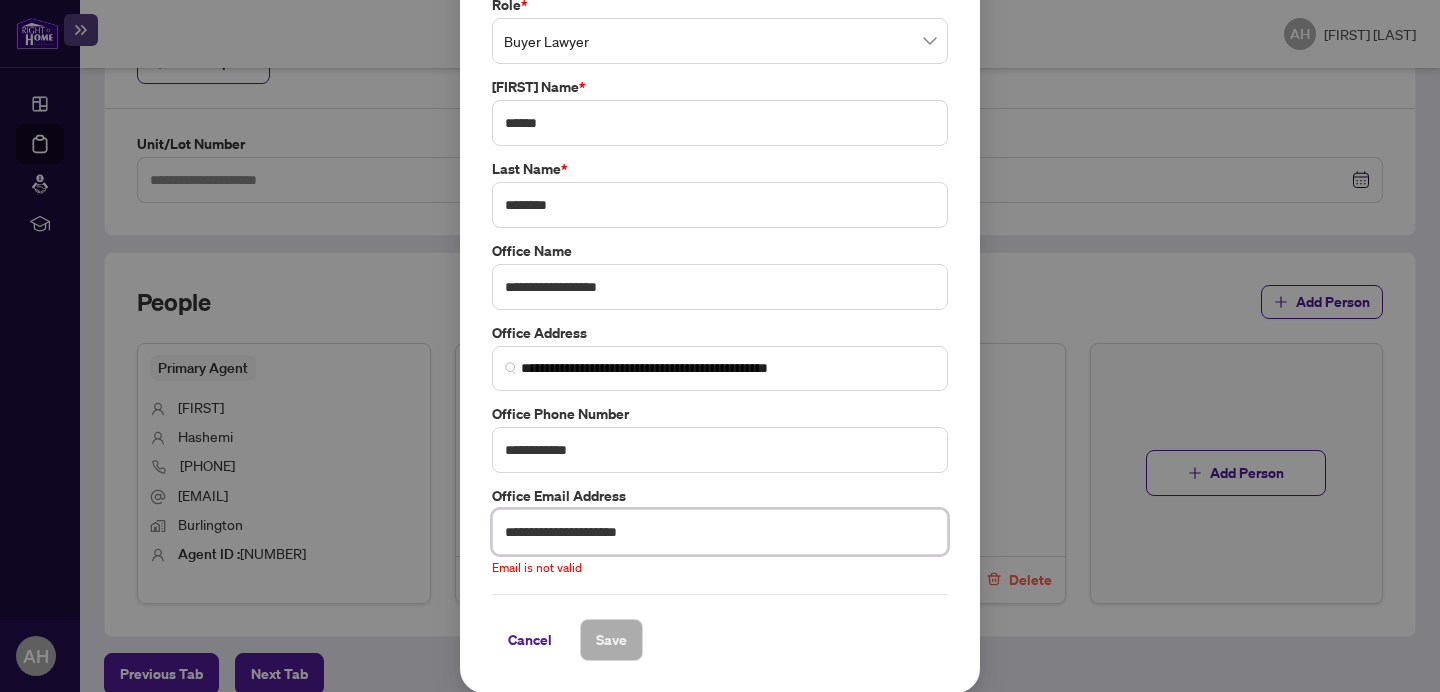 click on "**********" at bounding box center (720, 532) 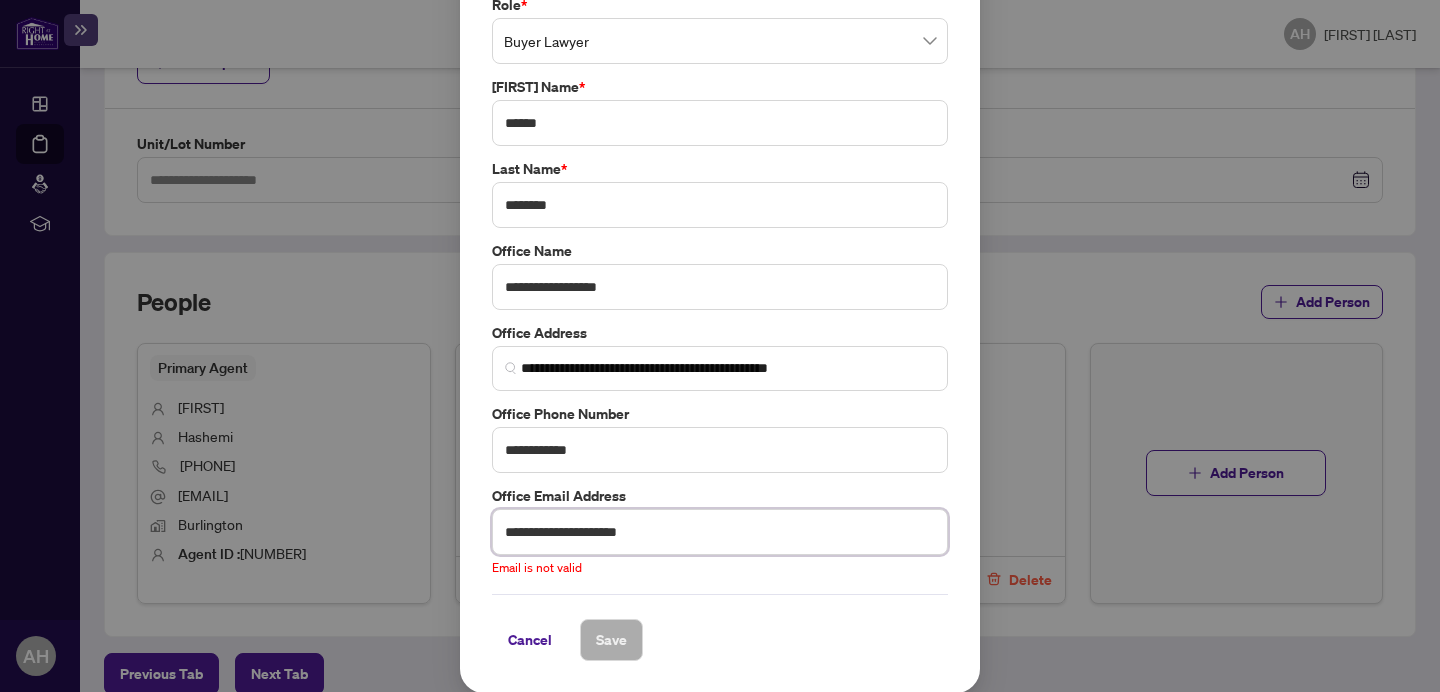 click on "**********" at bounding box center (720, 532) 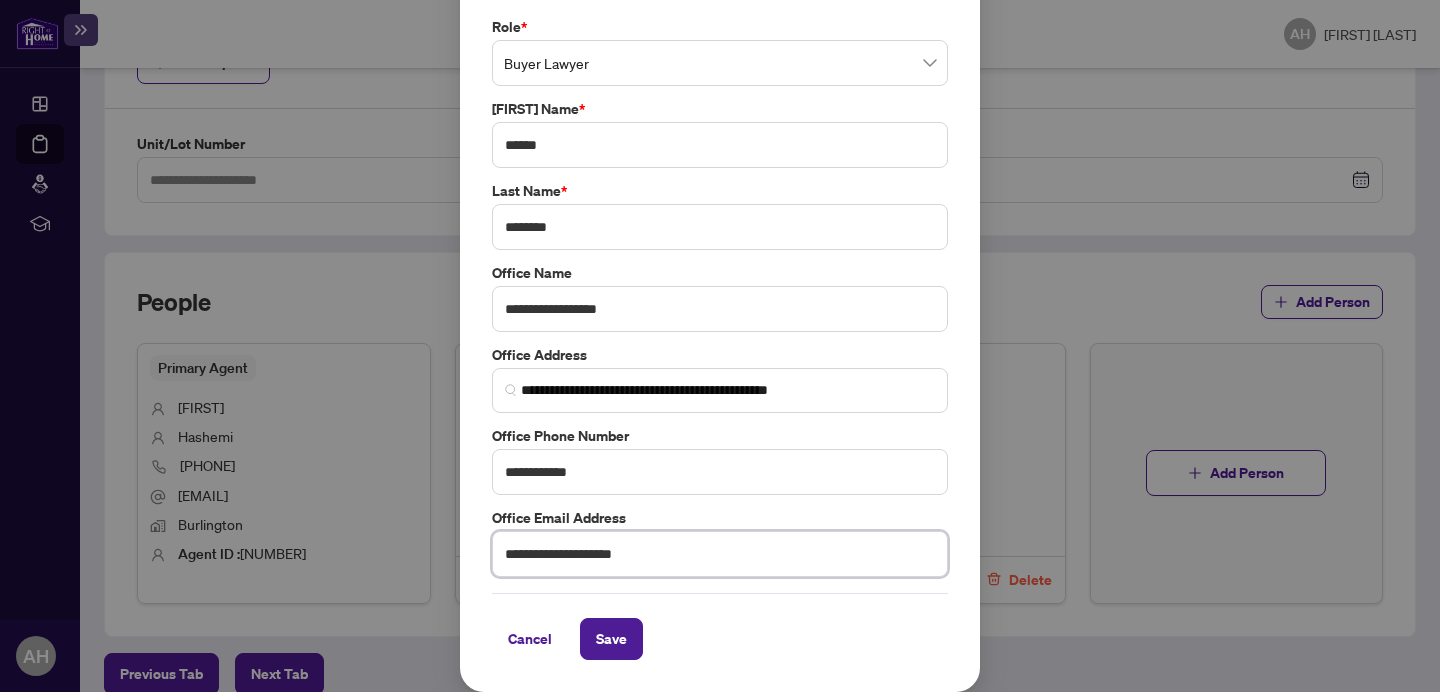 scroll, scrollTop: 81, scrollLeft: 0, axis: vertical 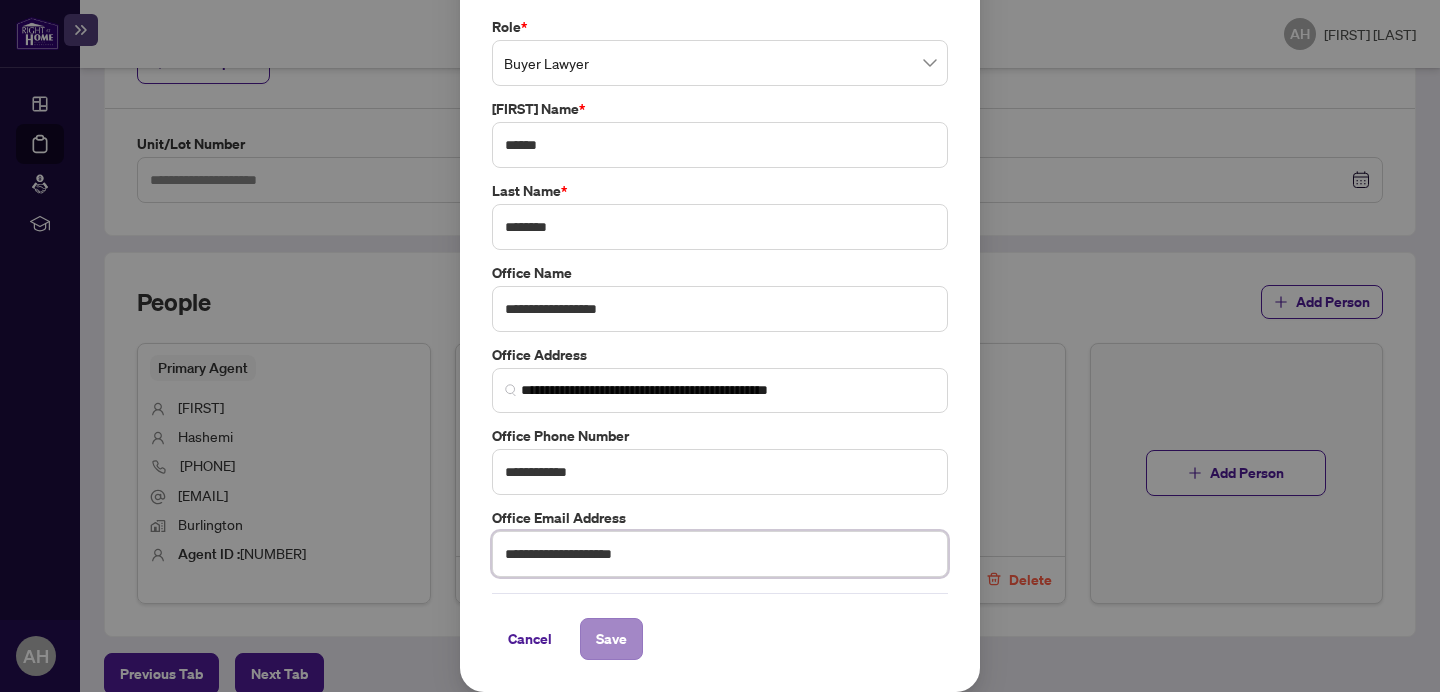 type on "**********" 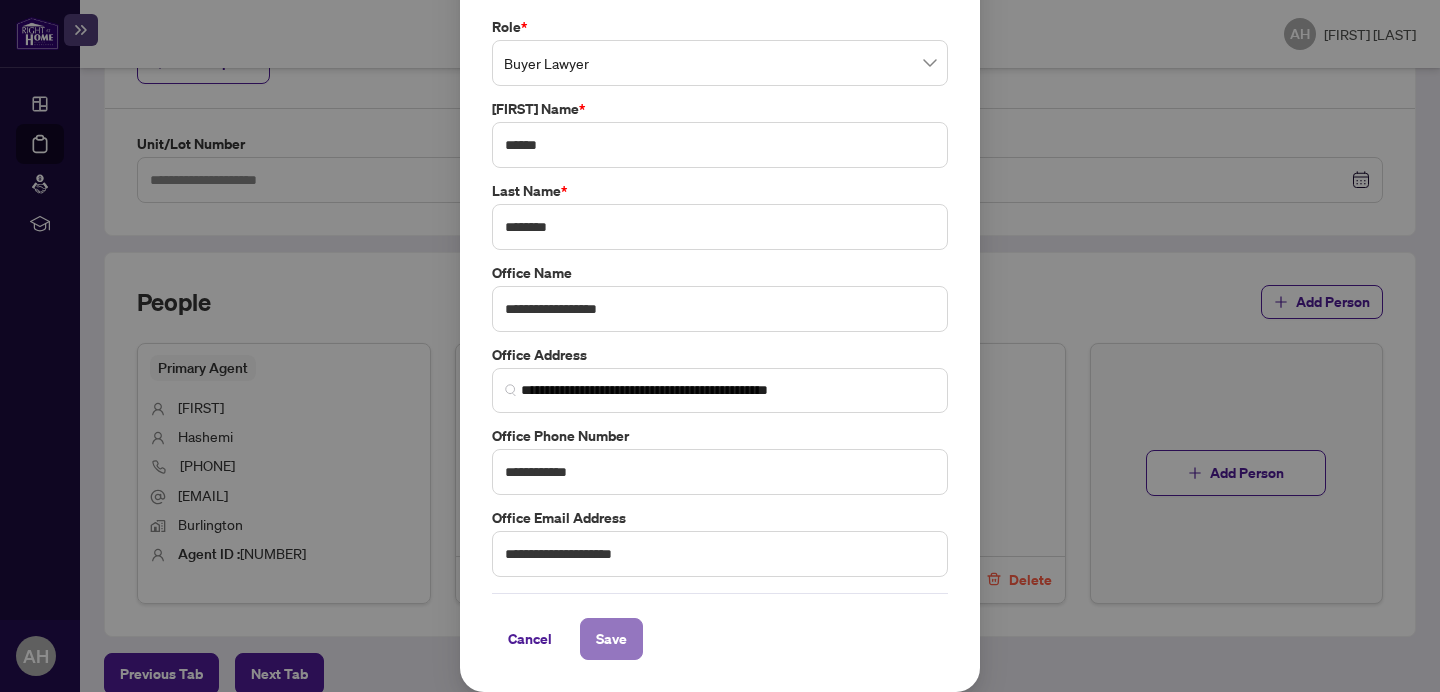 click on "Save" at bounding box center [611, 639] 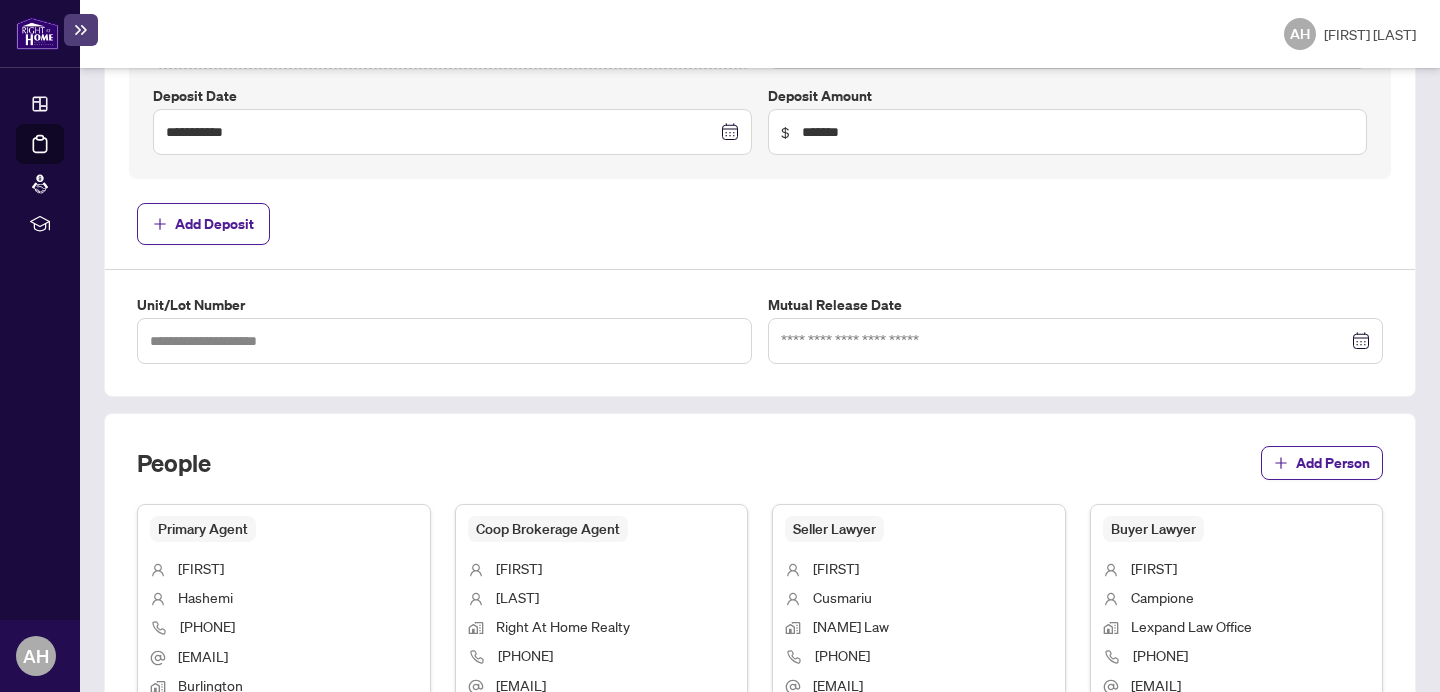 scroll, scrollTop: 1326, scrollLeft: 0, axis: vertical 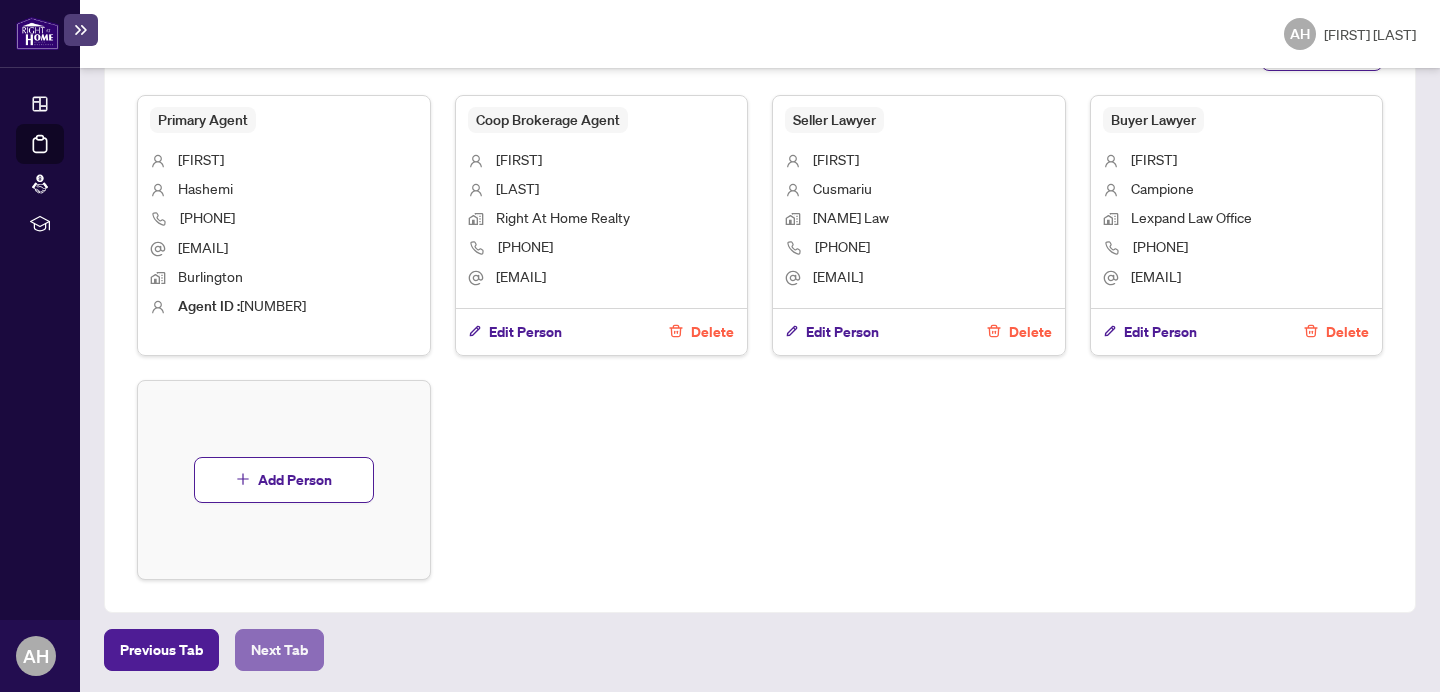 click on "Next Tab" at bounding box center [161, 650] 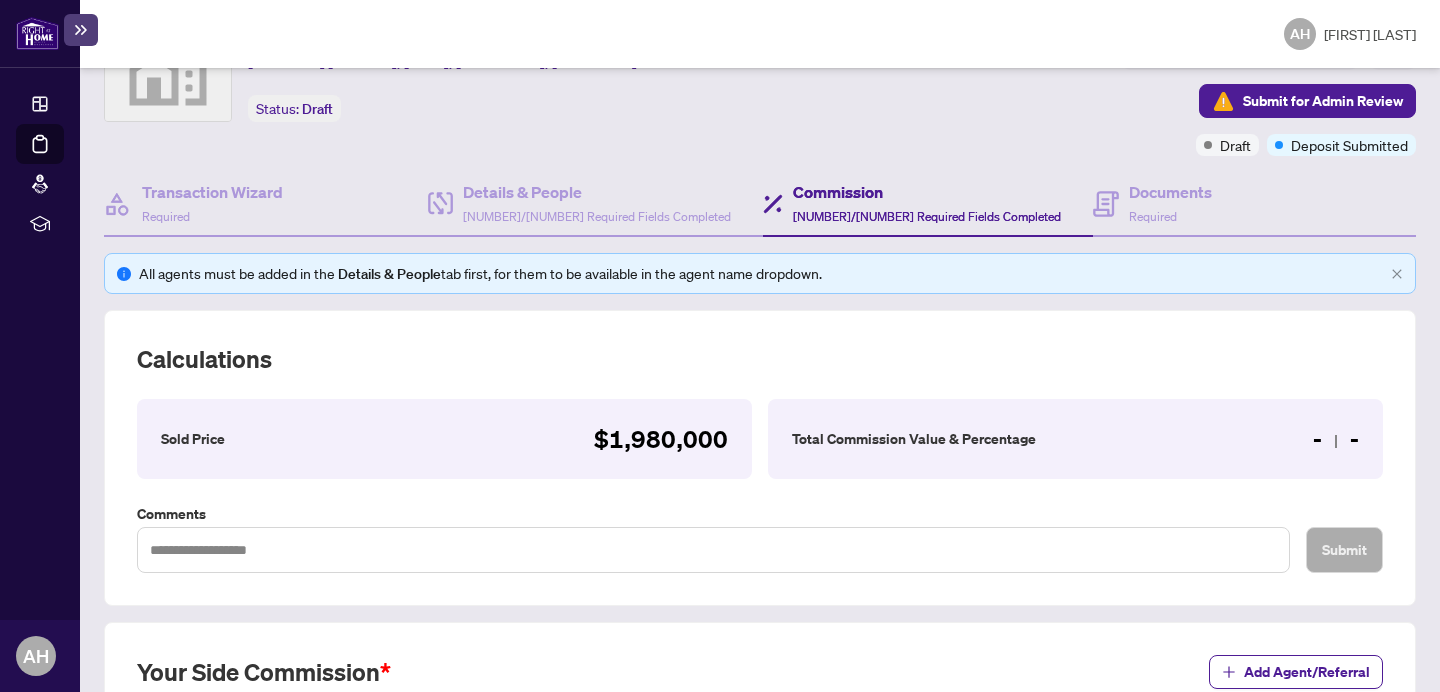 scroll, scrollTop: 567, scrollLeft: 0, axis: vertical 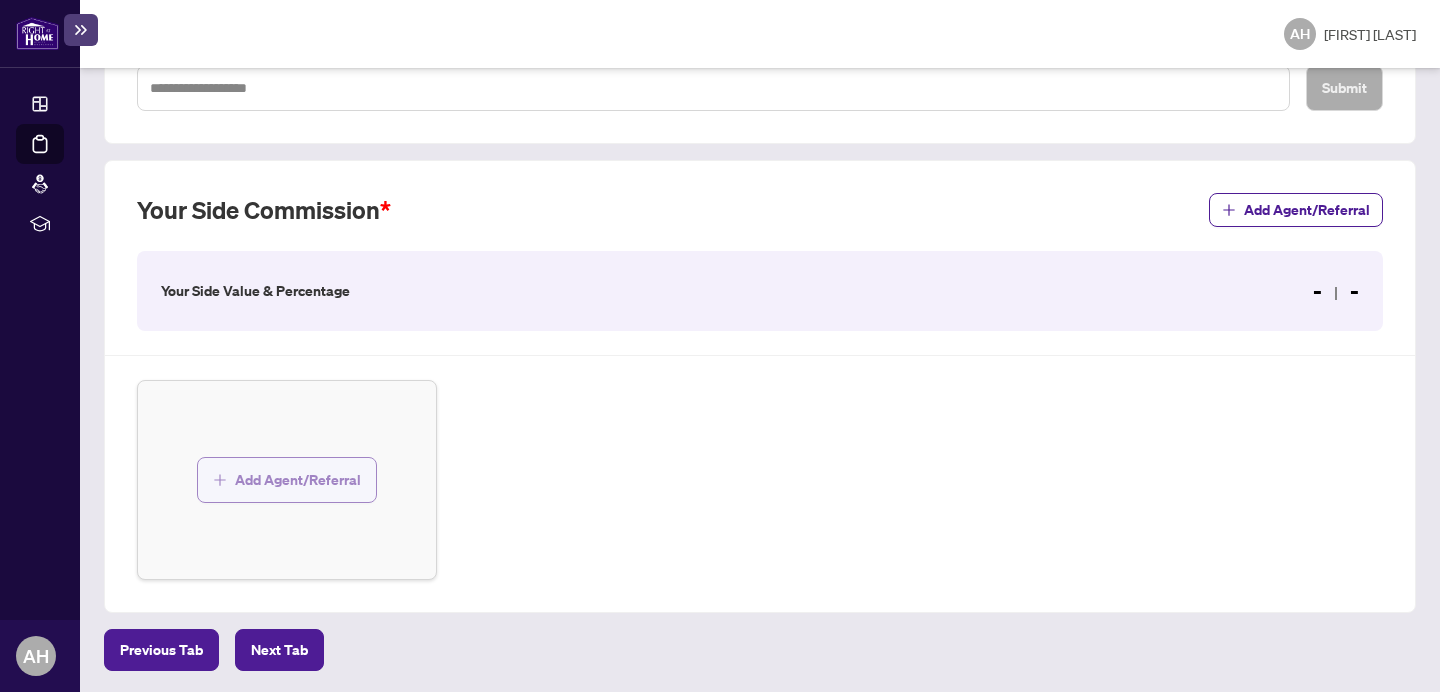 click on "Add Agent/Referral" at bounding box center [298, 480] 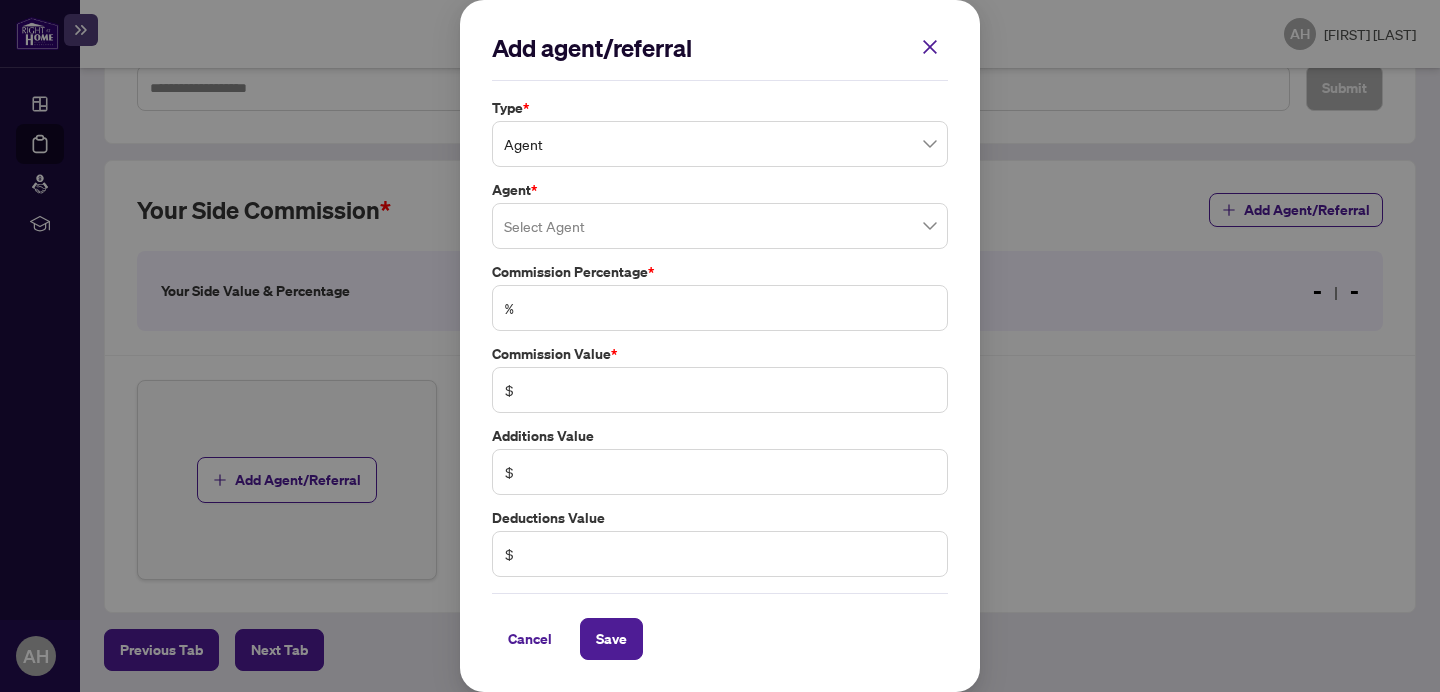 click at bounding box center [720, 226] 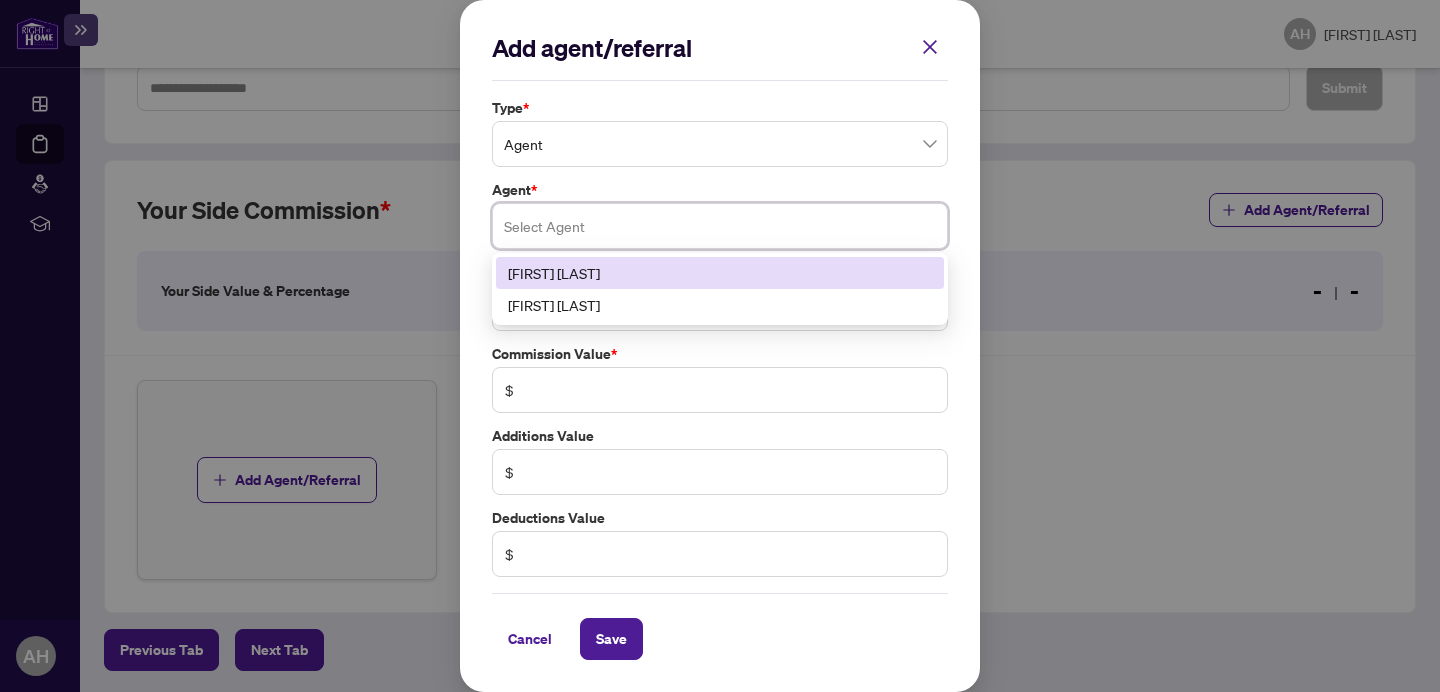 click on "[FIRST] [LAST]" at bounding box center [720, 273] 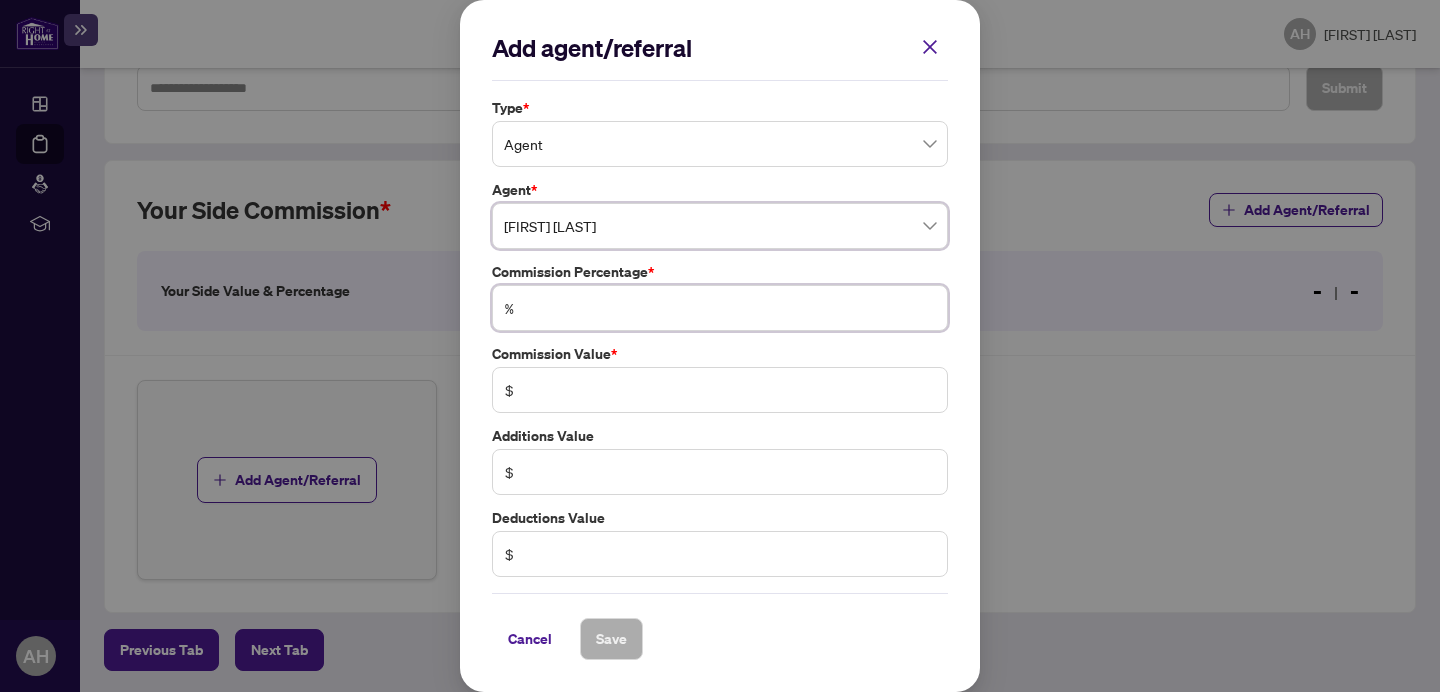 click at bounding box center (730, 308) 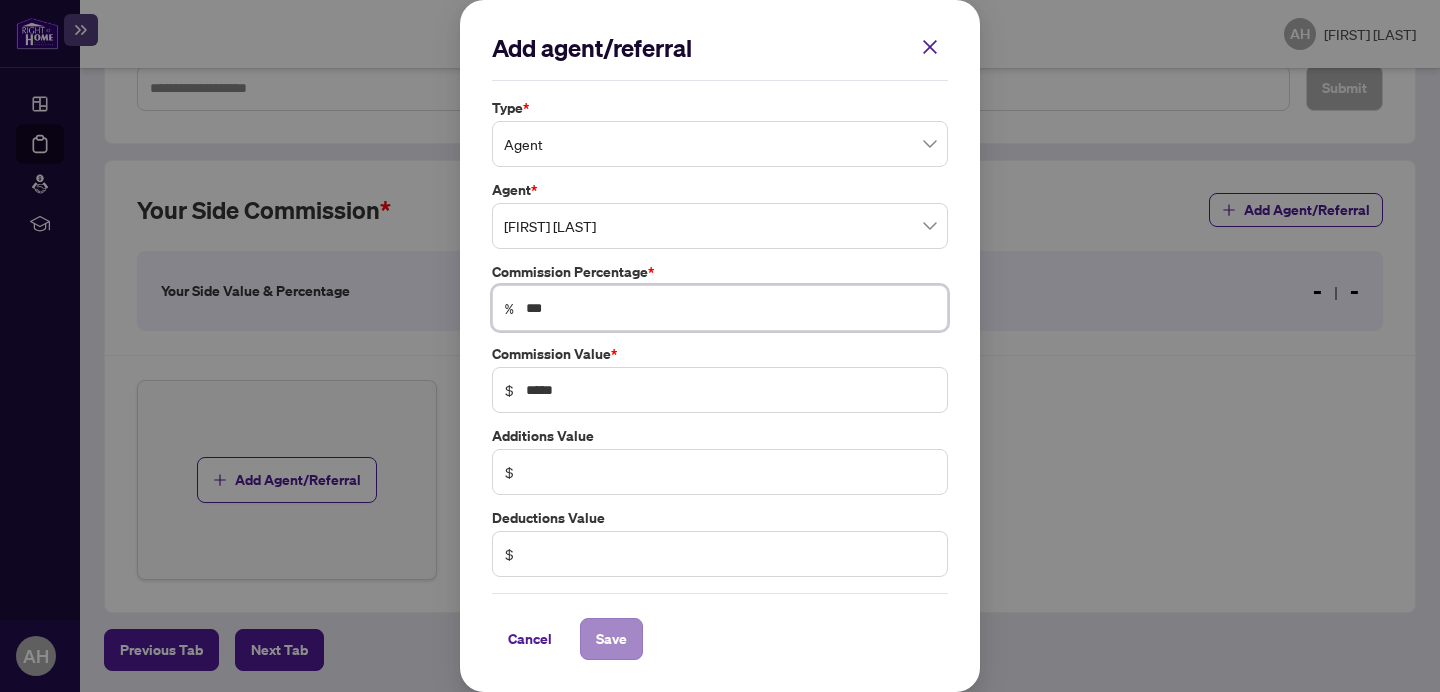 type on "***" 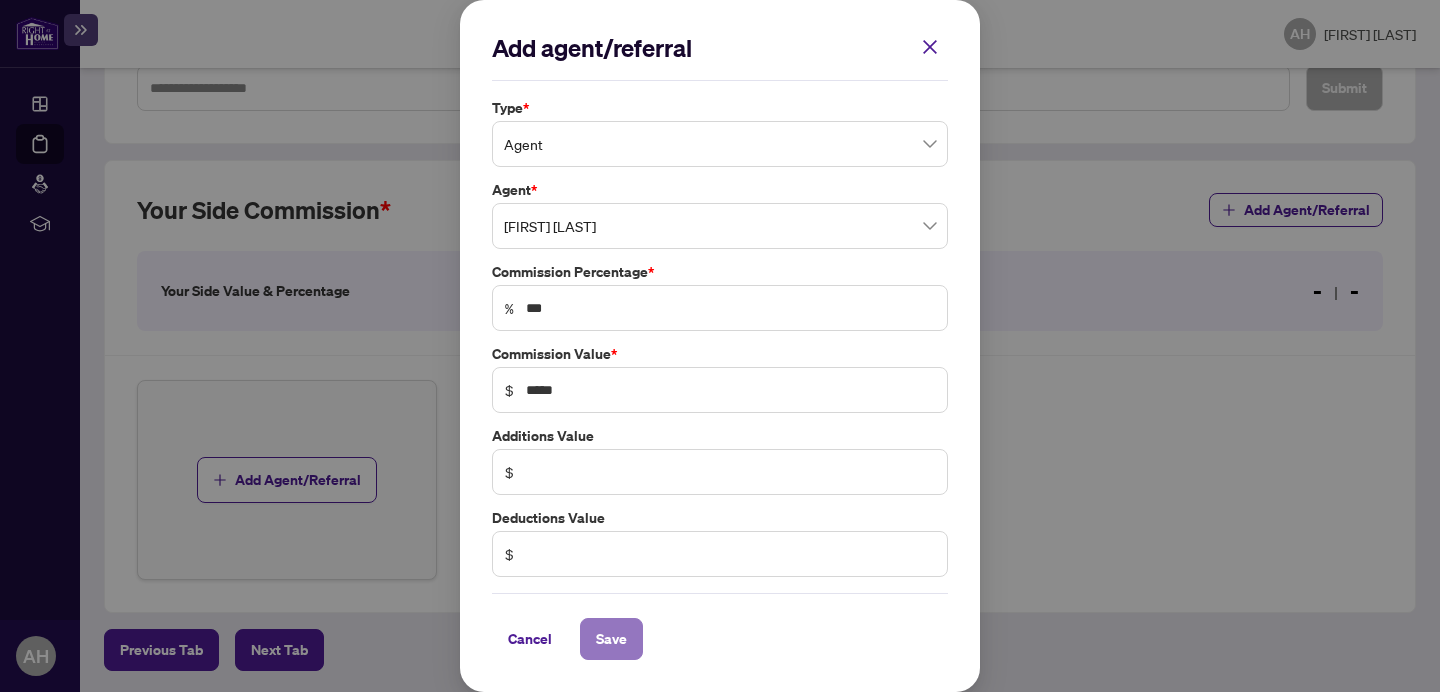 click on "Save" at bounding box center (611, 639) 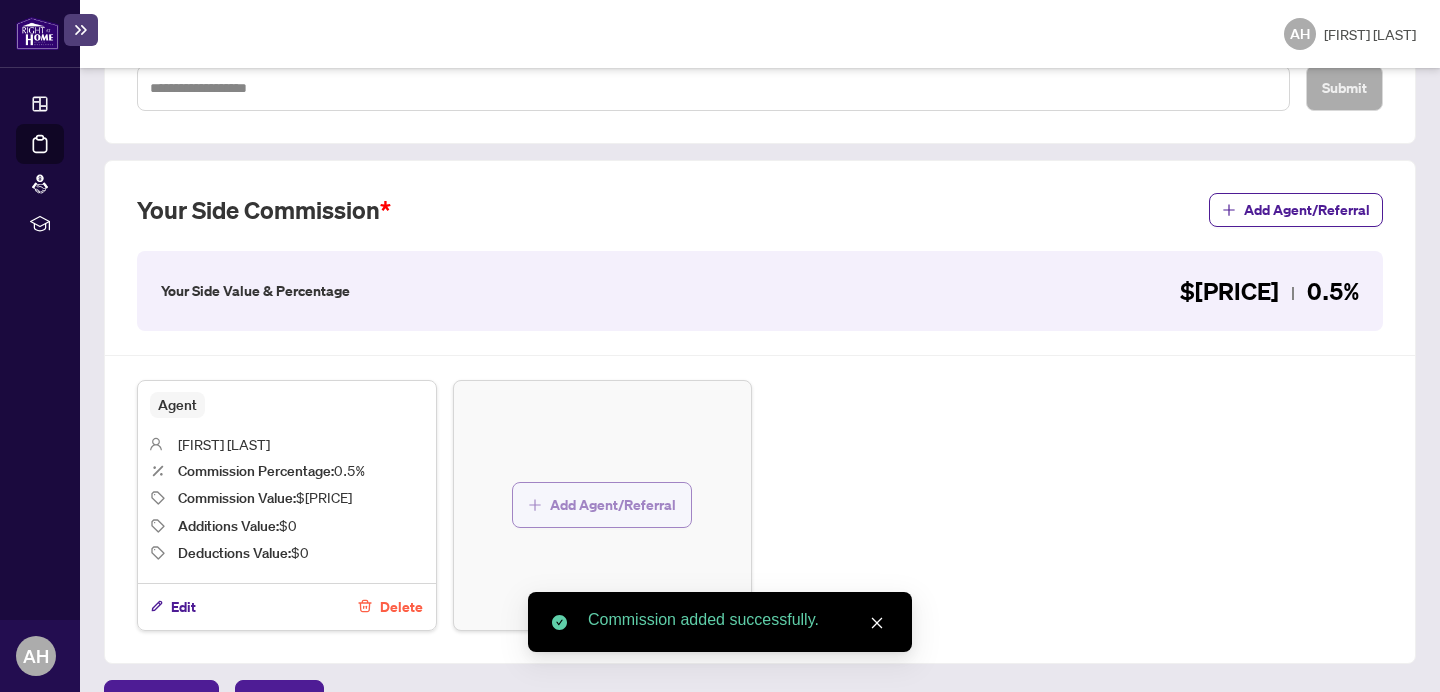 click on "Add Agent/Referral" at bounding box center (613, 505) 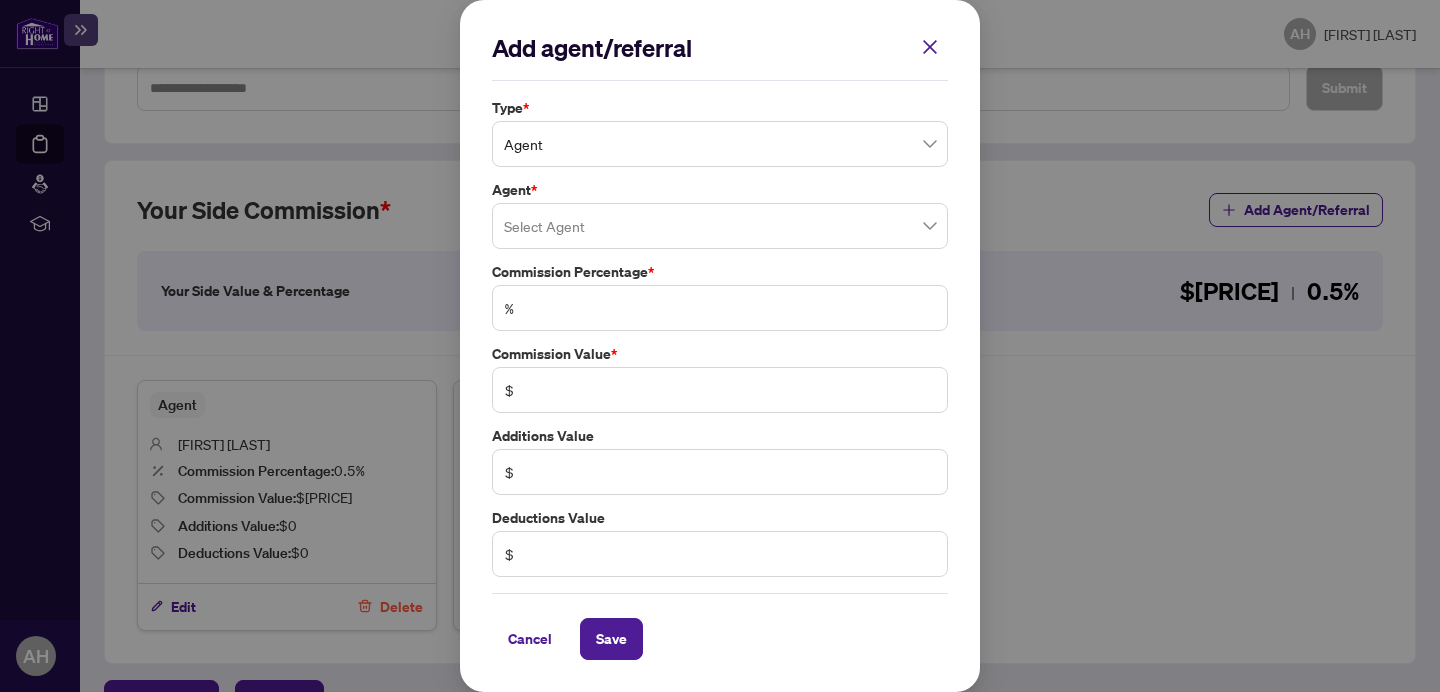 click at bounding box center (720, 226) 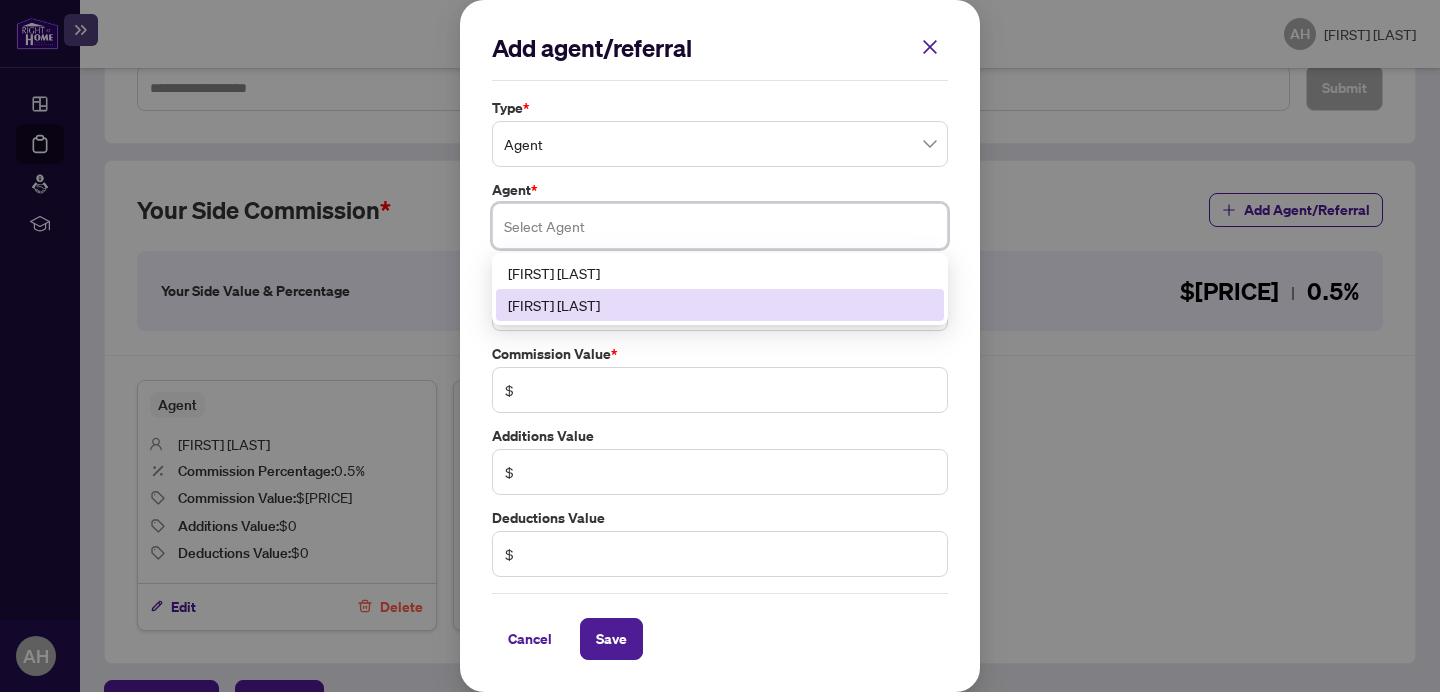 click on "[FIRST] [LAST]" at bounding box center [720, 305] 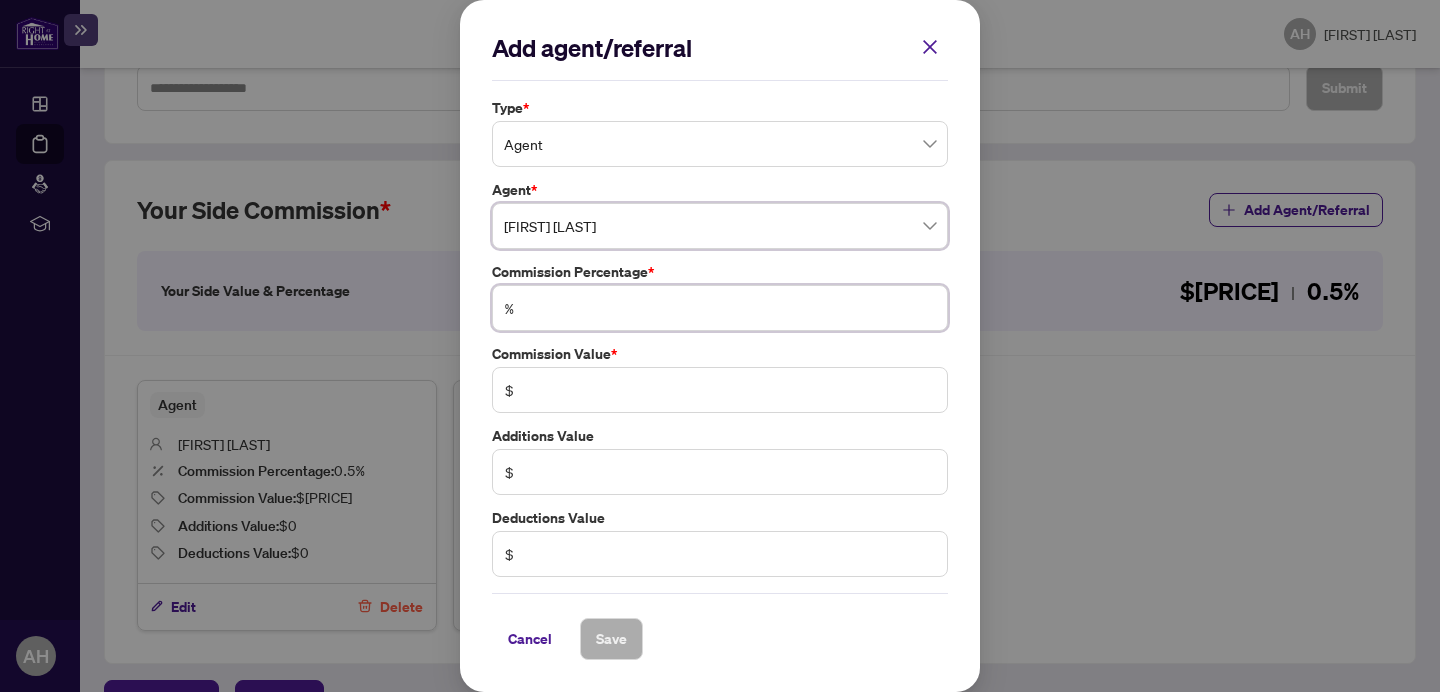 click at bounding box center [730, 308] 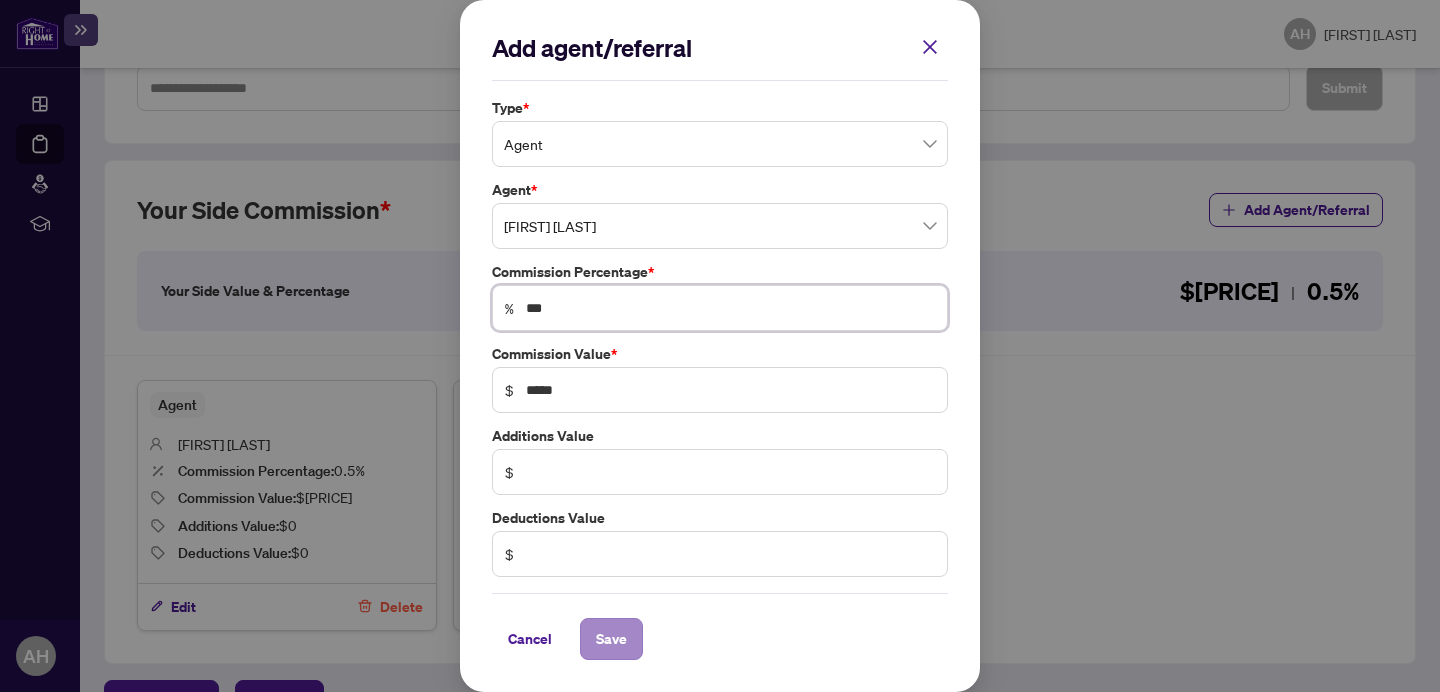 type on "***" 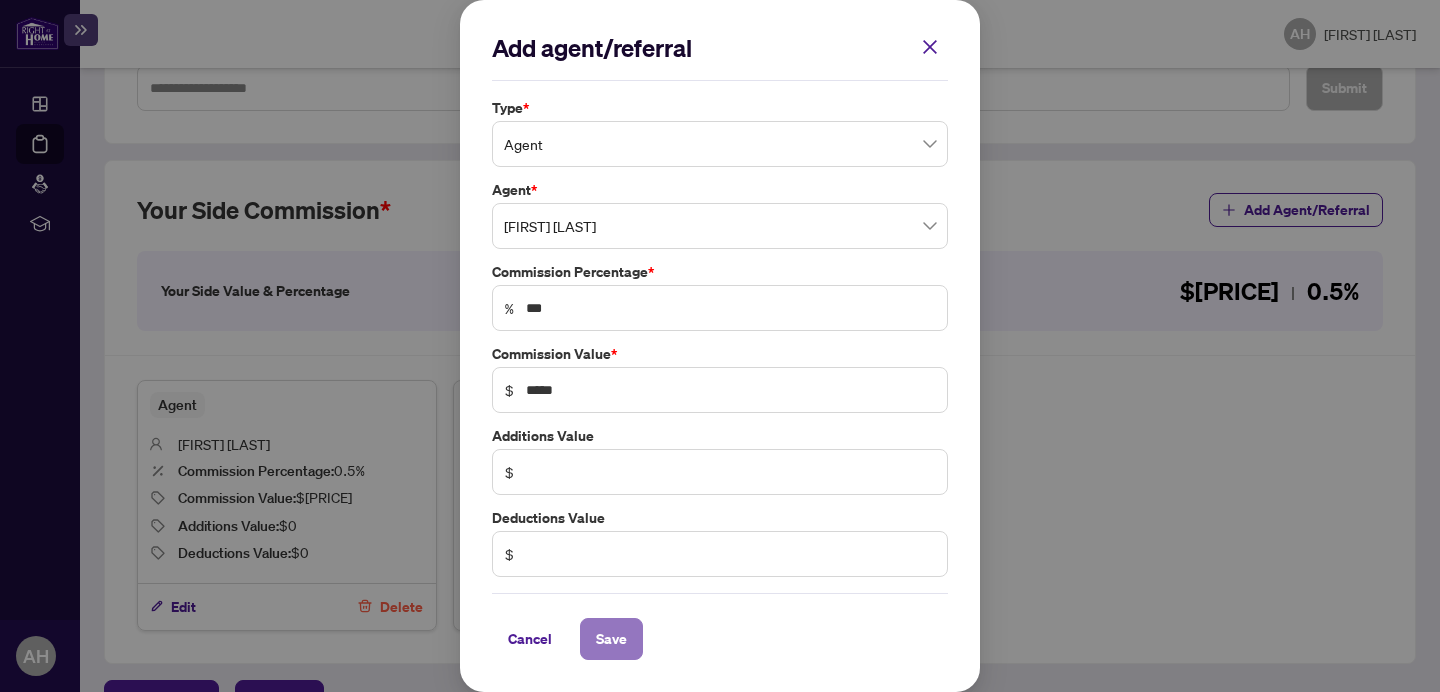 click on "Save" at bounding box center (611, 639) 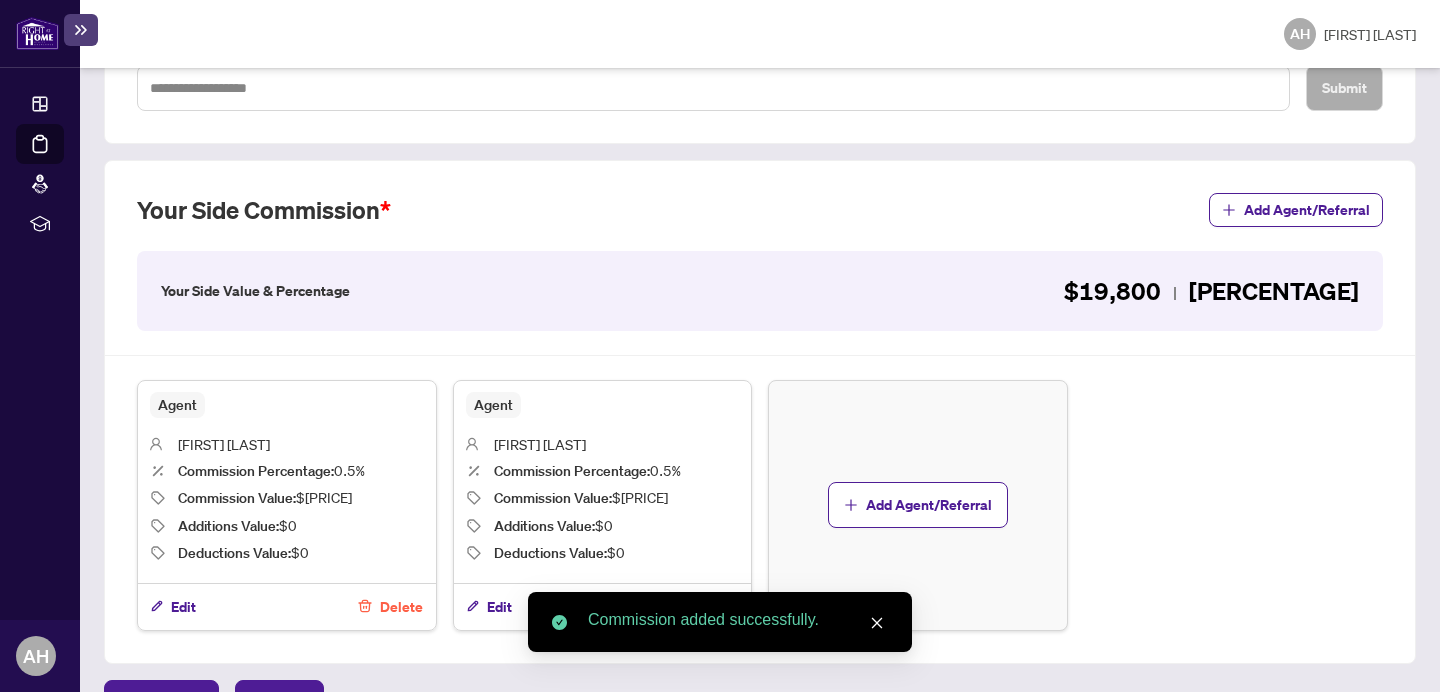 scroll, scrollTop: 612, scrollLeft: 0, axis: vertical 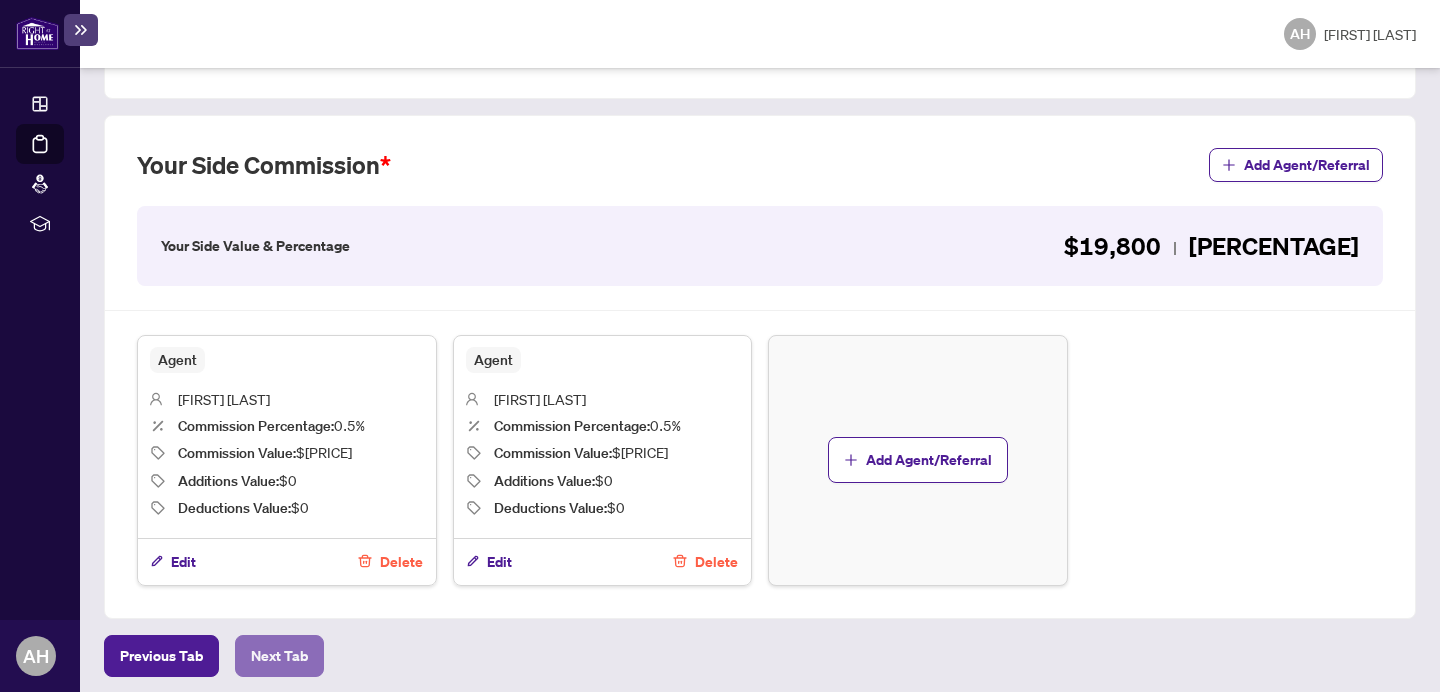 click on "Next Tab" at bounding box center [161, 656] 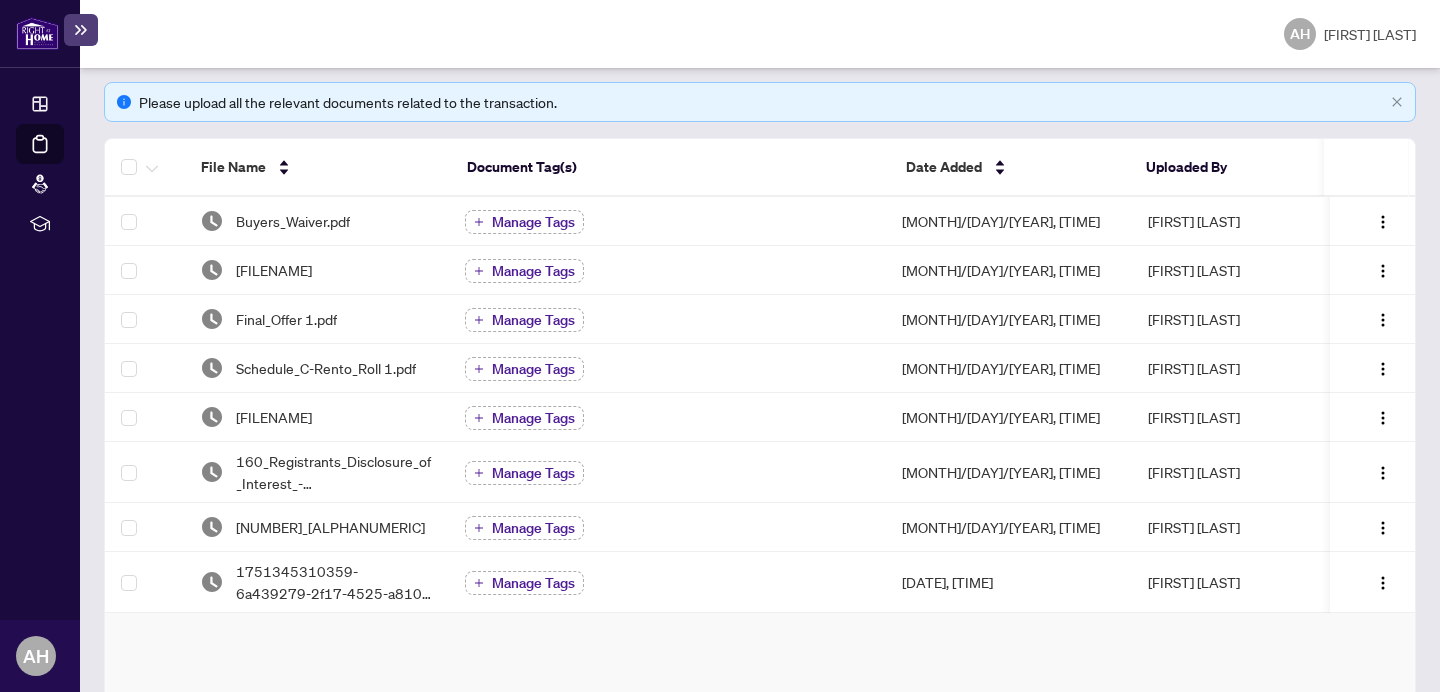 scroll, scrollTop: 0, scrollLeft: 0, axis: both 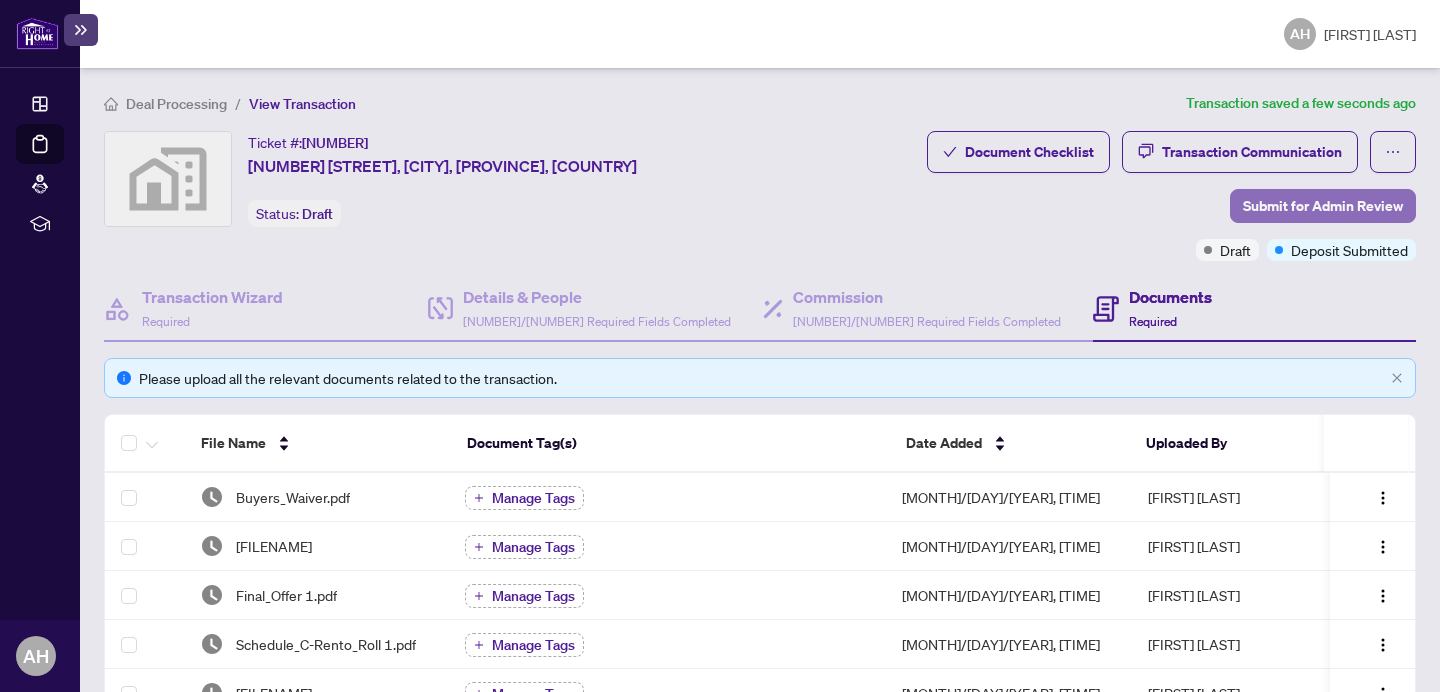 click on "Submit for Admin Review" at bounding box center (1323, 206) 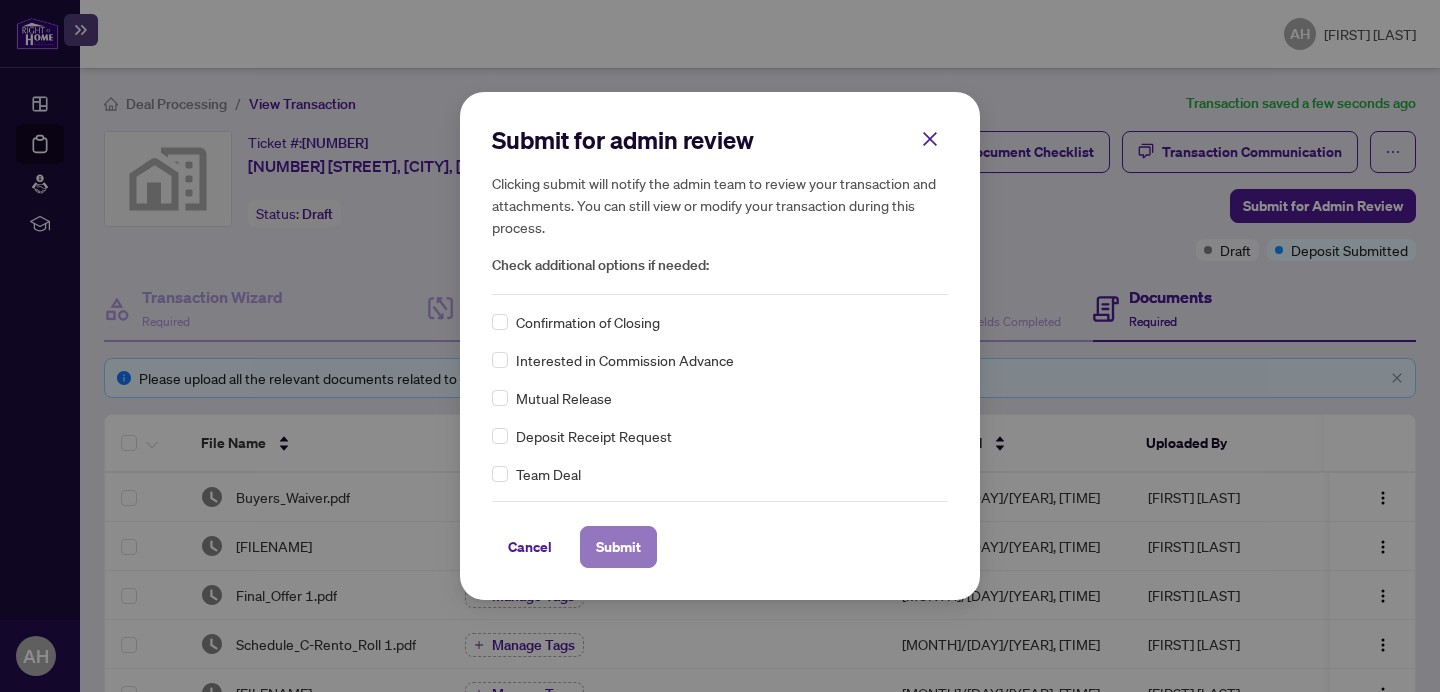 click on "Submit" at bounding box center [618, 547] 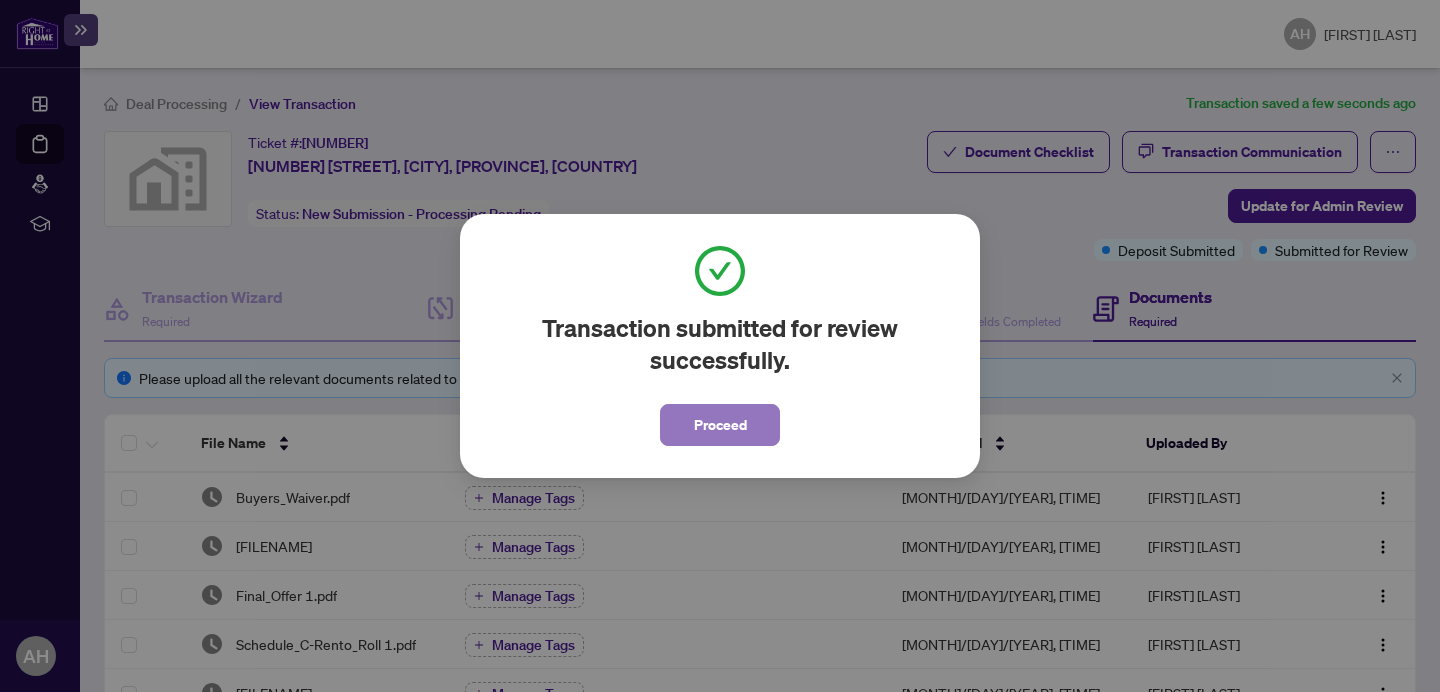 click on "Proceed" at bounding box center [720, 425] 